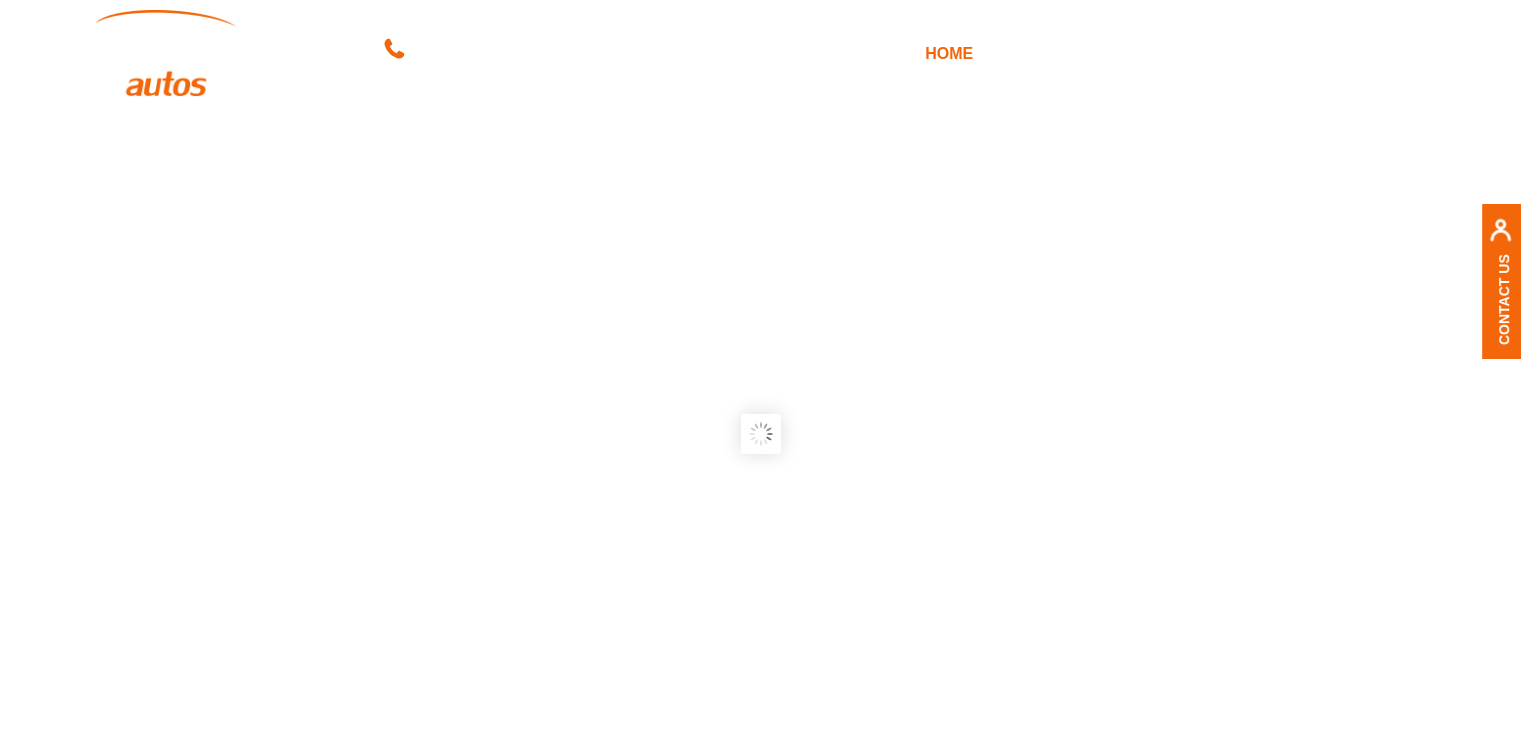scroll, scrollTop: 0, scrollLeft: 0, axis: both 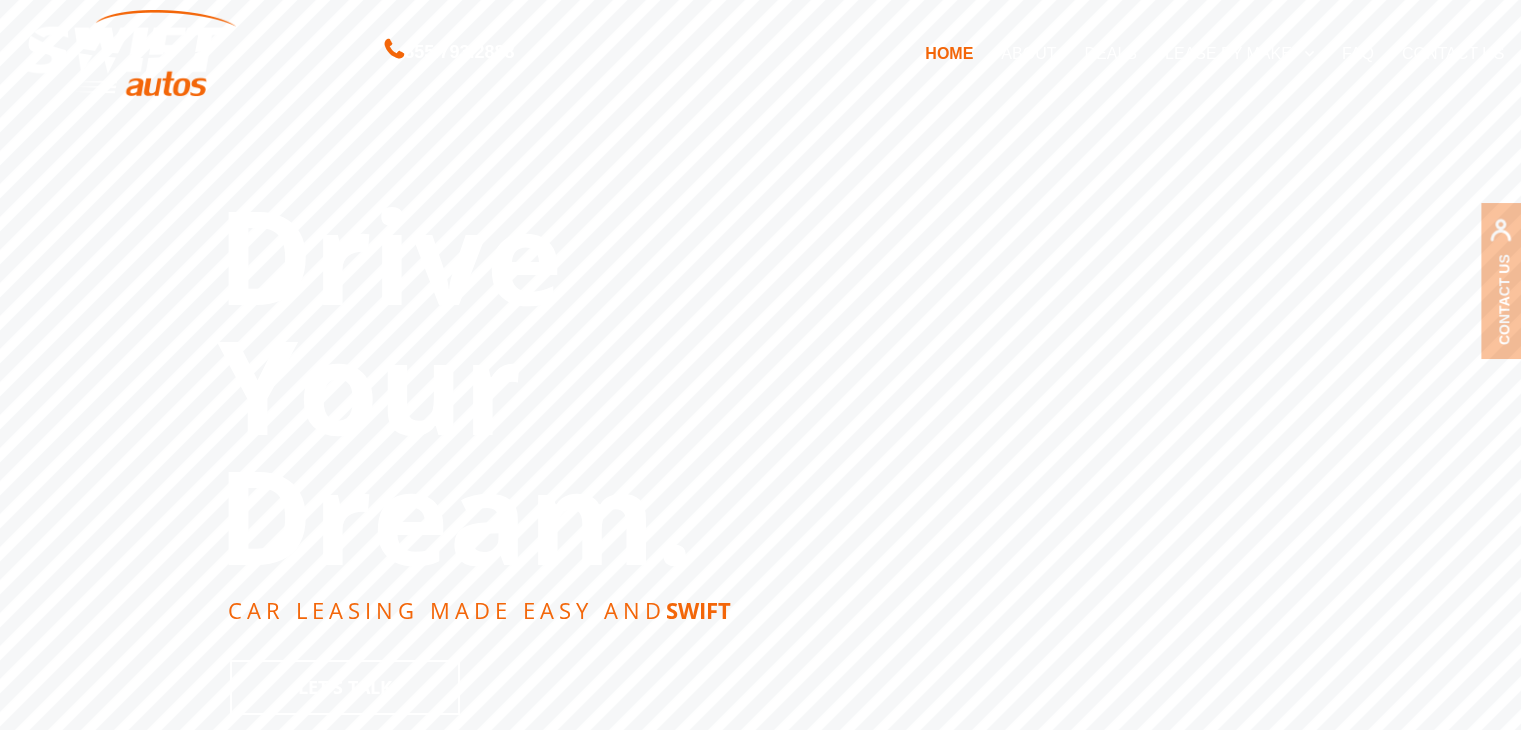 click on "DEALS" at bounding box center [1110, 53] 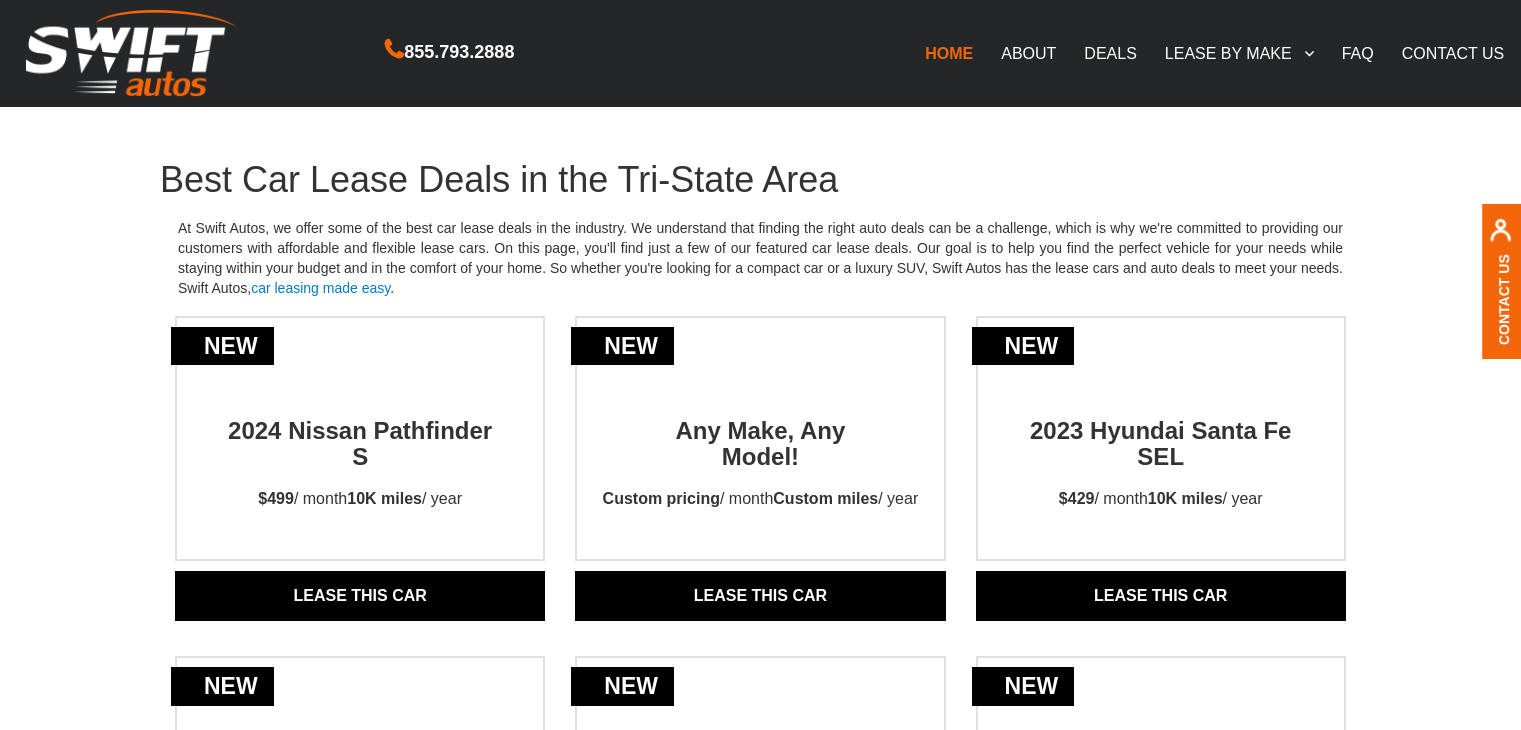 scroll, scrollTop: 0, scrollLeft: 0, axis: both 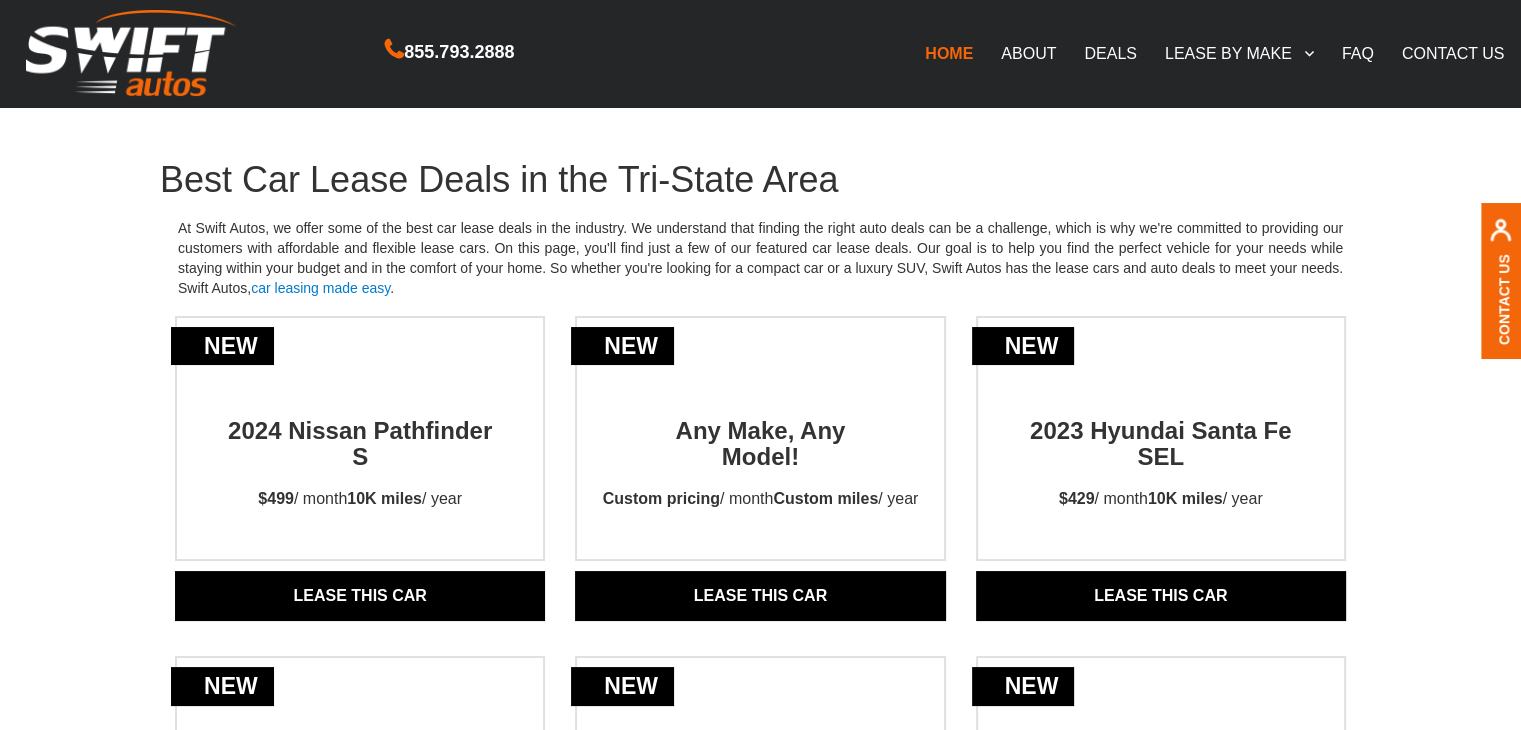 click on "CONTACT US" at bounding box center (1453, 53) 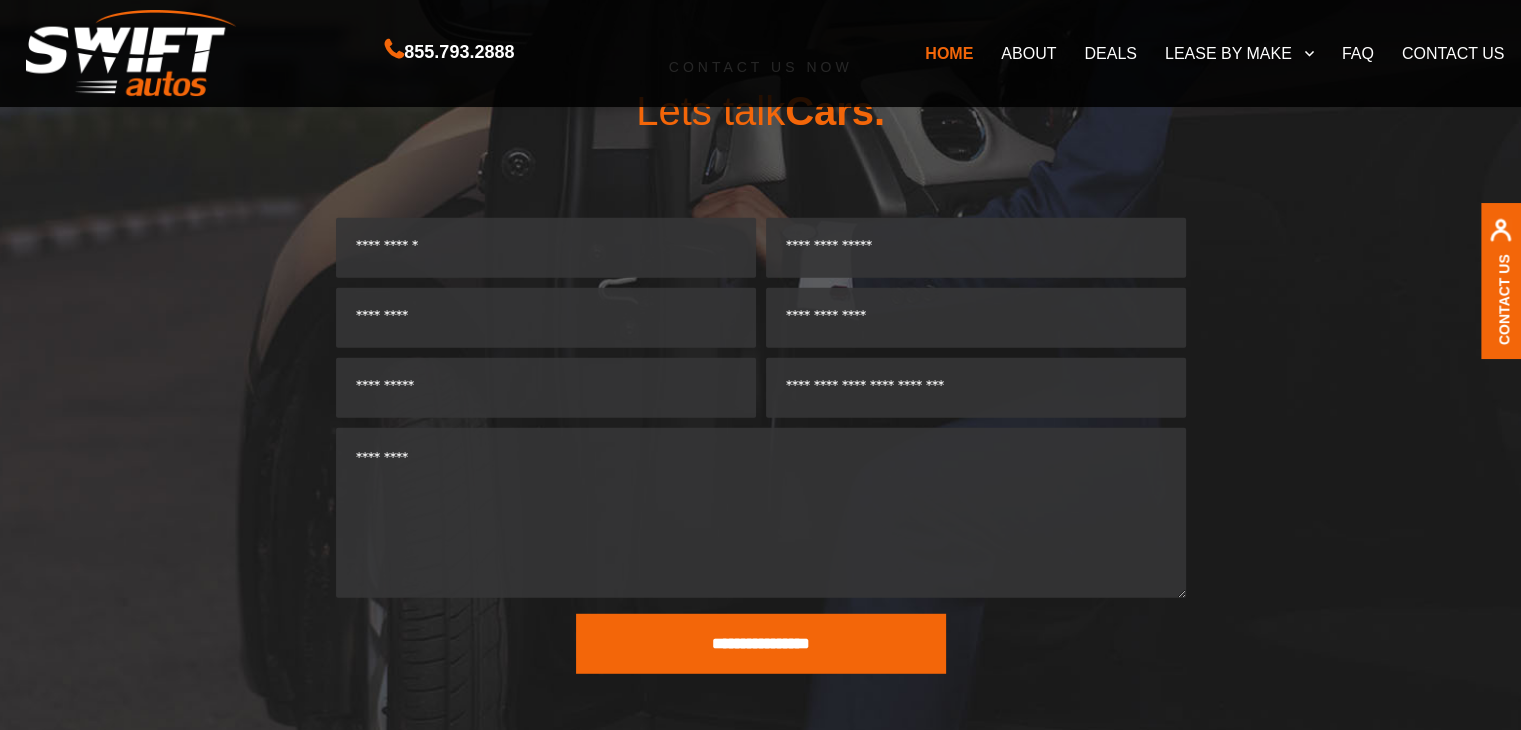 scroll, scrollTop: 5517, scrollLeft: 0, axis: vertical 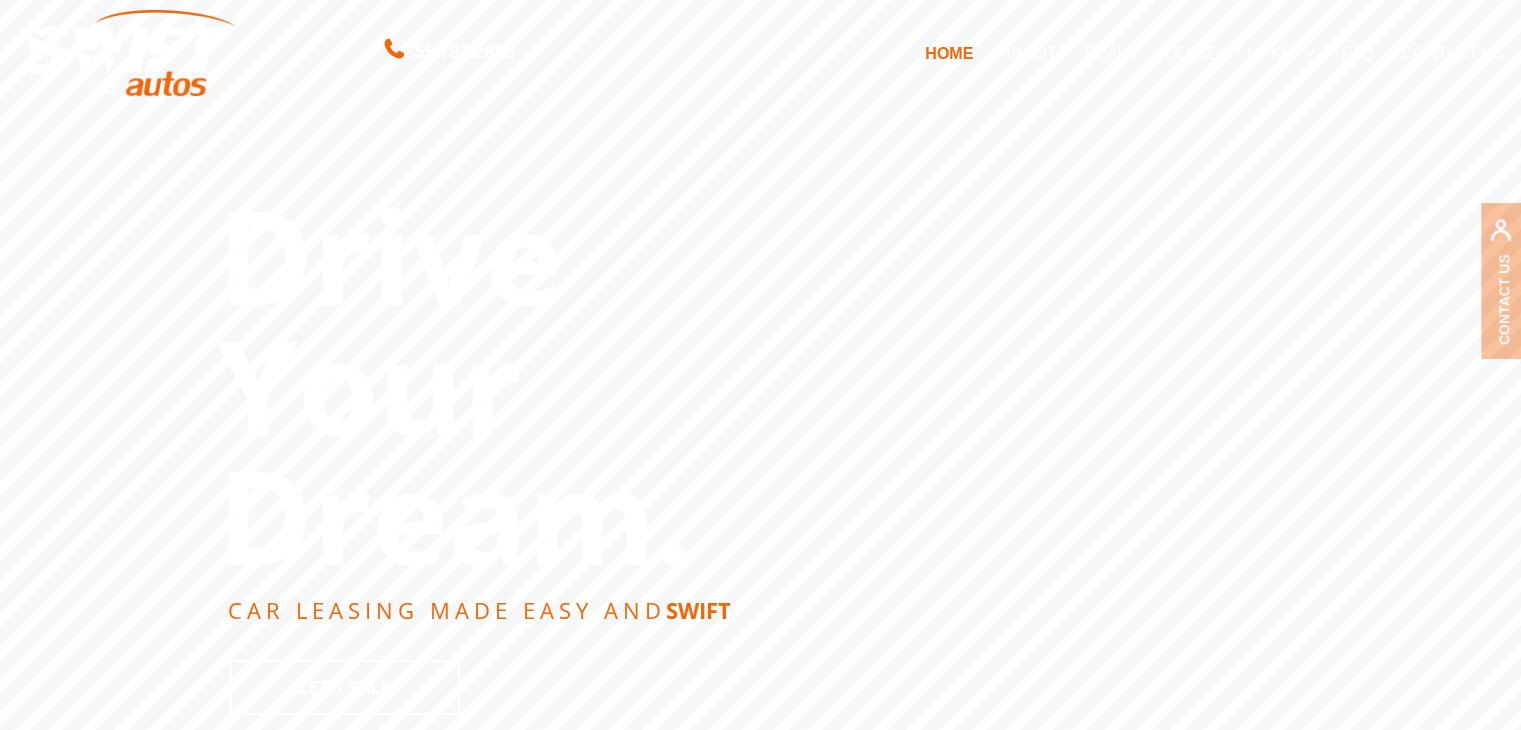click on "DEALS" at bounding box center (1110, 53) 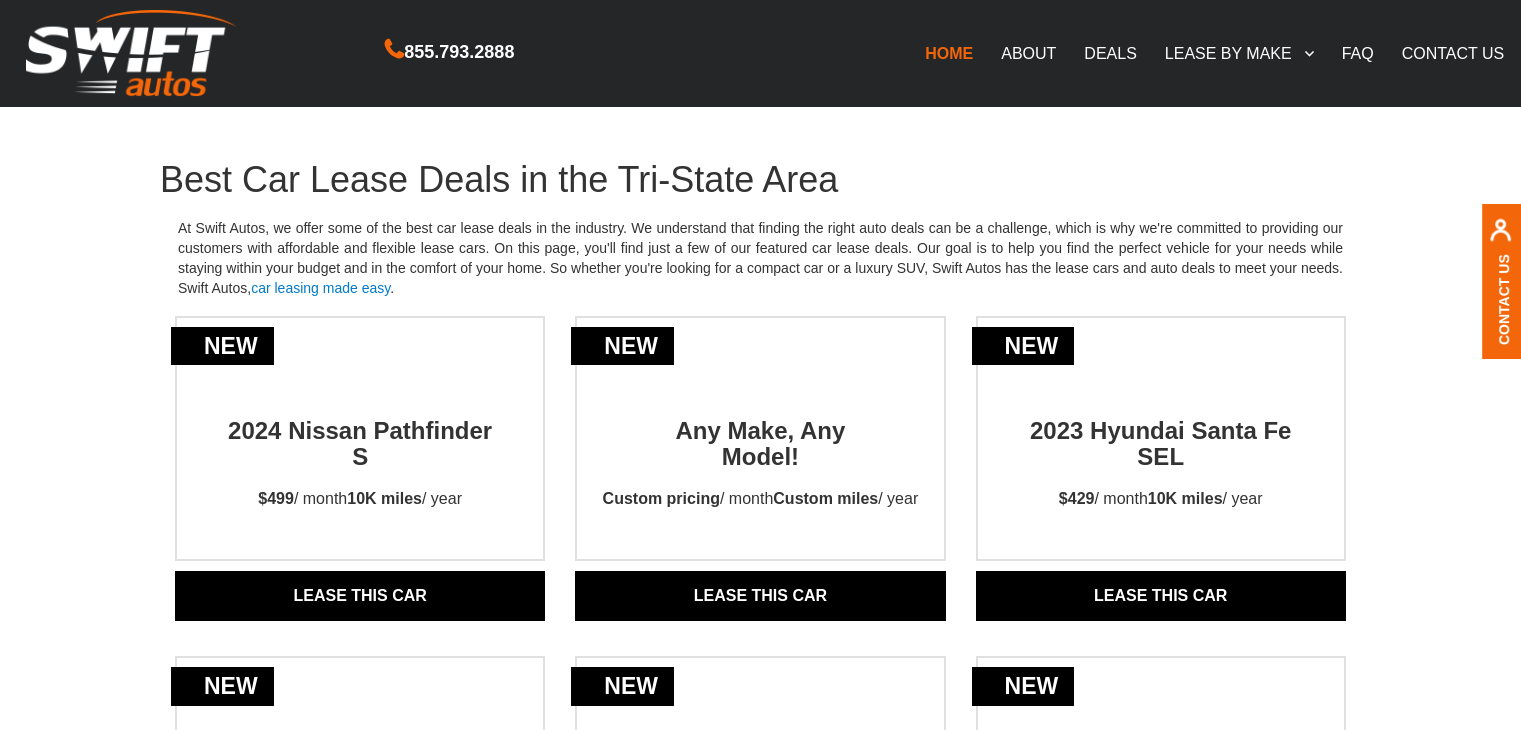 scroll, scrollTop: 0, scrollLeft: 0, axis: both 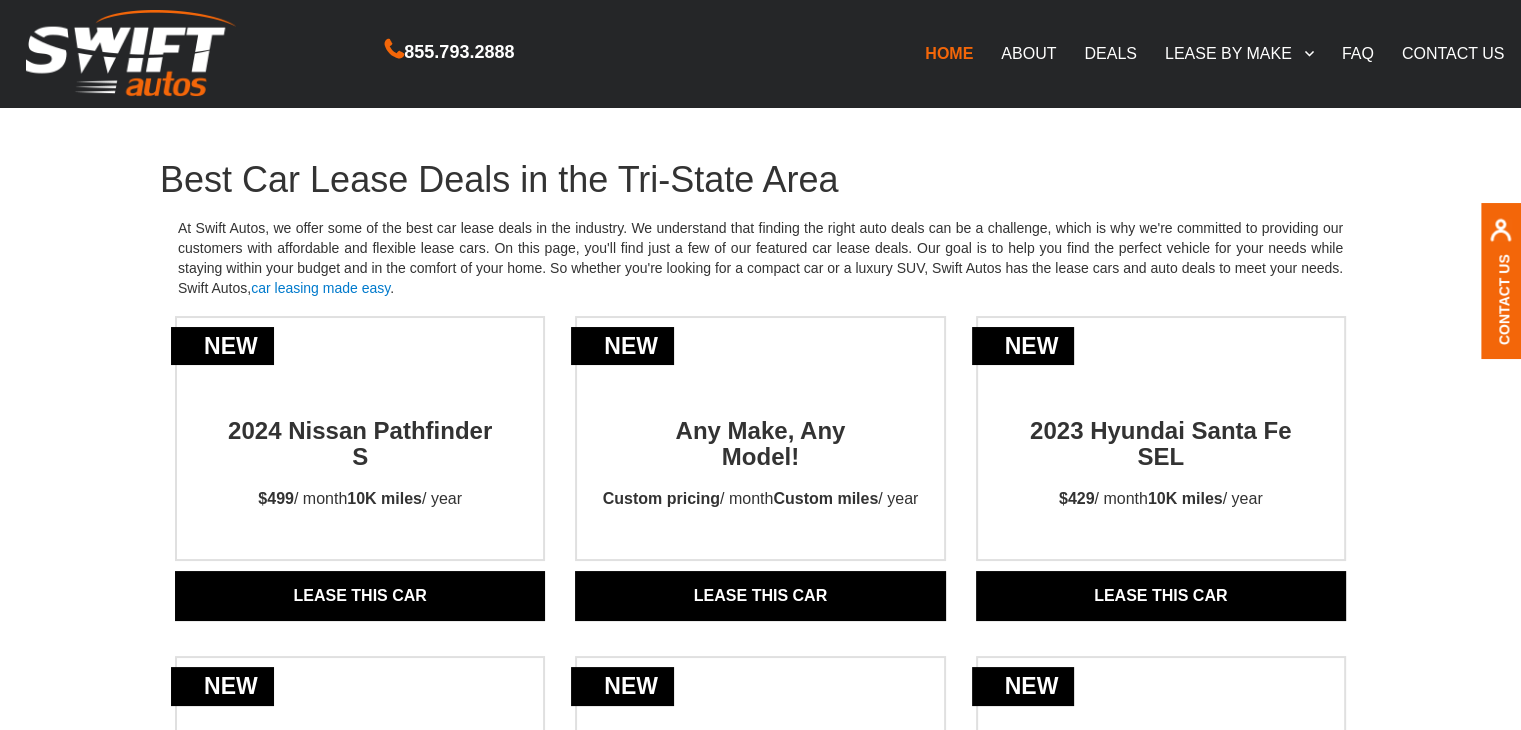 click on "Best Car Lease Deals in the Tri-State Area" at bounding box center (760, 180) 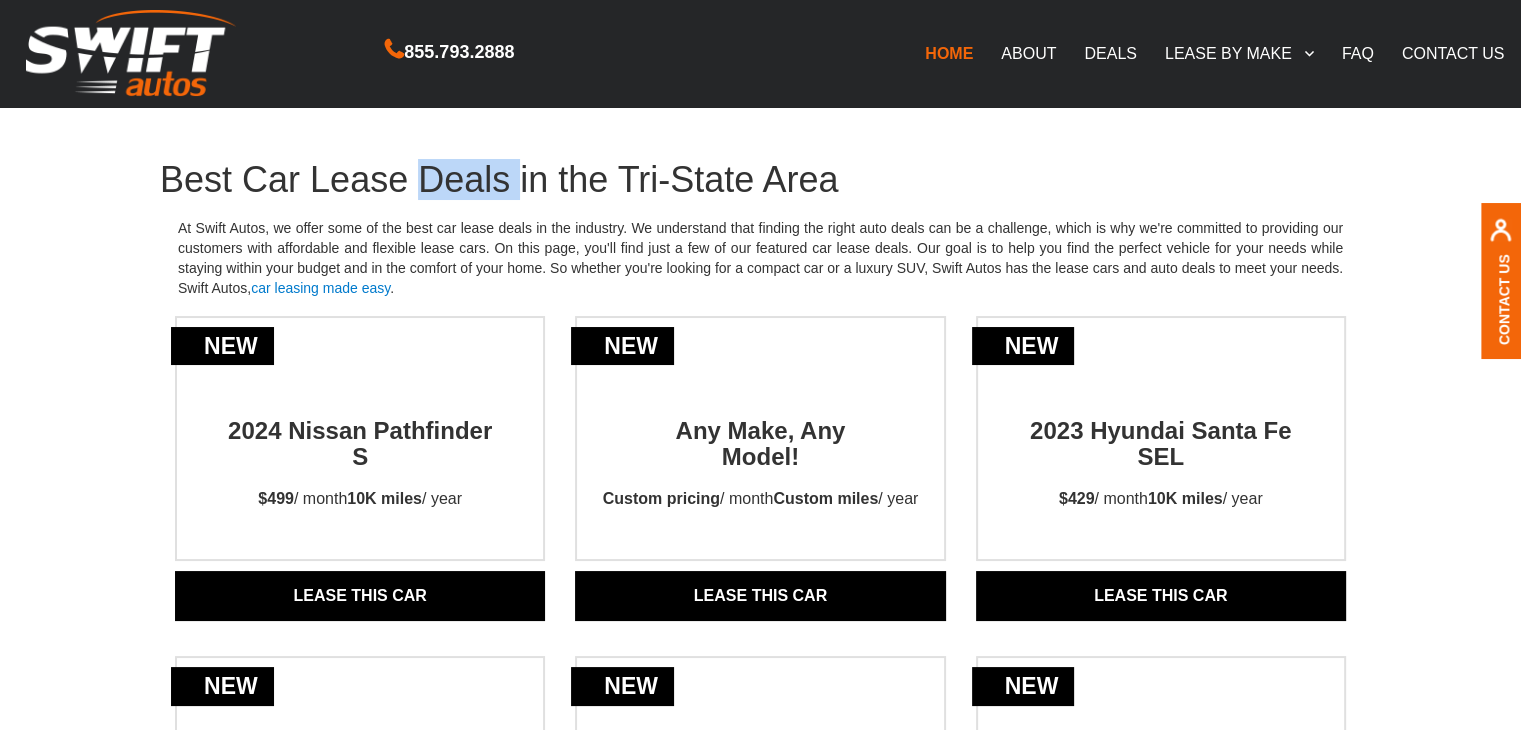 click on "Best Car Lease Deals in the Tri-State Area" at bounding box center [760, 180] 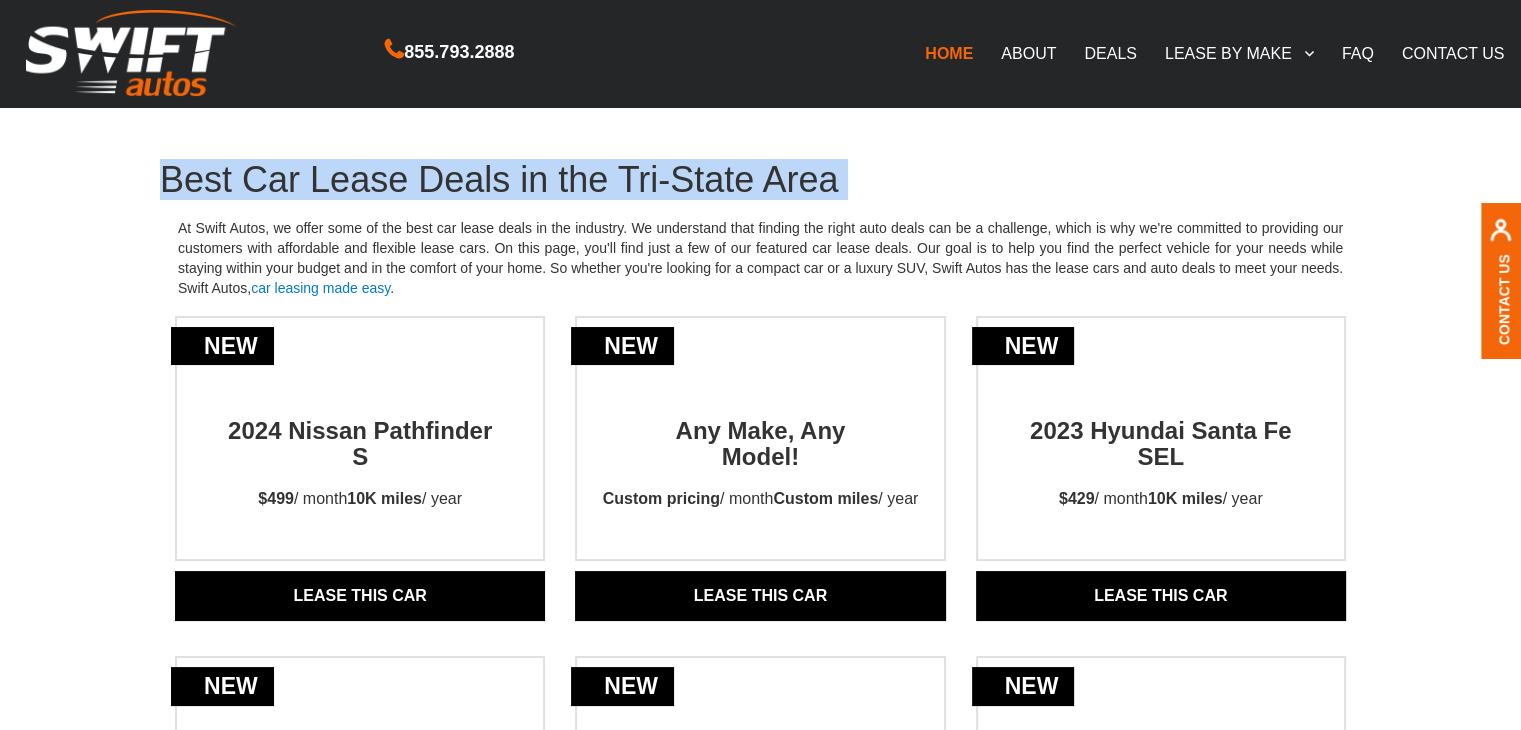 click on "Best Car Lease Deals in the Tri-State Area" at bounding box center (760, 180) 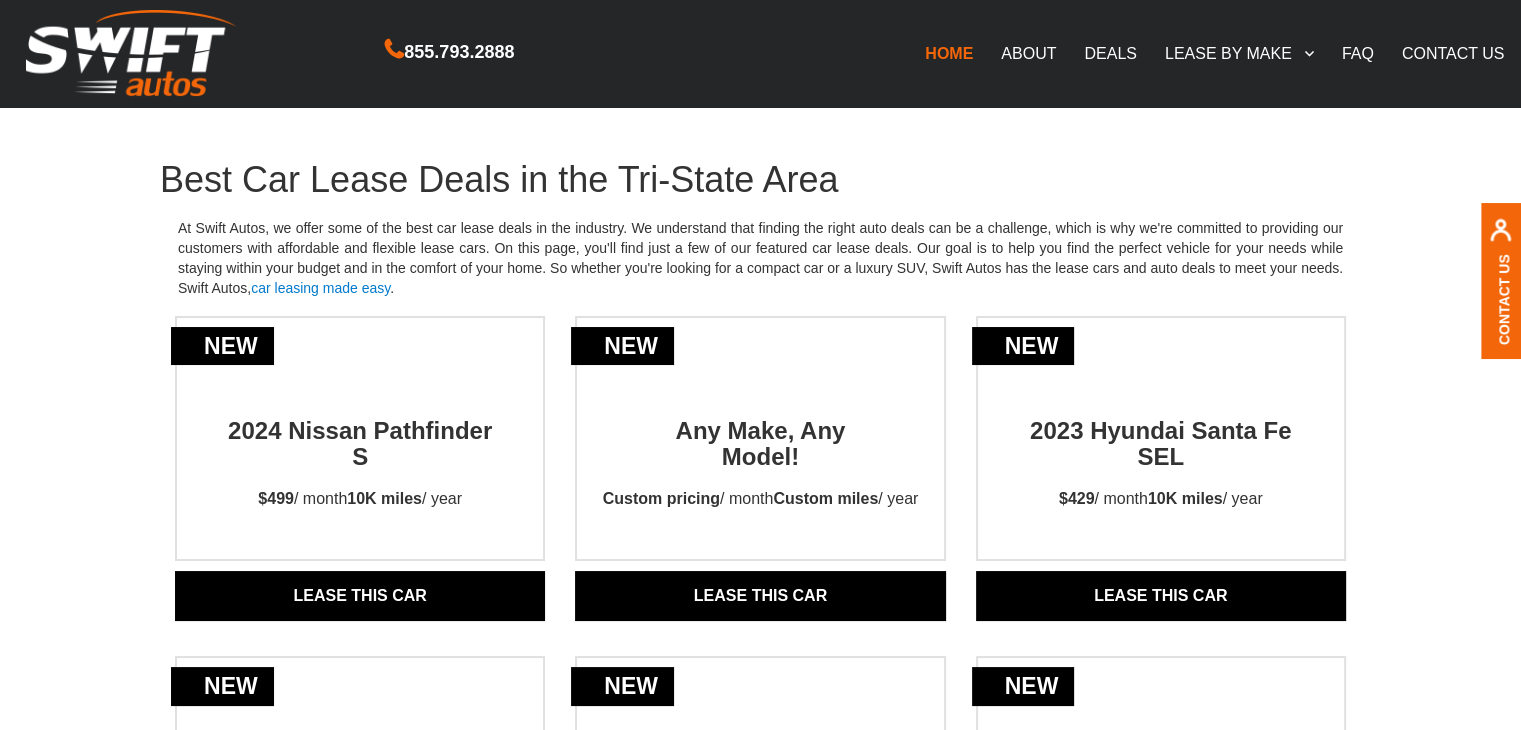 click on "At Swift Autos, we offer some of the best car lease deals in the industry. We understand that finding the right auto deals can be a challenge, which is why we're committed to providing our customers with affordable and flexible lease cars. On this page, you'll find just a few of our featured car lease deals. Our goal is to help you find the perfect vehicle for your needs while staying within your budget and in the comfort of your home. So whether you're looking for a compact car or a luxury SUV, Swift Autos has the lease cars and auto deals to meet your needs. Swift Autos,  car leasing made easy ." at bounding box center (760, 258) 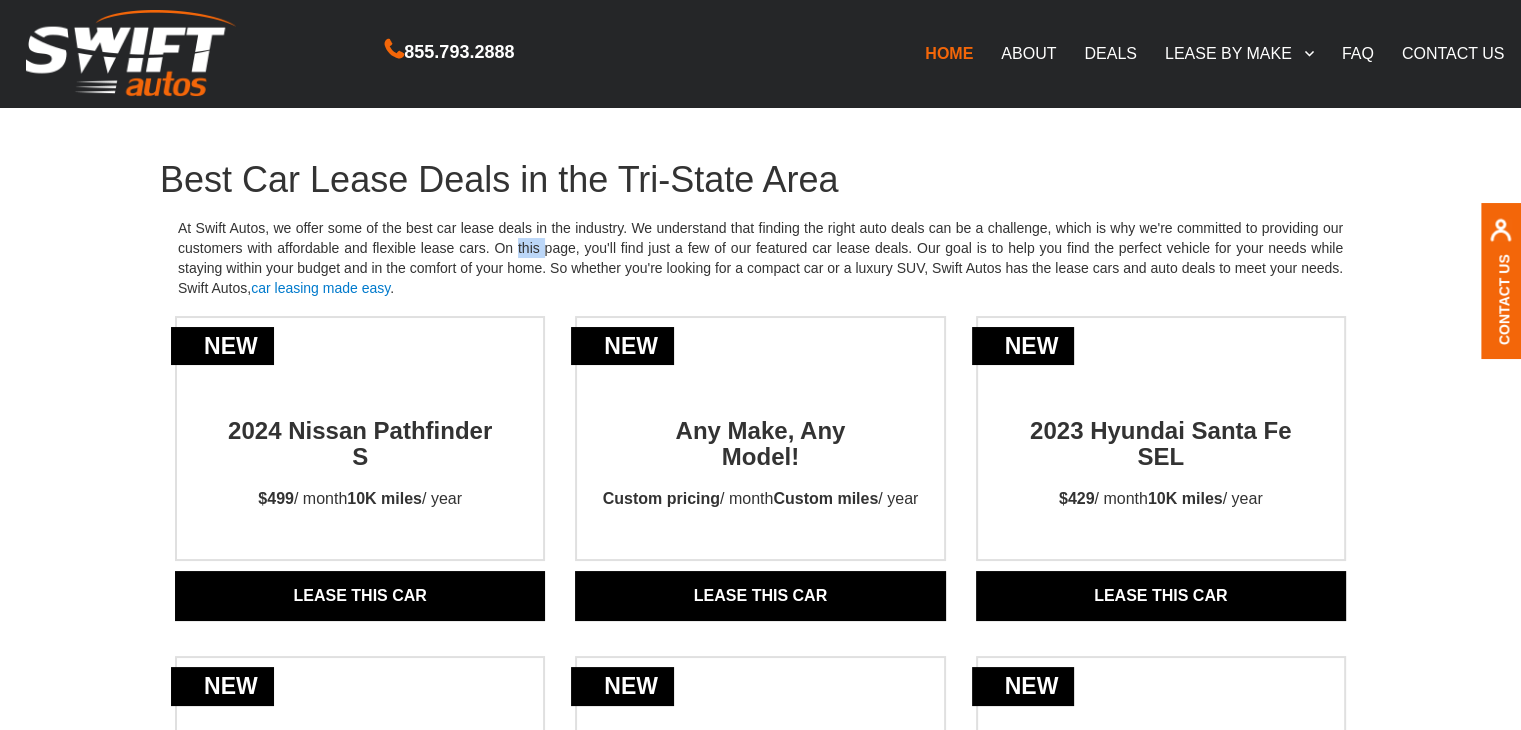 click on "At Swift Autos, we offer some of the best car lease deals in the industry. We understand that finding the right auto deals can be a challenge, which is why we're committed to providing our customers with affordable and flexible lease cars. On this page, you'll find just a few of our featured car lease deals. Our goal is to help you find the perfect vehicle for your needs while staying within your budget and in the comfort of your home. So whether you're looking for a compact car or a luxury SUV, Swift Autos has the lease cars and auto deals to meet your needs. Swift Autos,  car leasing made easy ." at bounding box center [760, 258] 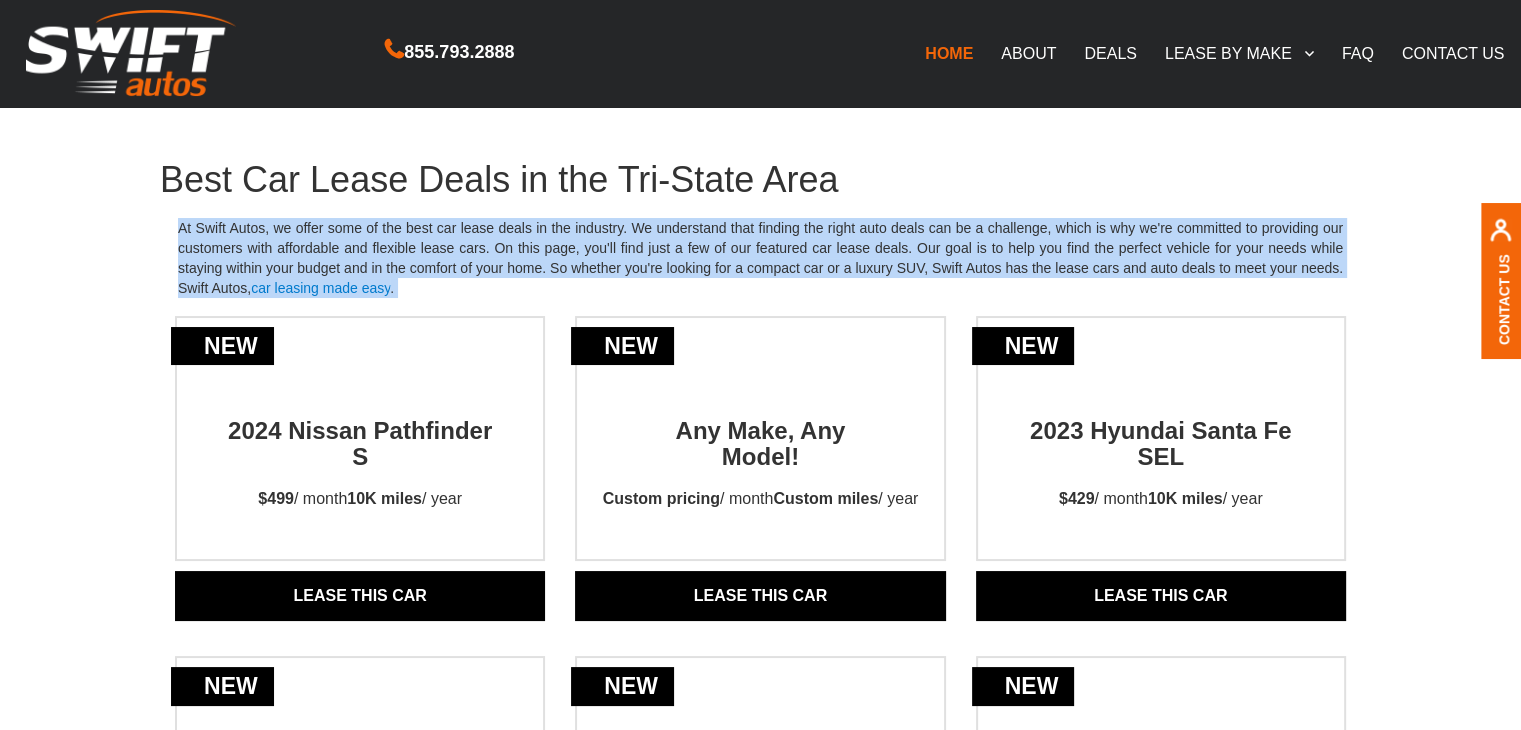 click on "At Swift Autos, we offer some of the best car lease deals in the industry. We understand that finding the right auto deals can be a challenge, which is why we're committed to providing our customers with affordable and flexible lease cars. On this page, you'll find just a few of our featured car lease deals. Our goal is to help you find the perfect vehicle for your needs while staying within your budget and in the comfort of your home. So whether you're looking for a compact car or a luxury SUV, Swift Autos has the lease cars and auto deals to meet your needs. Swift Autos,  car leasing made easy ." at bounding box center [760, 258] 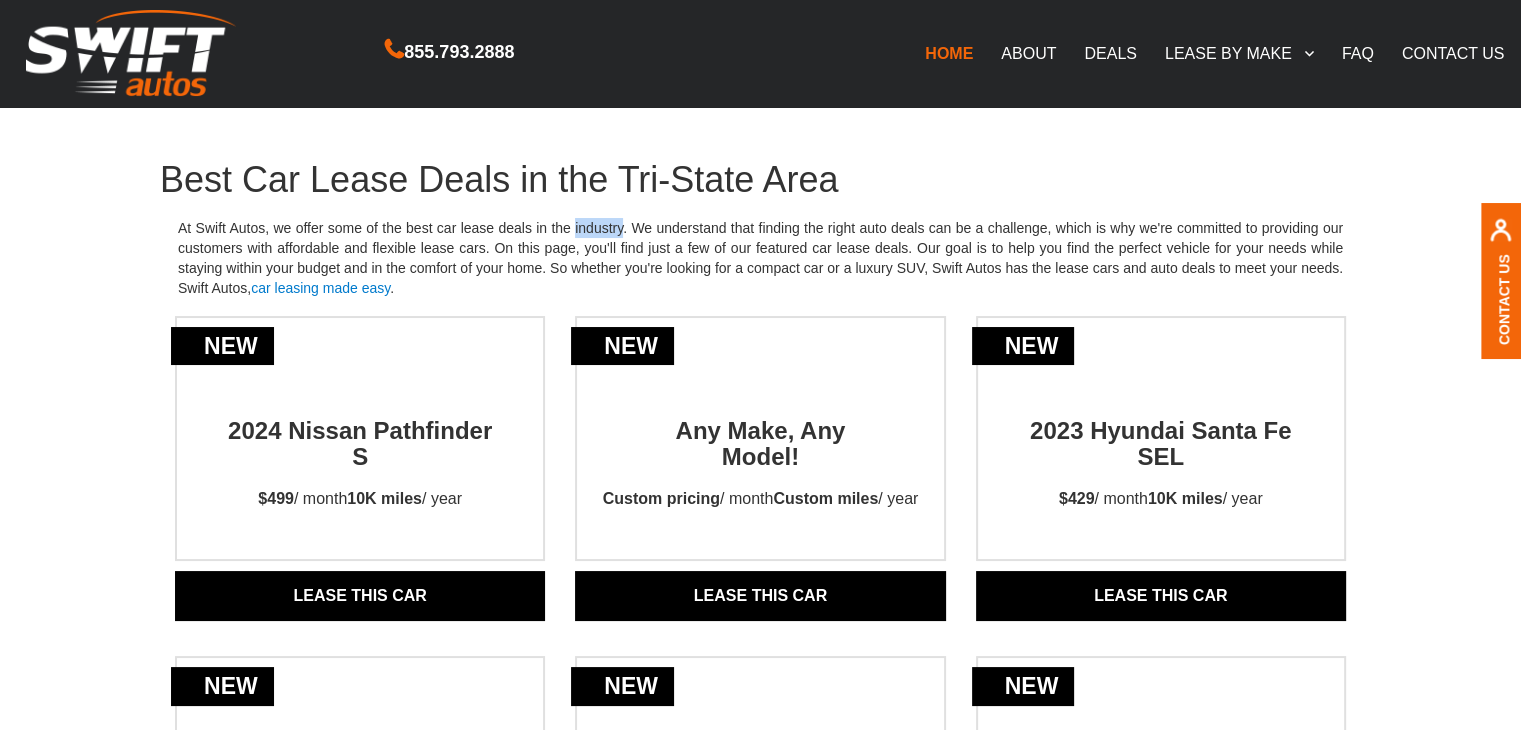 click on "At Swift Autos, we offer some of the best car lease deals in the industry. We understand that finding the right auto deals can be a challenge, which is why we're committed to providing our customers with affordable and flexible lease cars. On this page, you'll find just a few of our featured car lease deals. Our goal is to help you find the perfect vehicle for your needs while staying within your budget and in the comfort of your home. So whether you're looking for a compact car or a luxury SUV, Swift Autos has the lease cars and auto deals to meet your needs. Swift Autos,  car leasing made easy ." at bounding box center [760, 258] 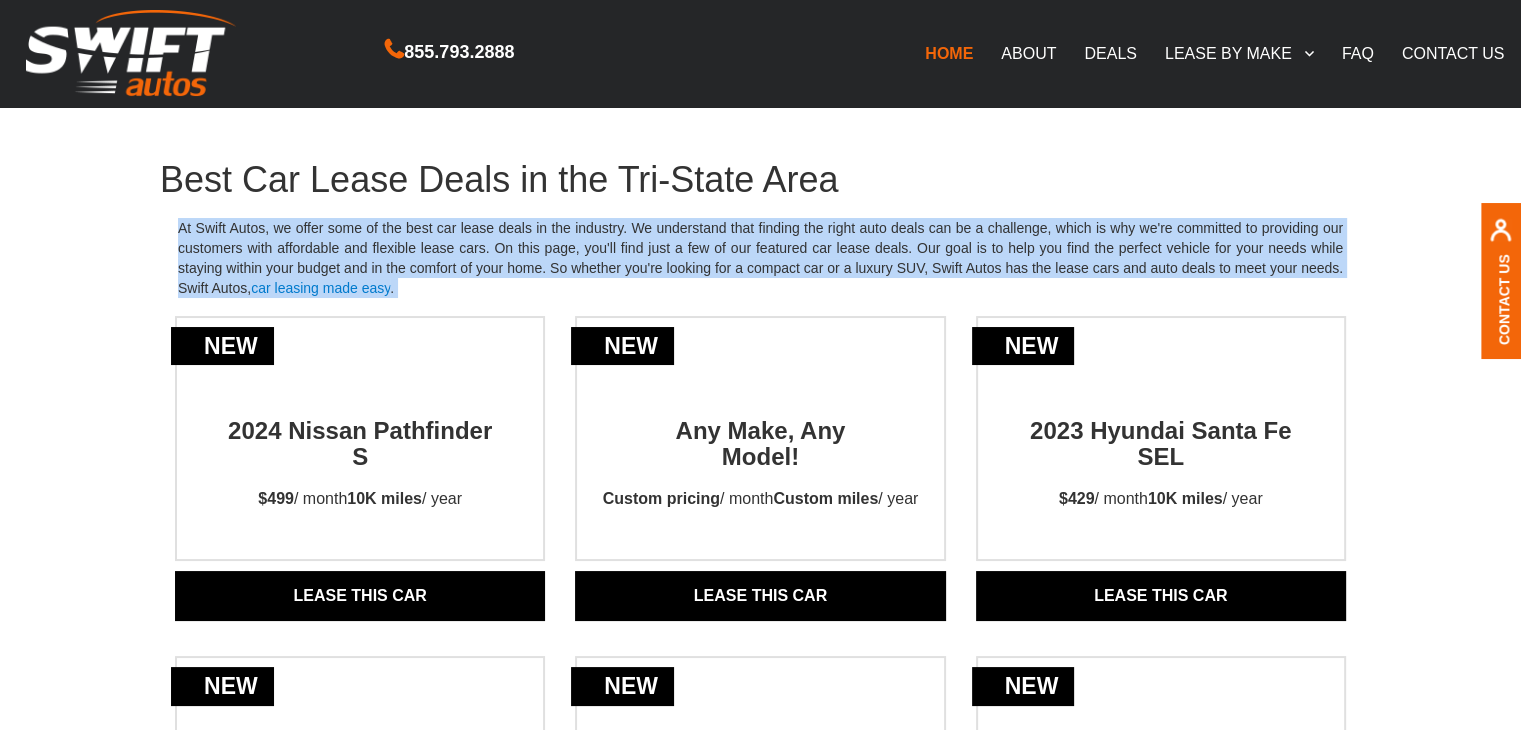 click on "At Swift Autos, we offer some of the best car lease deals in the industry. We understand that finding the right auto deals can be a challenge, which is why we're committed to providing our customers with affordable and flexible lease cars. On this page, you'll find just a few of our featured car lease deals. Our goal is to help you find the perfect vehicle for your needs while staying within your budget and in the comfort of your home. So whether you're looking for a compact car or a luxury SUV, Swift Autos has the lease cars and auto deals to meet your needs. Swift Autos,  car leasing made easy ." at bounding box center [760, 258] 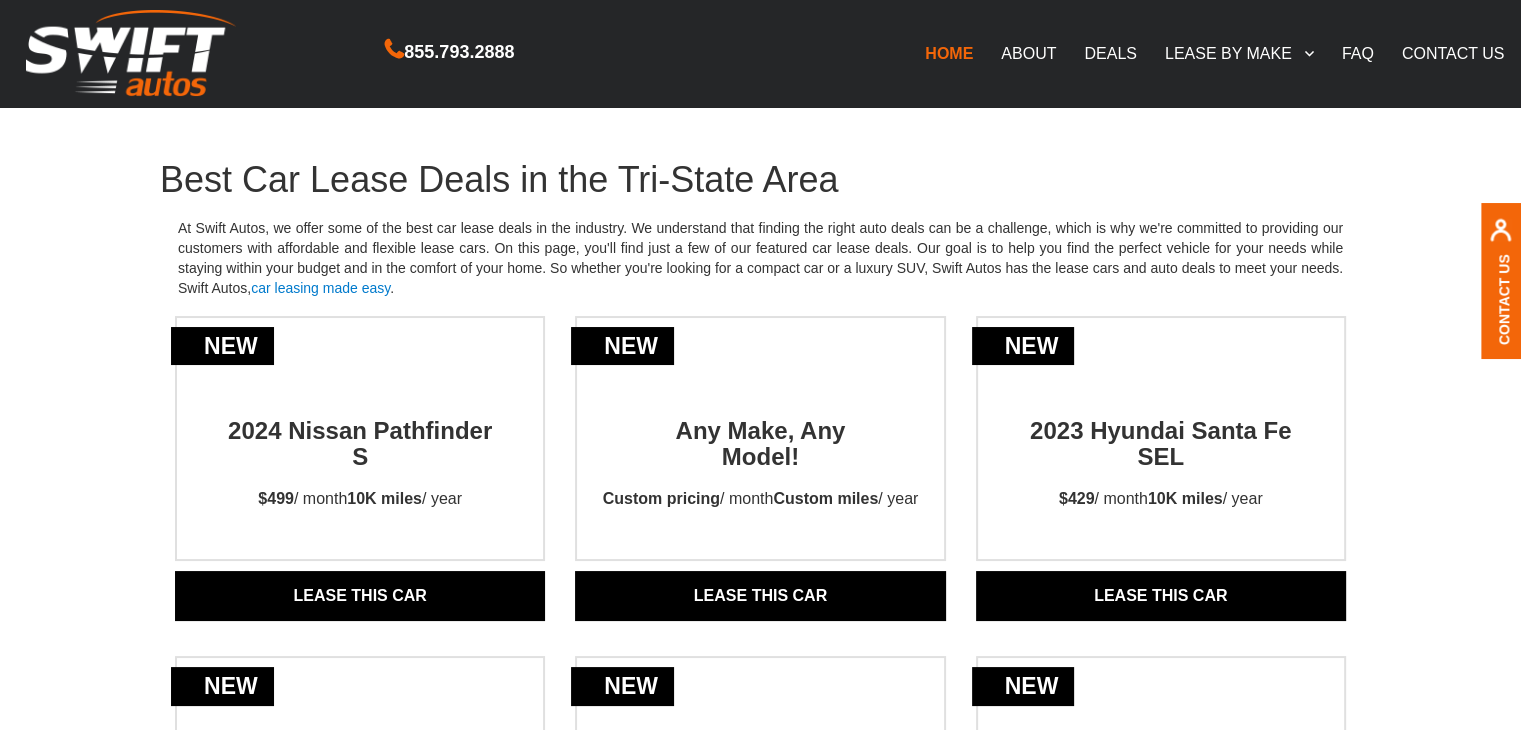 click on "Best Car Lease Deals in the Tri-State Area" at bounding box center [760, 180] 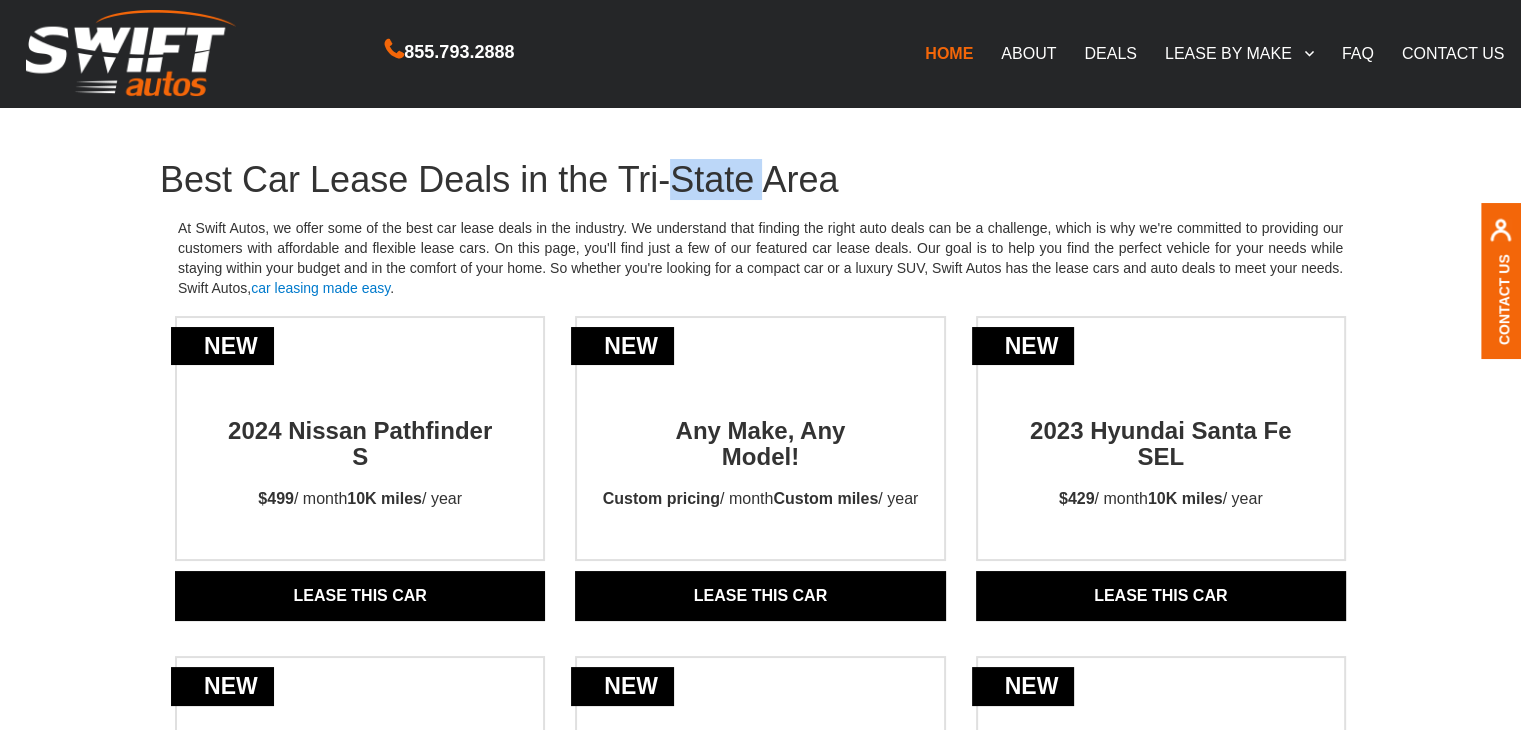 click on "Best Car Lease Deals in the Tri-State Area" at bounding box center (760, 180) 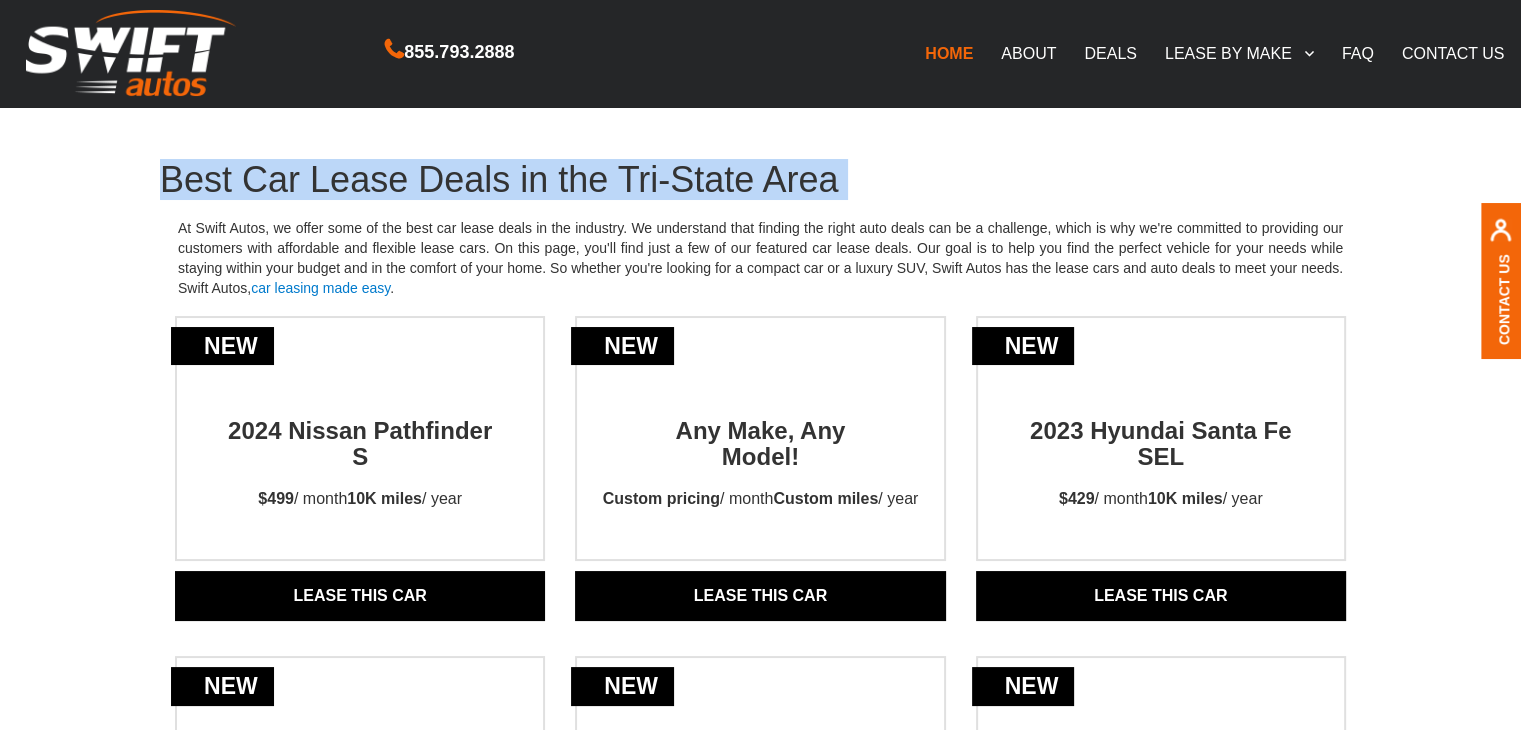 click on "Best Car Lease Deals in the Tri-State Area" at bounding box center [760, 180] 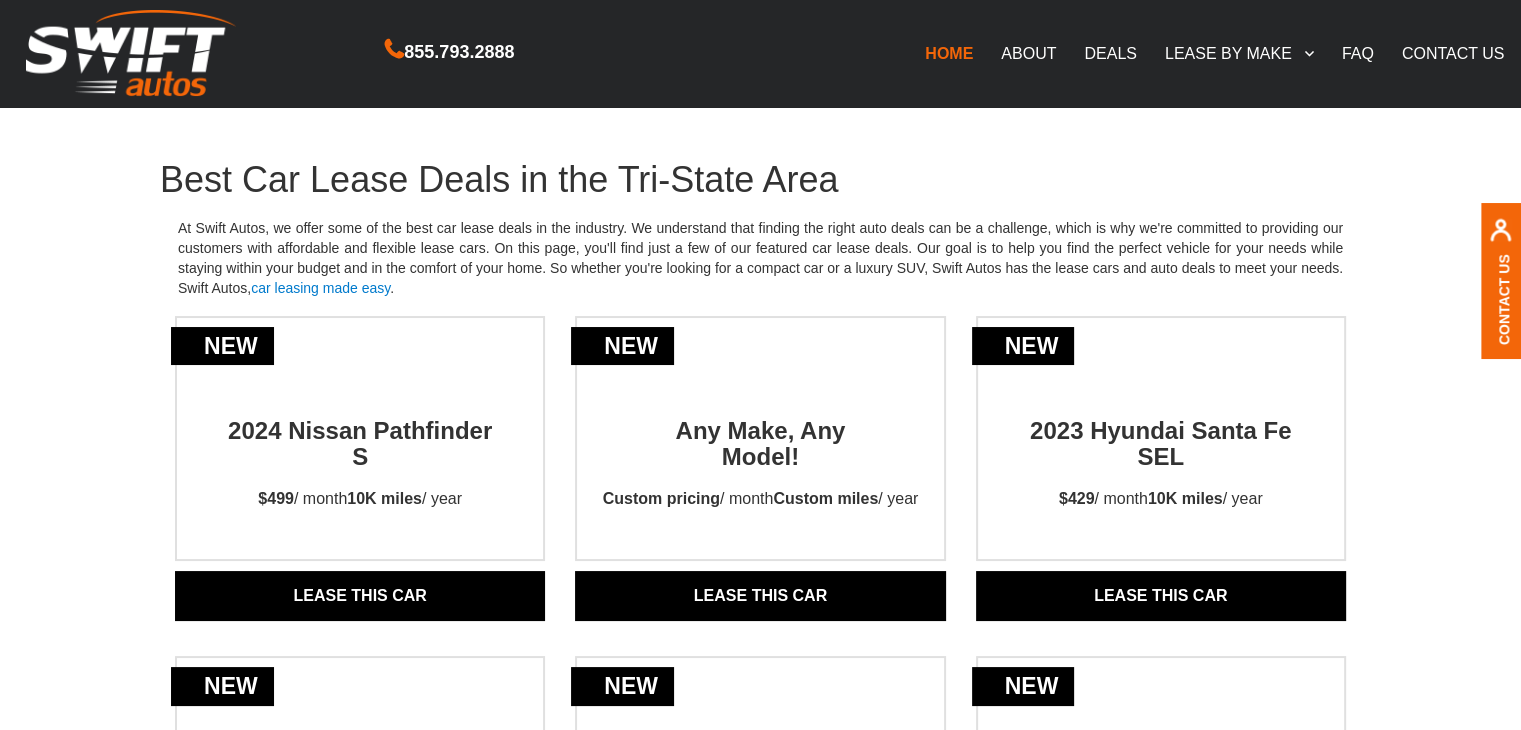 click on "At Swift Autos, we offer some of the best car lease deals in the industry. We understand that finding the right auto deals can be a challenge, which is why we're committed to providing our customers with affordable and flexible lease cars. On this page, you'll find just a few of our featured car lease deals. Our goal is to help you find the perfect vehicle for your needs while staying within your budget and in the comfort of your home. So whether you're looking for a compact car or a luxury SUV, Swift Autos has the lease cars and auto deals to meet your needs. Swift Autos,  car leasing made easy ." at bounding box center (760, 258) 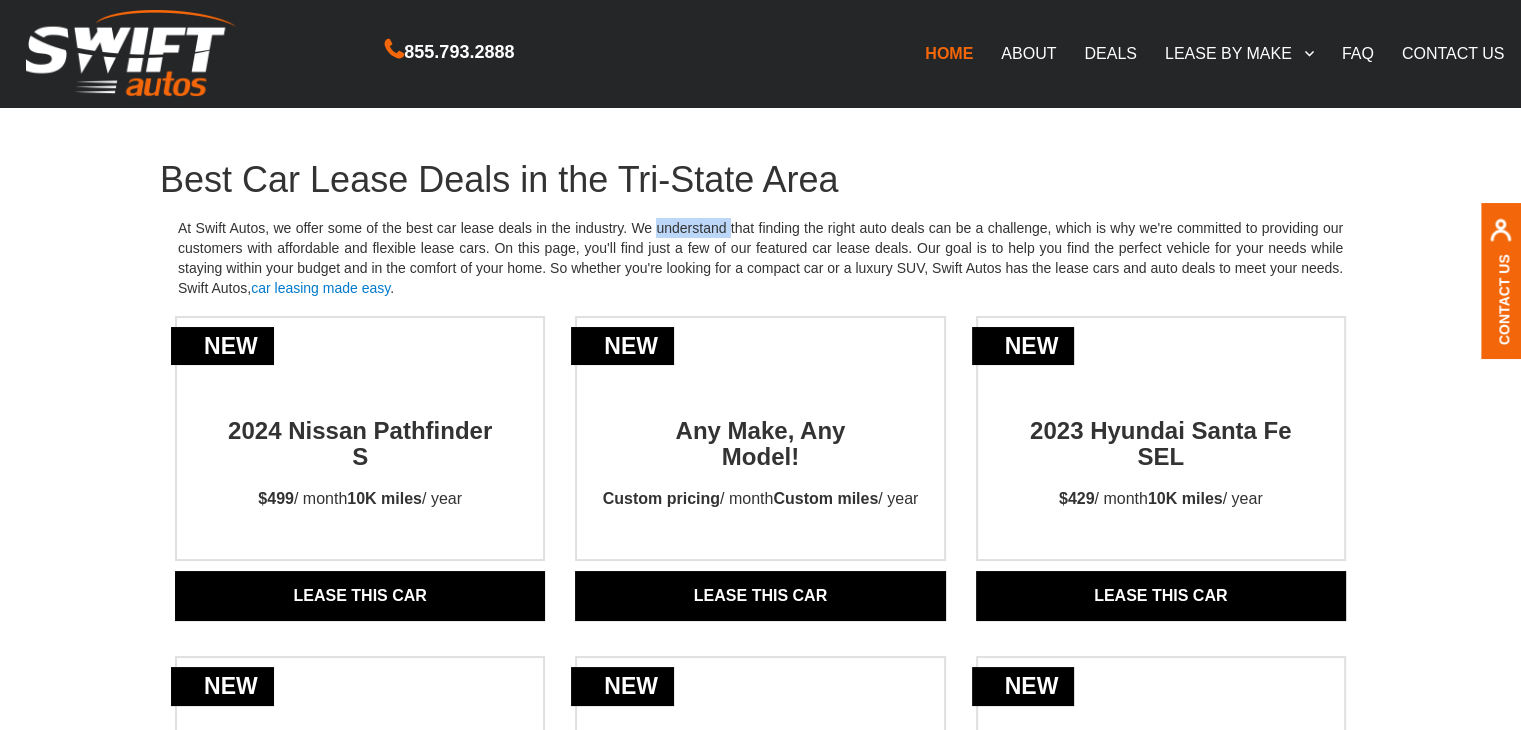 click on "At Swift Autos, we offer some of the best car lease deals in the industry. We understand that finding the right auto deals can be a challenge, which is why we're committed to providing our customers with affordable and flexible lease cars. On this page, you'll find just a few of our featured car lease deals. Our goal is to help you find the perfect vehicle for your needs while staying within your budget and in the comfort of your home. So whether you're looking for a compact car or a luxury SUV, Swift Autos has the lease cars and auto deals to meet your needs. Swift Autos,  car leasing made easy ." at bounding box center (760, 258) 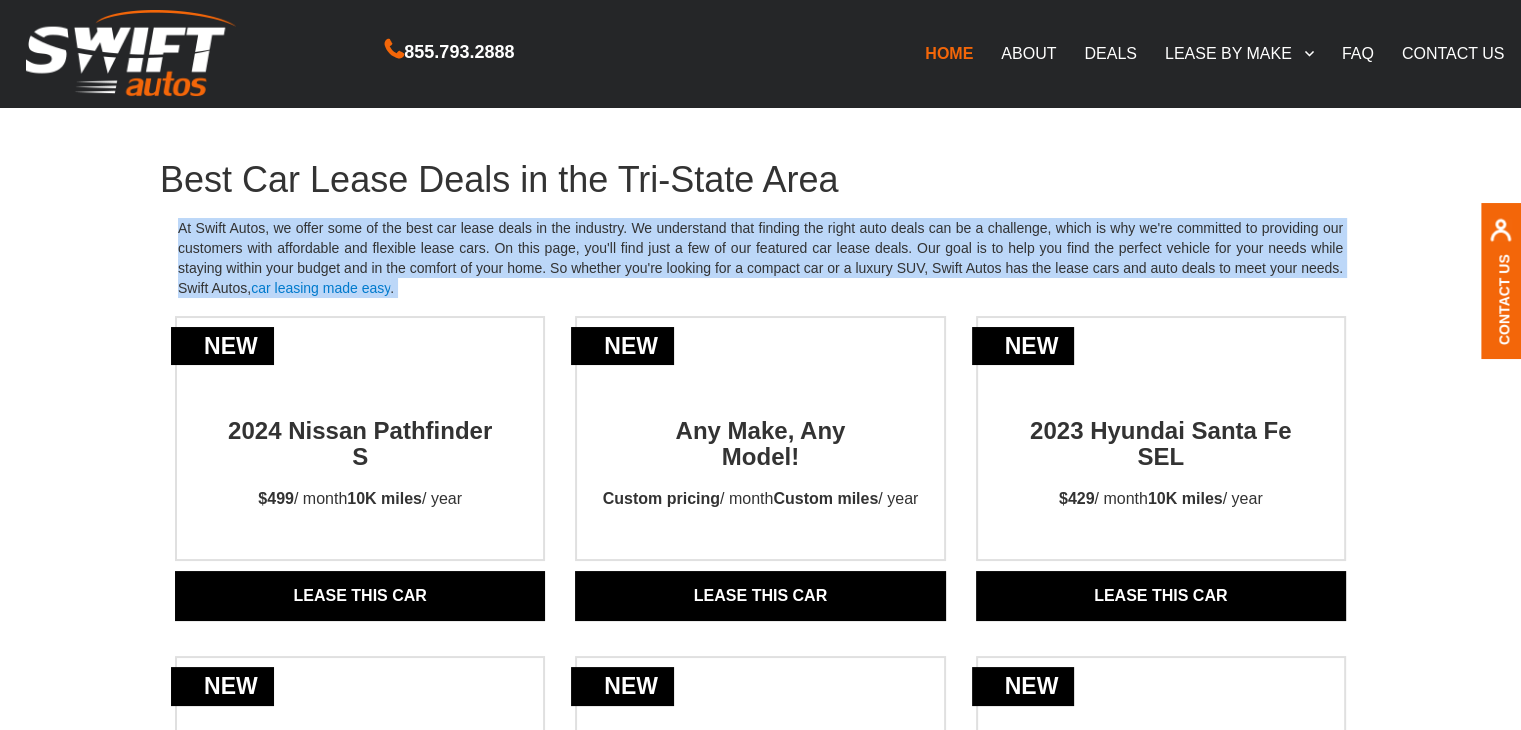 click on "At Swift Autos, we offer some of the best car lease deals in the industry. We understand that finding the right auto deals can be a challenge, which is why we're committed to providing our customers with affordable and flexible lease cars. On this page, you'll find just a few of our featured car lease deals. Our goal is to help you find the perfect vehicle for your needs while staying within your budget and in the comfort of your home. So whether you're looking for a compact car or a luxury SUV, Swift Autos has the lease cars and auto deals to meet your needs. Swift Autos,  car leasing made easy ." at bounding box center (760, 258) 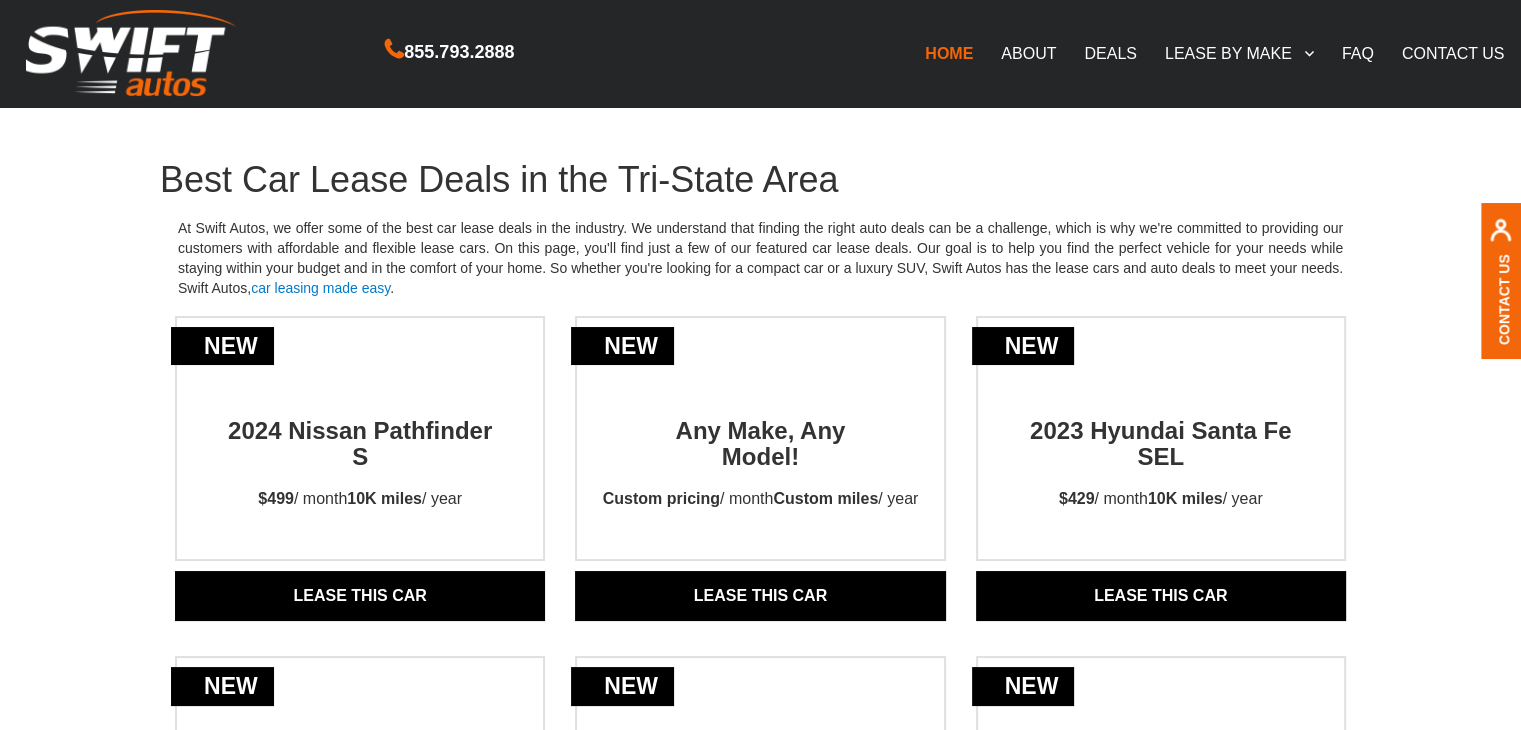 click on "Best Car Lease Deals in the Tri-State Area" at bounding box center (760, 180) 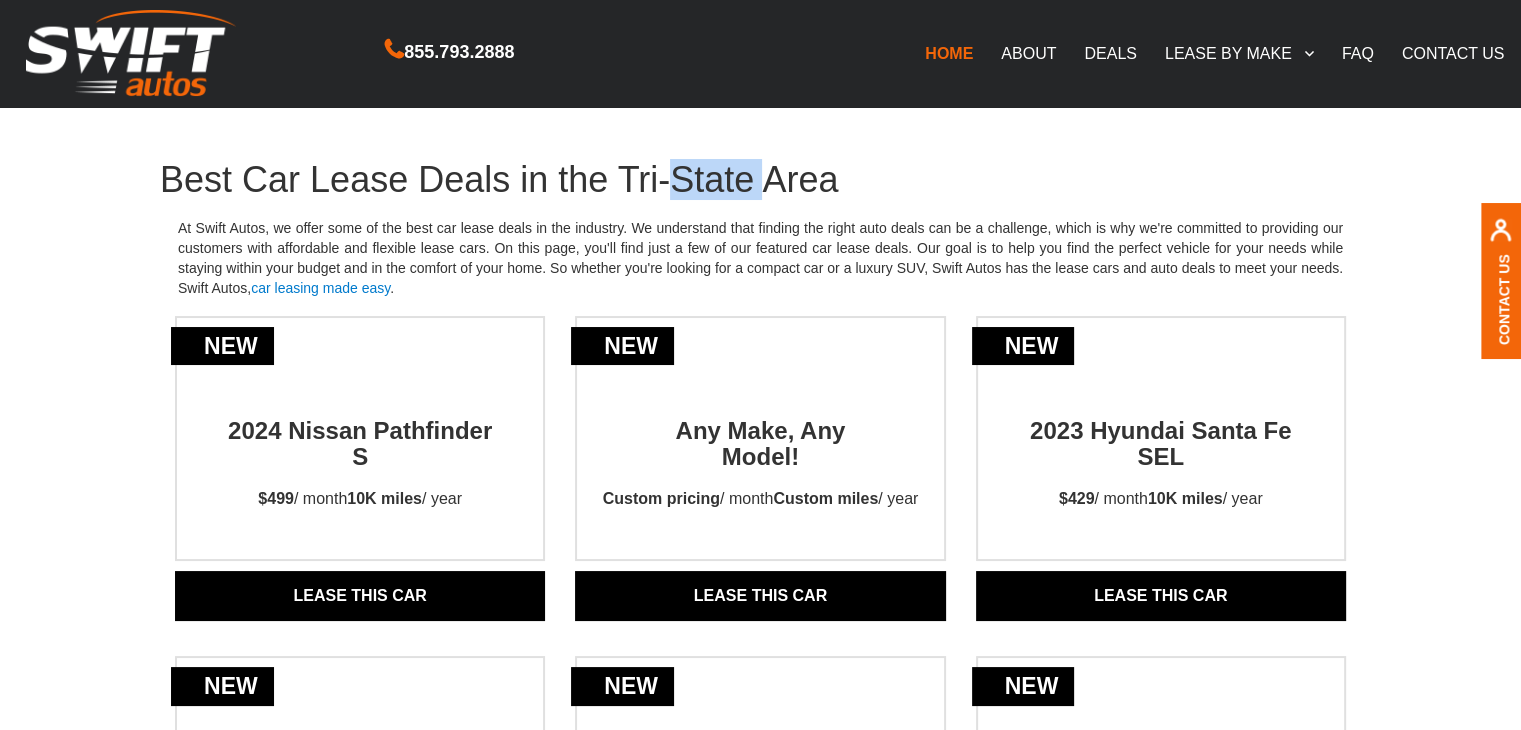 click on "Best Car Lease Deals in the Tri-State Area" at bounding box center [760, 180] 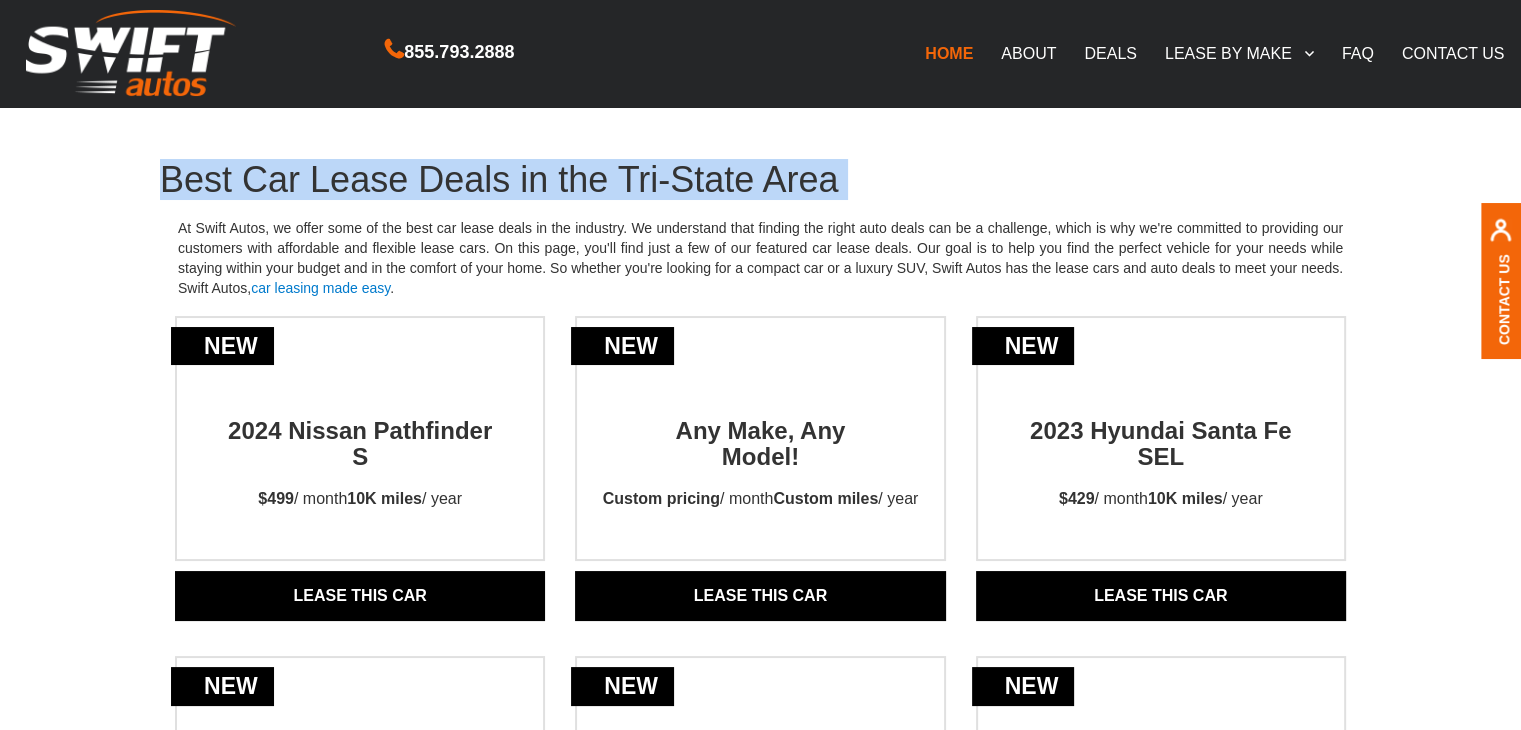 click on "Best Car Lease Deals in the Tri-State Area" at bounding box center (760, 180) 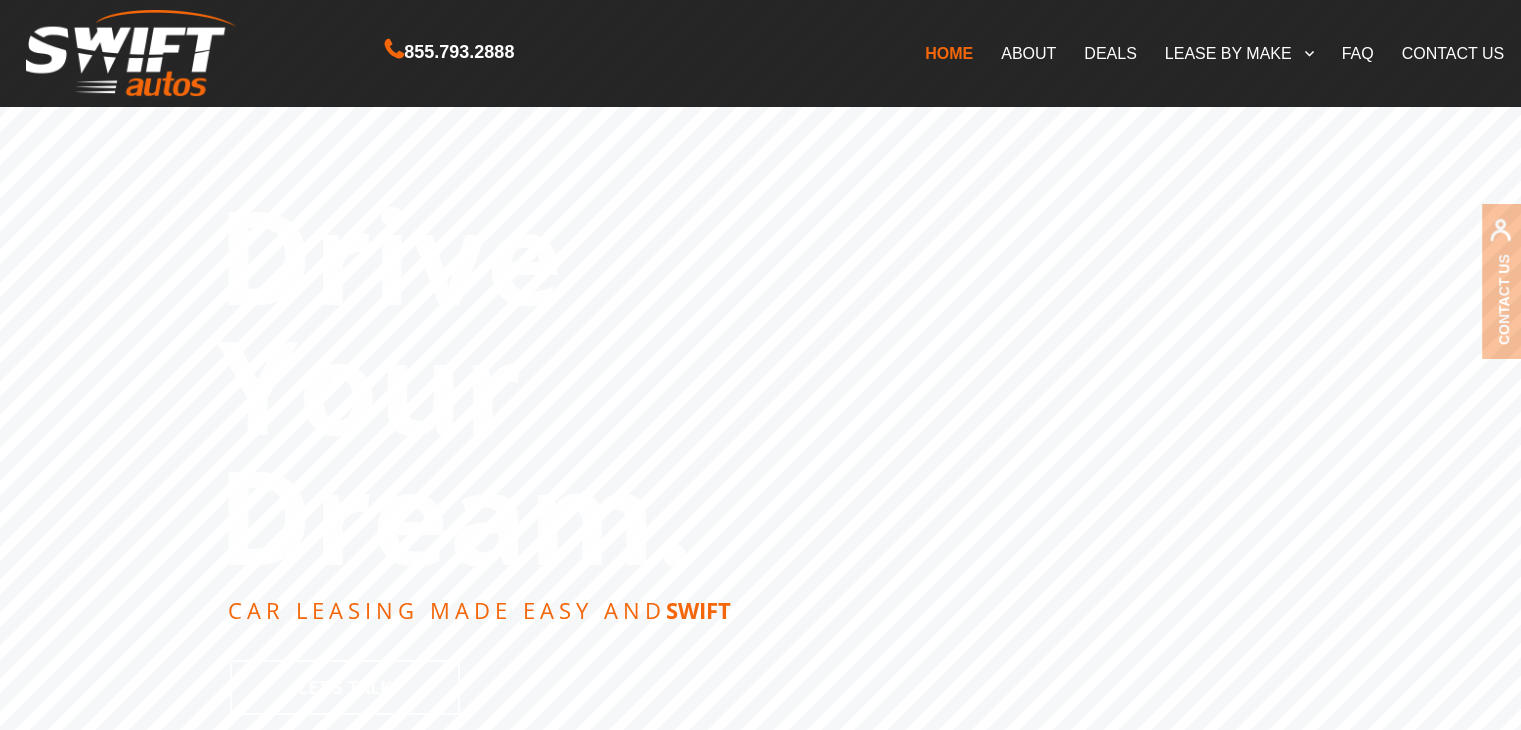 click on "DEALS" at bounding box center [1110, 53] 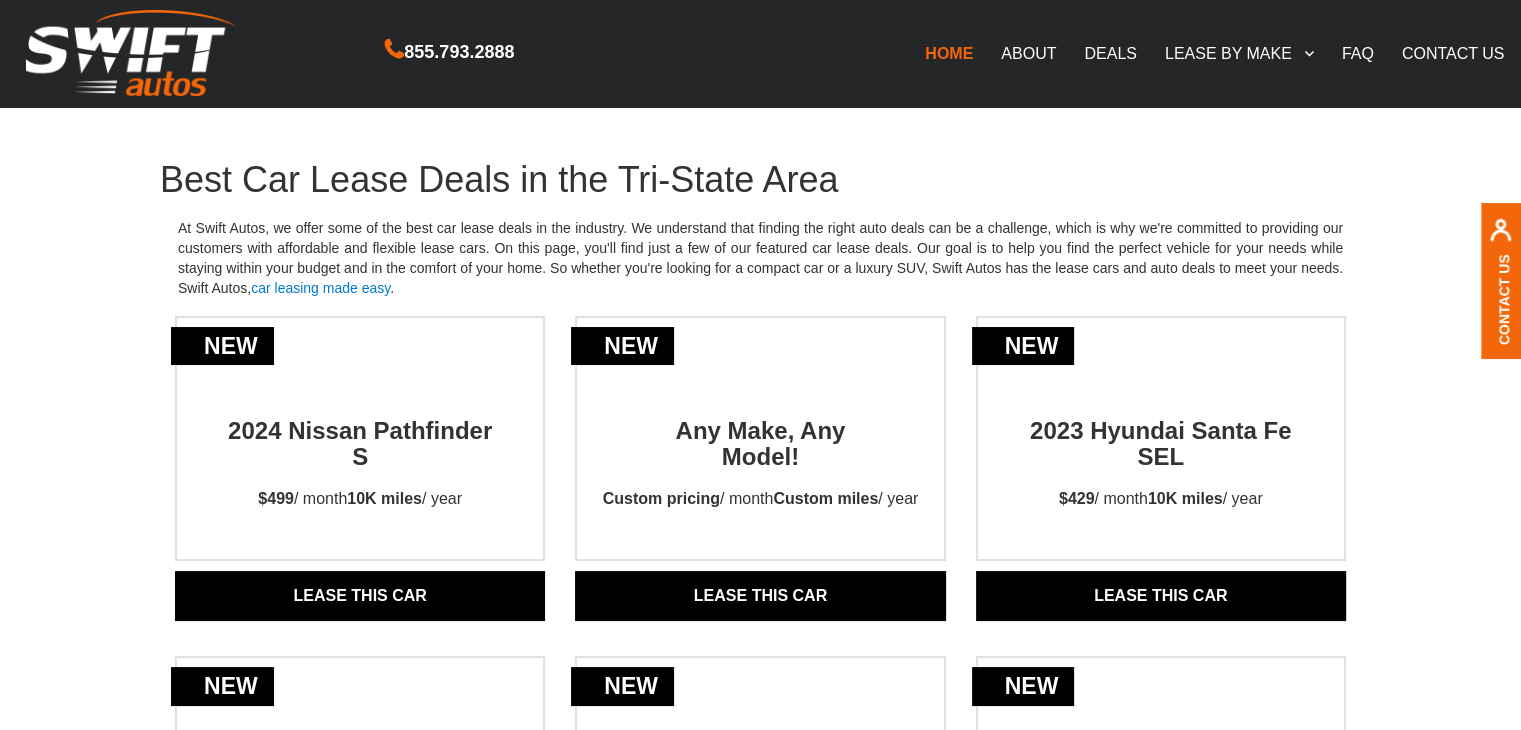 scroll, scrollTop: 1220, scrollLeft: 0, axis: vertical 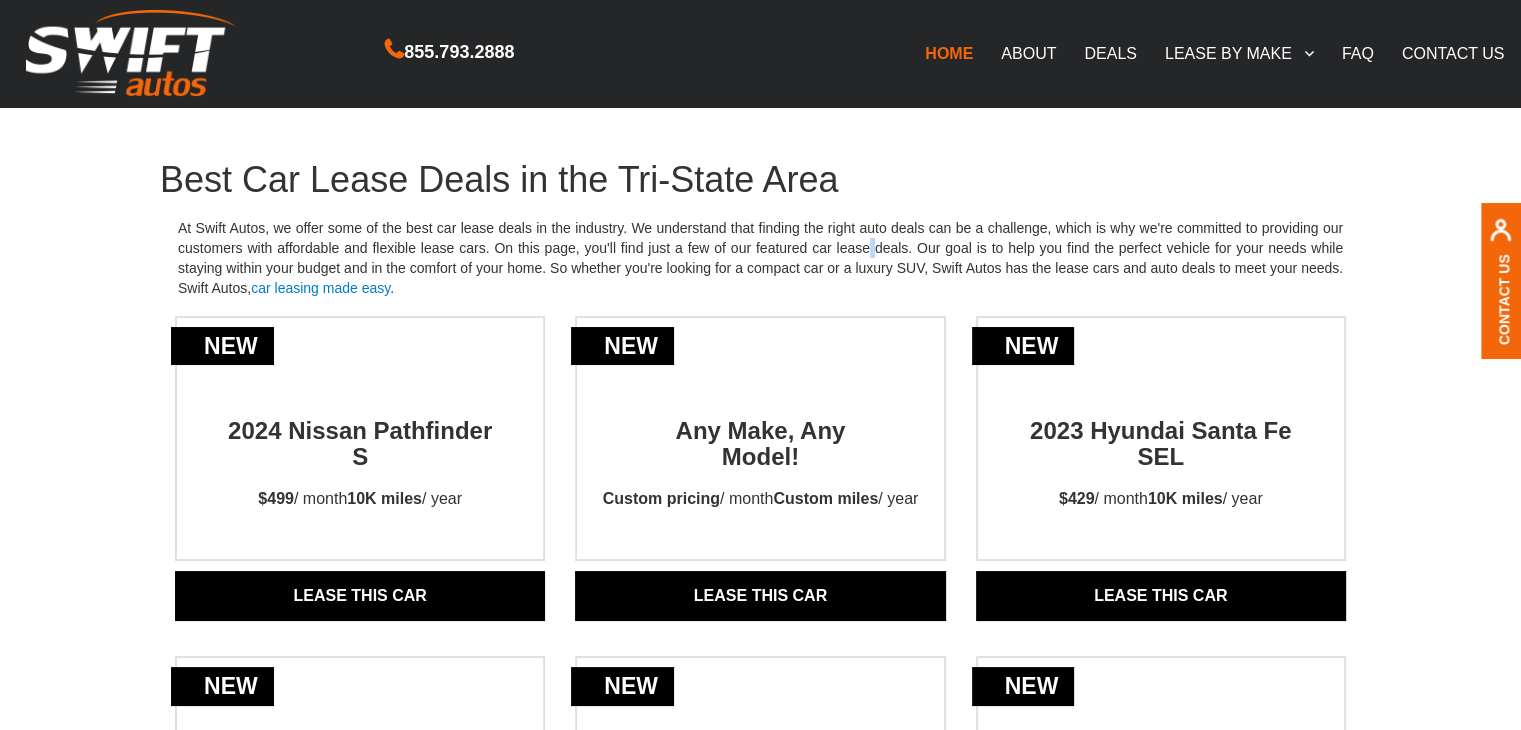click on "At Swift Autos, we offer some of the best car lease deals in the industry. We understand that finding the right auto deals can be a challenge, which is why we're committed to providing our customers with affordable and flexible lease cars. On this page, you'll find just a few of our featured car lease deals. Our goal is to help you find the perfect vehicle for your needs while staying within your budget and in the comfort of your home. So whether you're looking for a compact car or a luxury SUV, Swift Autos has the lease cars and auto deals to meet your needs. Swift Autos,  car leasing made easy ." at bounding box center (760, 258) 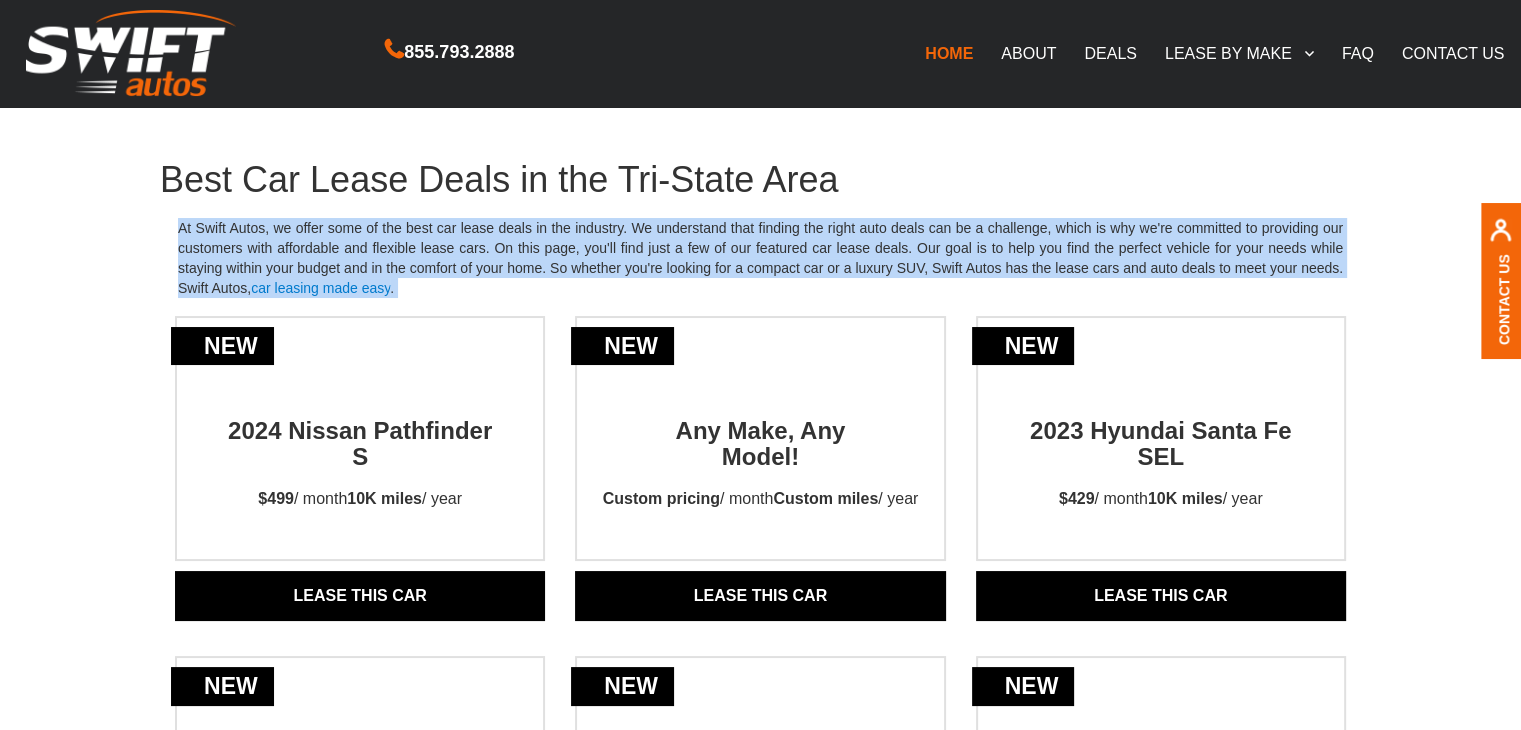click on "At Swift Autos, we offer some of the best car lease deals in the industry. We understand that finding the right auto deals can be a challenge, which is why we're committed to providing our customers with affordable and flexible lease cars. On this page, you'll find just a few of our featured car lease deals. Our goal is to help you find the perfect vehicle for your needs while staying within your budget and in the comfort of your home. So whether you're looking for a compact car or a luxury SUV, Swift Autos has the lease cars and auto deals to meet your needs. Swift Autos,  car leasing made easy ." at bounding box center [760, 258] 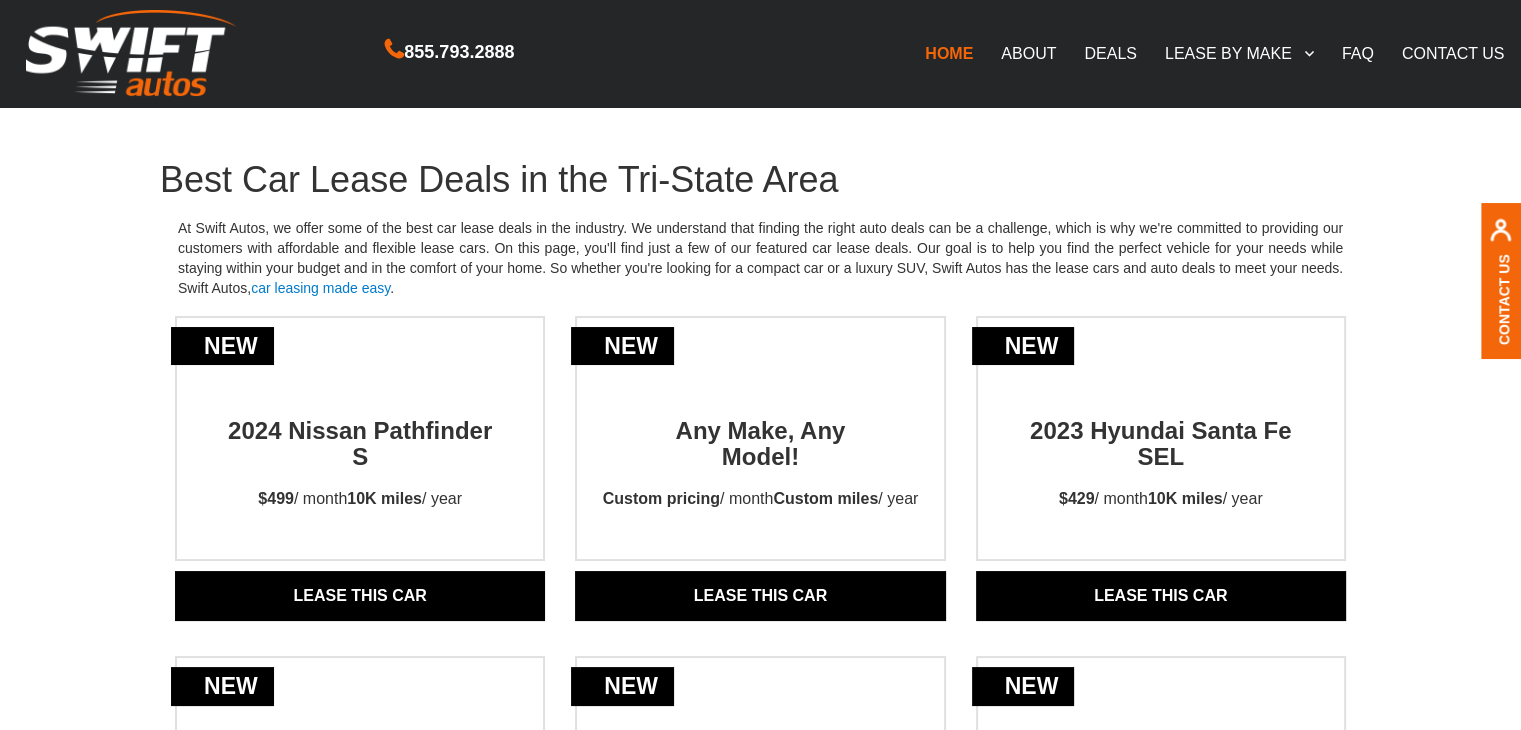 click on "Best Car Lease Deals in the Tri-State Area" at bounding box center [760, 180] 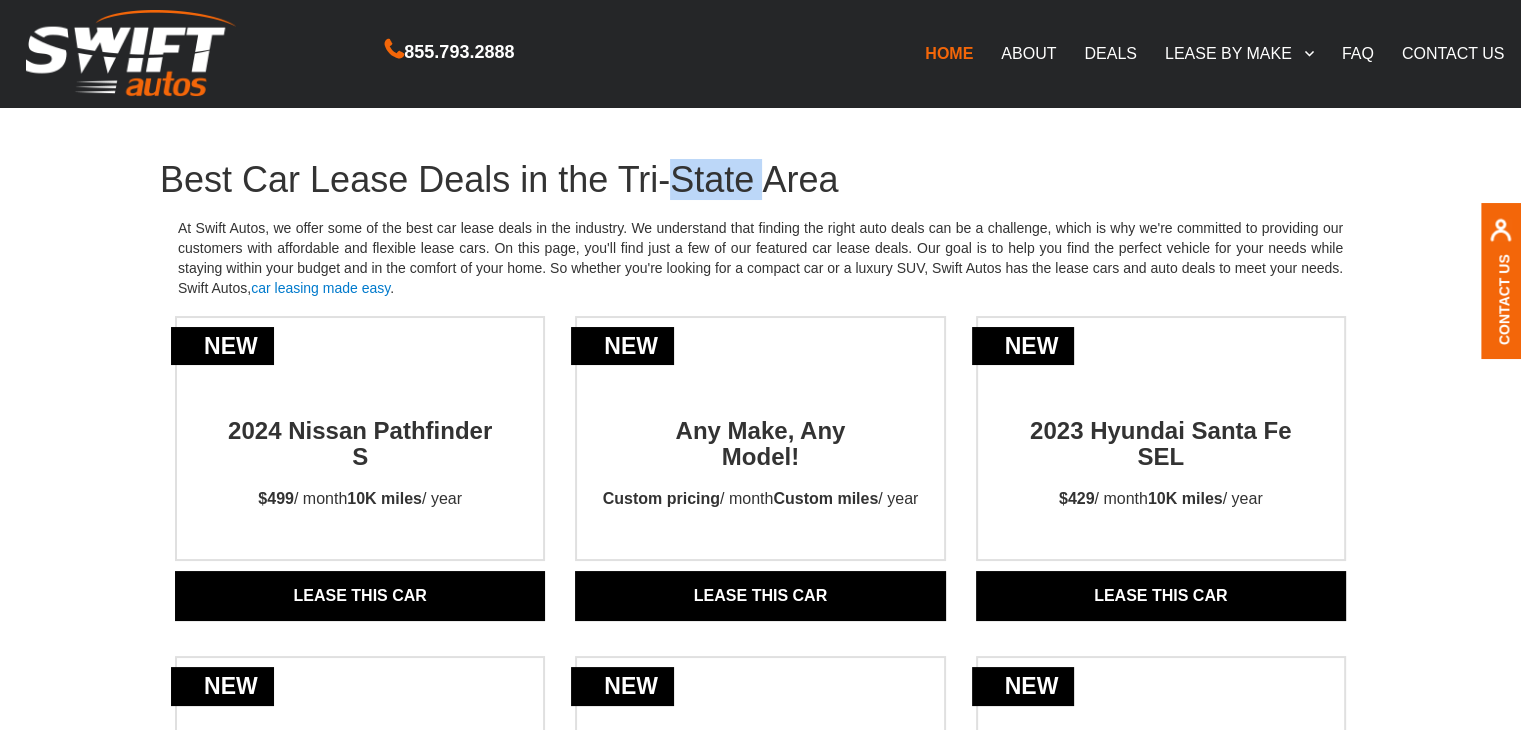 click on "Best Car Lease Deals in the Tri-State Area" at bounding box center (760, 180) 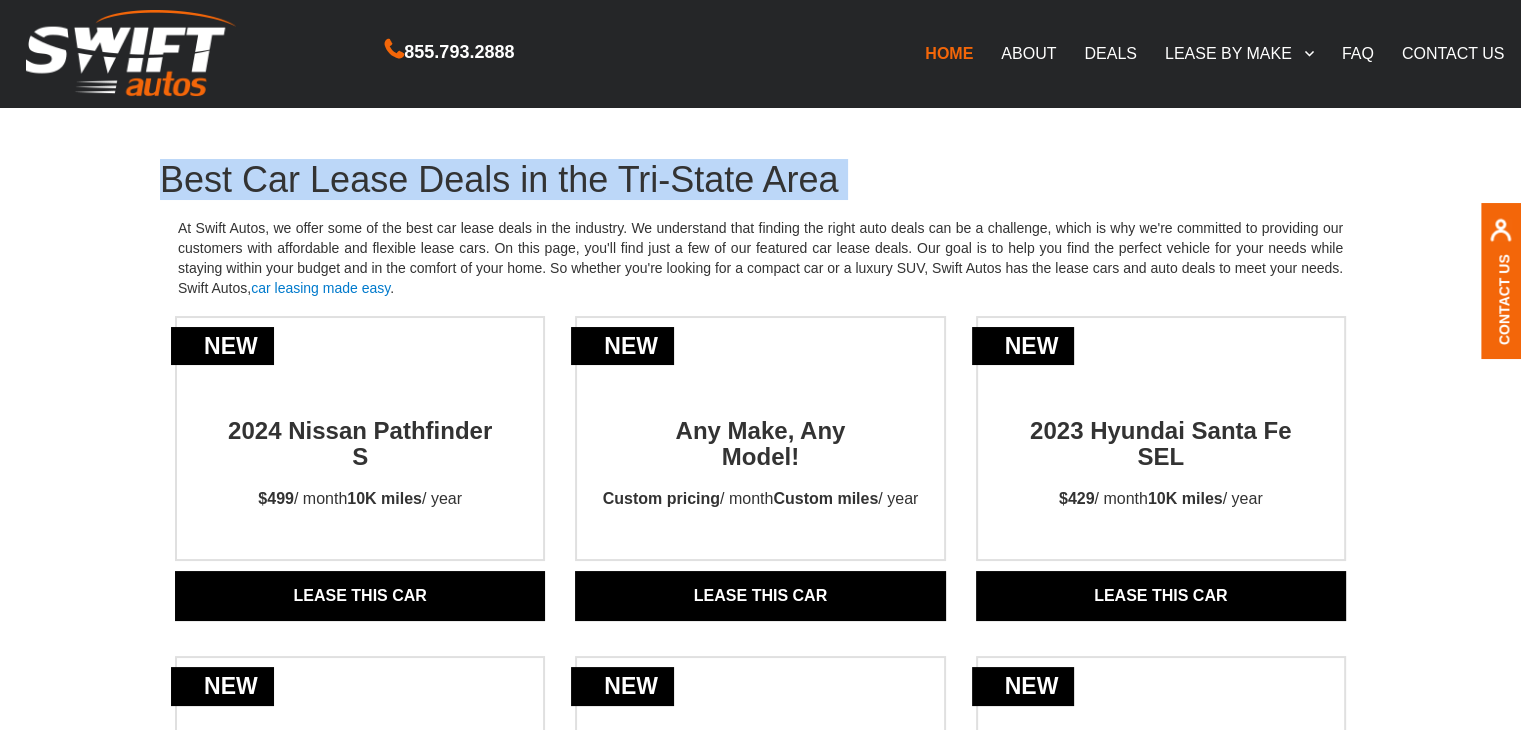 click on "Best Car Lease Deals in the Tri-State Area" at bounding box center [760, 180] 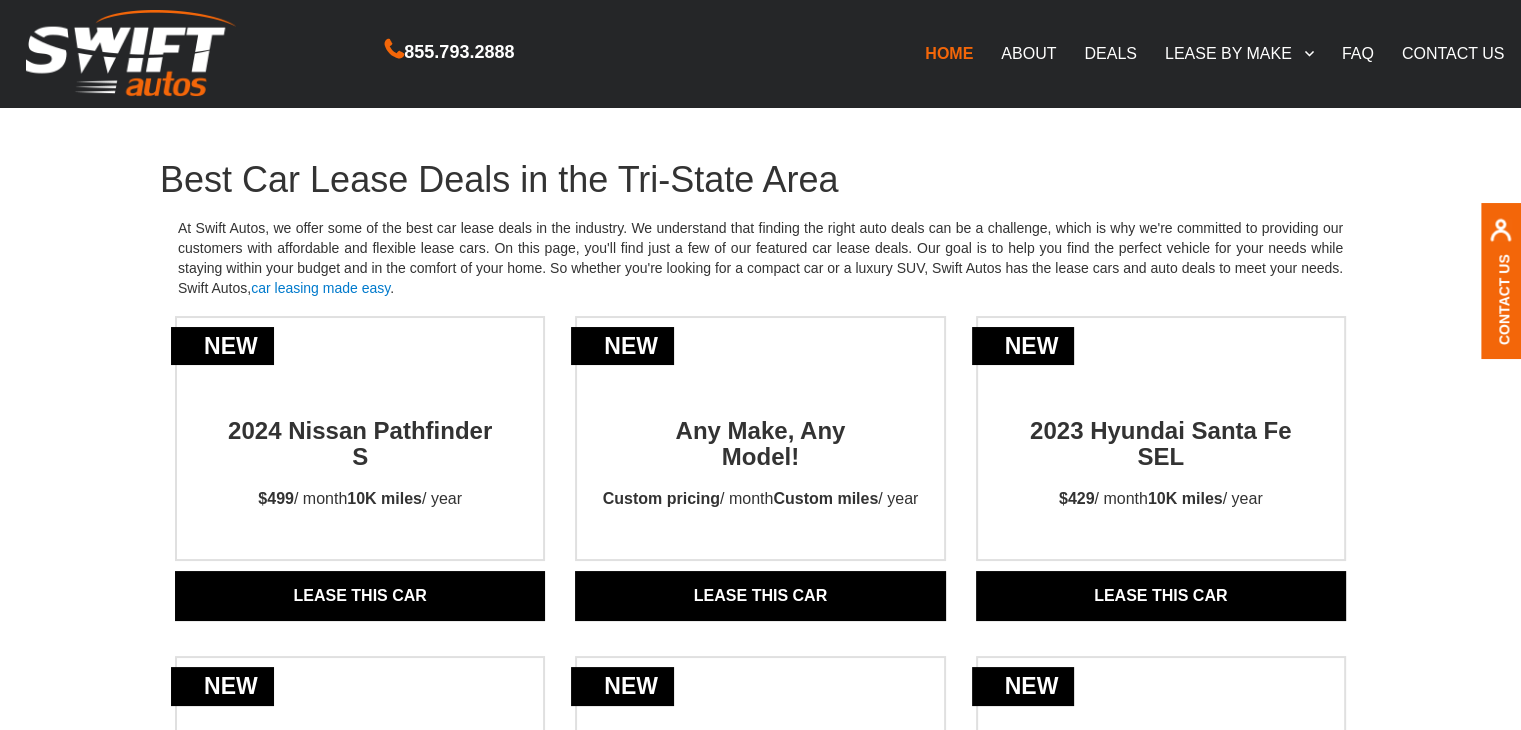click on "At Swift Autos, we offer some of the best car lease deals in the industry. We understand that finding the right auto deals can be a challenge, which is why we're committed to providing our customers with affordable and flexible lease cars. On this page, you'll find just a few of our featured car lease deals. Our goal is to help you find the perfect vehicle for your needs while staying within your budget and in the comfort of your home. So whether you're looking for a compact car or a luxury SUV, Swift Autos has the lease cars and auto deals to meet your needs. Swift Autos,  car leasing made easy ." at bounding box center [760, 258] 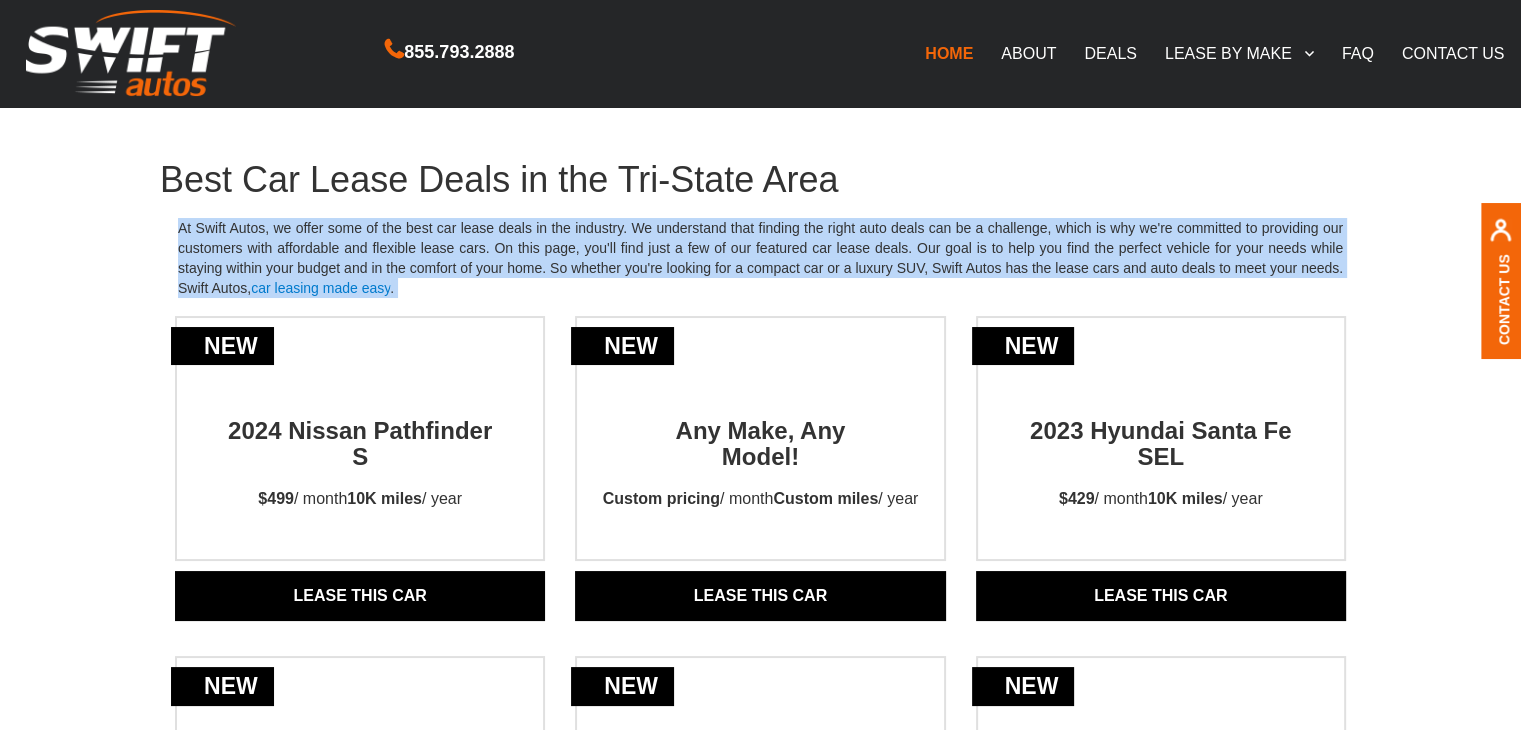 click on "At Swift Autos, we offer some of the best car lease deals in the industry. We understand that finding the right auto deals can be a challenge, which is why we're committed to providing our customers with affordable and flexible lease cars. On this page, you'll find just a few of our featured car lease deals. Our goal is to help you find the perfect vehicle for your needs while staying within your budget and in the comfort of your home. So whether you're looking for a compact car or a luxury SUV, Swift Autos has the lease cars and auto deals to meet your needs. Swift Autos,  car leasing made easy ." at bounding box center [760, 258] 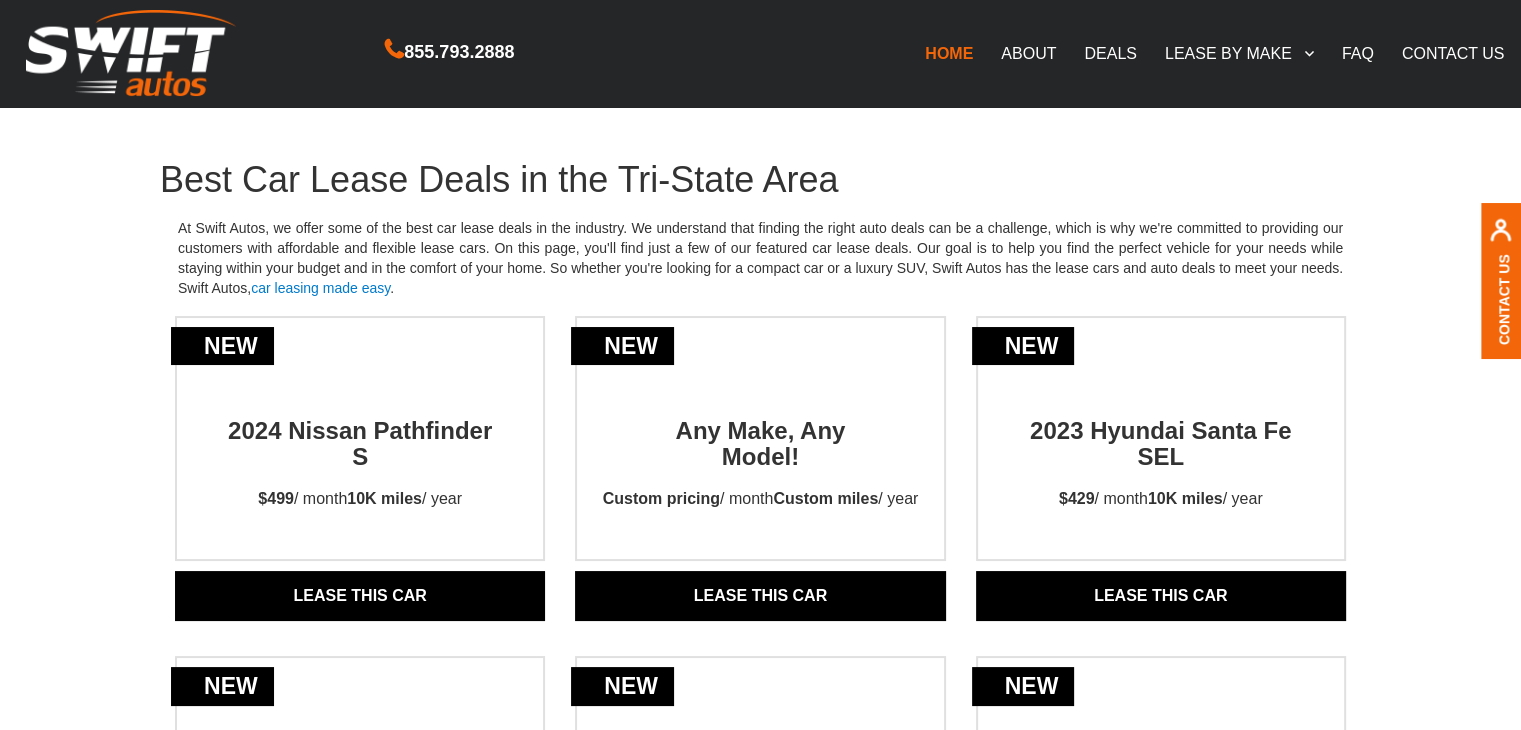 click on "Best Car Lease Deals in the Tri-State Area" at bounding box center (760, 180) 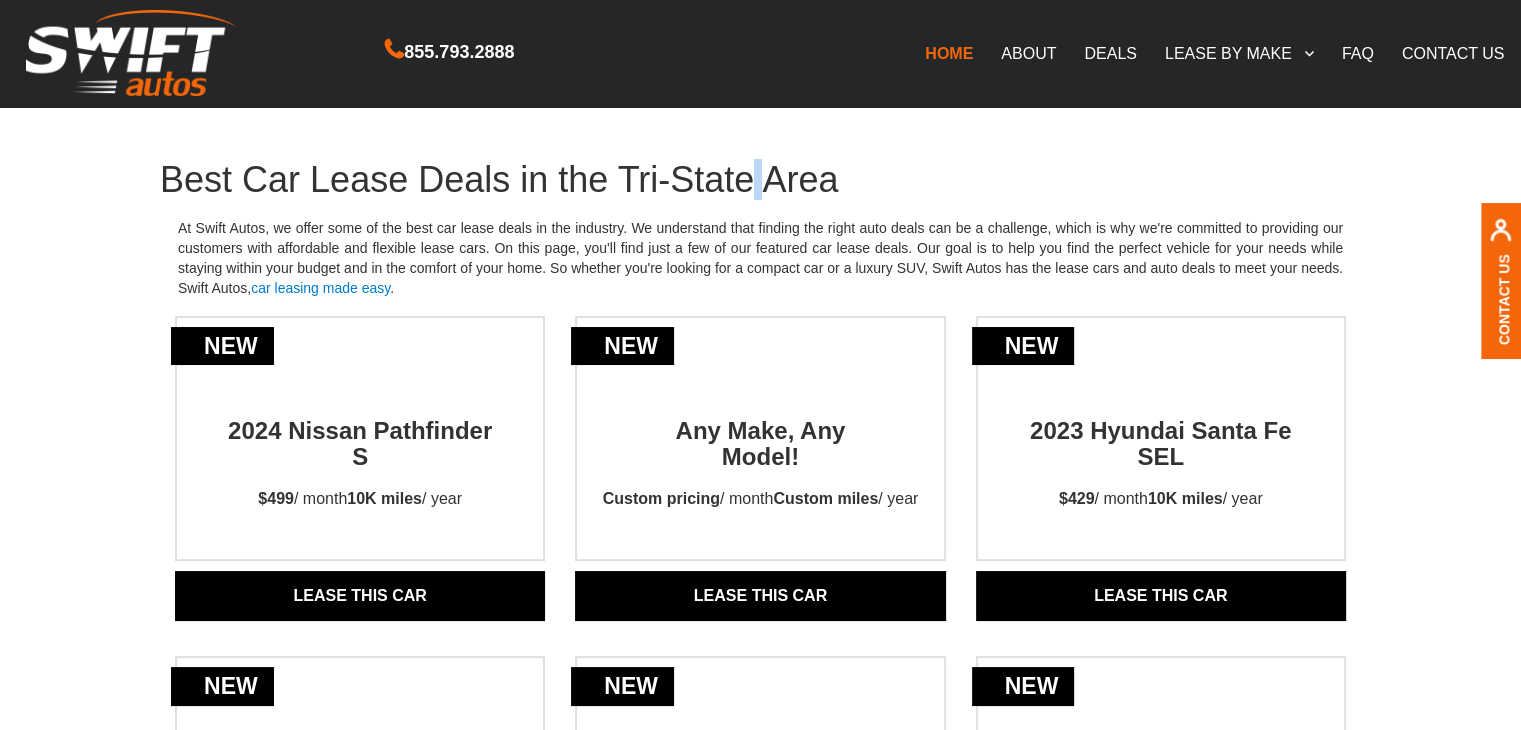 click on "Best Car Lease Deals in the Tri-State Area" at bounding box center [760, 180] 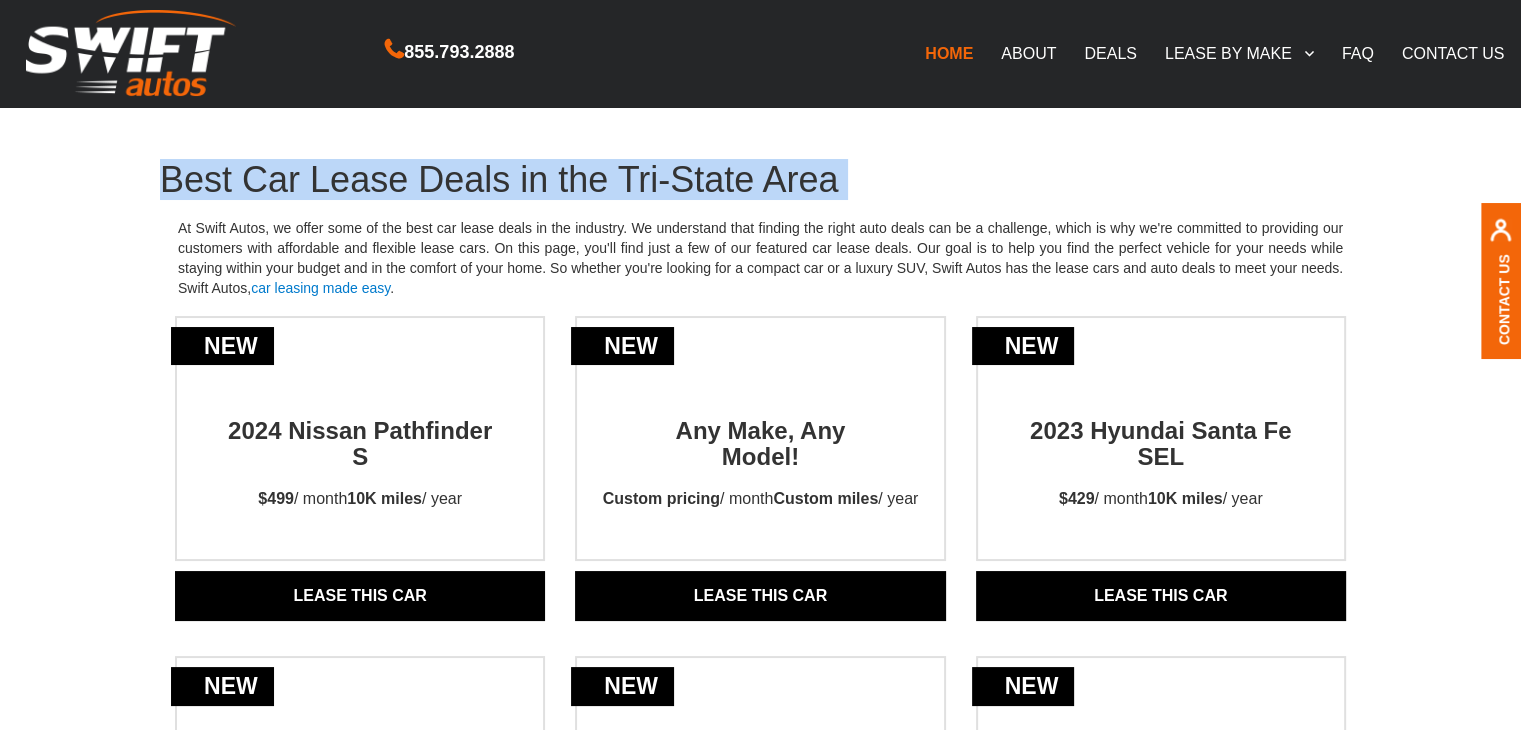 click on "Best Car Lease Deals in the Tri-State Area" at bounding box center (760, 180) 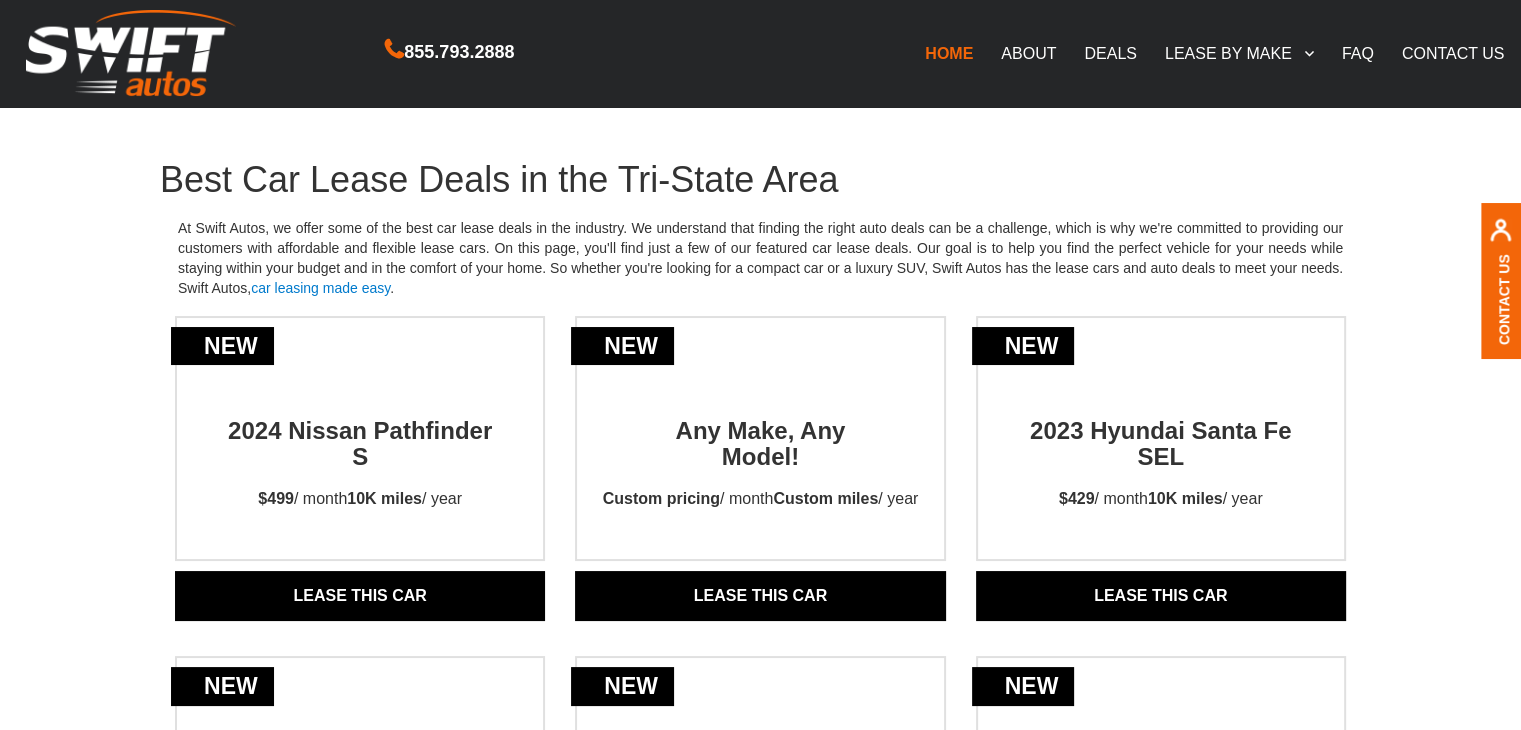 click on "At Swift Autos, we offer some of the best car lease deals in the industry. We understand that finding the right auto deals can be a challenge, which is why we're committed to providing our customers with affordable and flexible lease cars. On this page, you'll find just a few of our featured car lease deals. Our goal is to help you find the perfect vehicle for your needs while staying within your budget and in the comfort of your home. So whether you're looking for a compact car or a luxury SUV, Swift Autos has the lease cars and auto deals to meet your needs. Swift Autos,  car leasing made easy ." at bounding box center [760, 258] 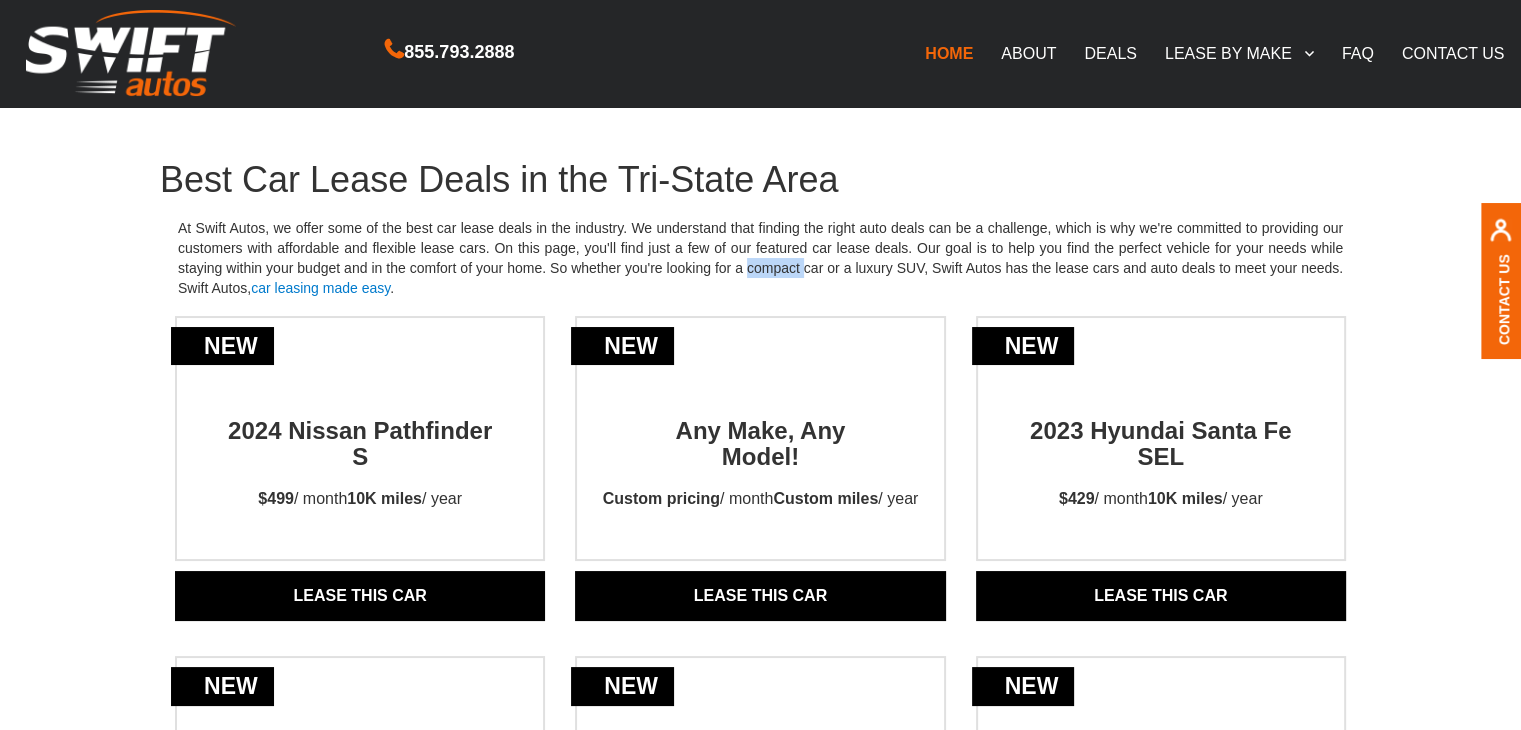 click on "At Swift Autos, we offer some of the best car lease deals in the industry. We understand that finding the right auto deals can be a challenge, which is why we're committed to providing our customers with affordable and flexible lease cars. On this page, you'll find just a few of our featured car lease deals. Our goal is to help you find the perfect vehicle for your needs while staying within your budget and in the comfort of your home. So whether you're looking for a compact car or a luxury SUV, Swift Autos has the lease cars and auto deals to meet your needs. Swift Autos,  car leasing made easy ." at bounding box center (760, 258) 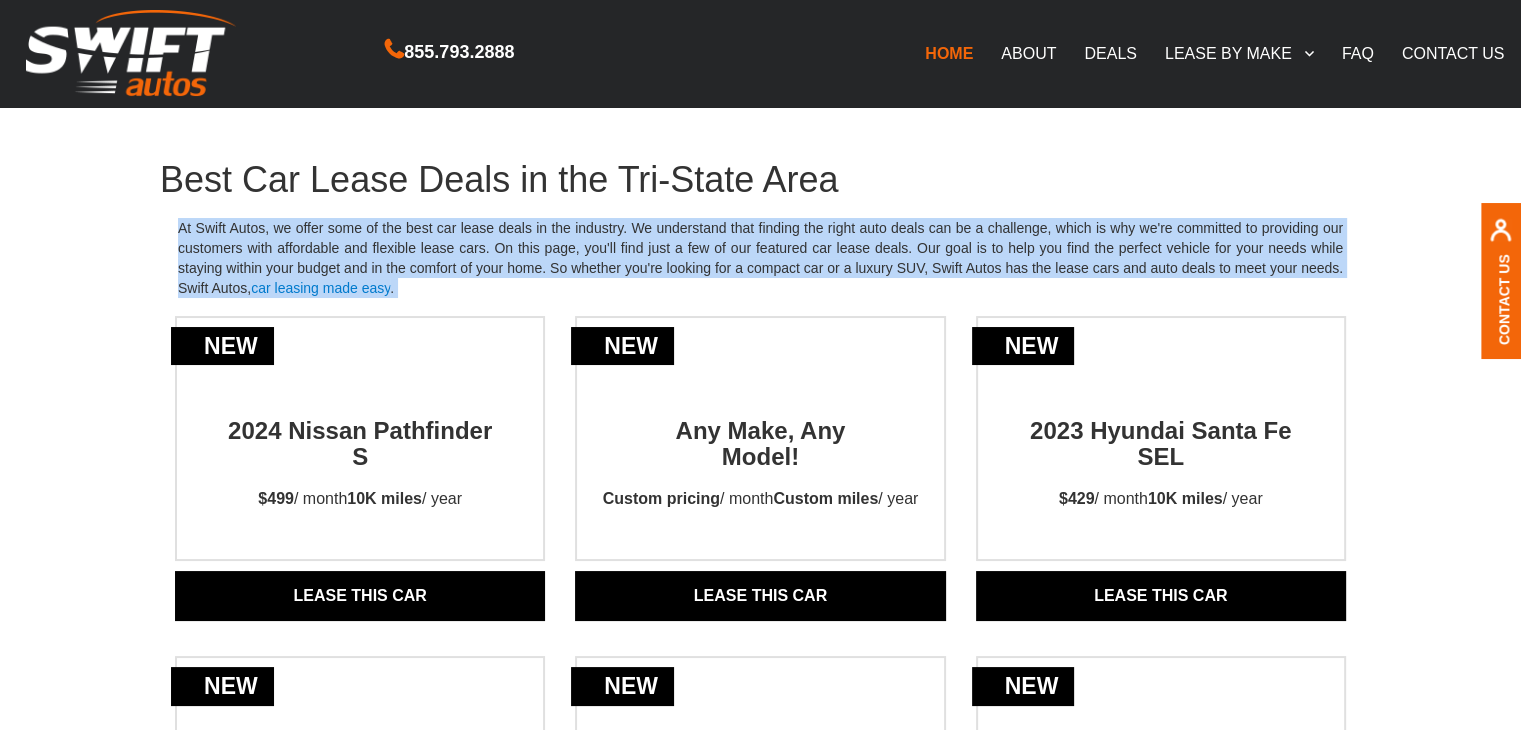 click on "At Swift Autos, we offer some of the best car lease deals in the industry. We understand that finding the right auto deals can be a challenge, which is why we're committed to providing our customers with affordable and flexible lease cars. On this page, you'll find just a few of our featured car lease deals. Our goal is to help you find the perfect vehicle for your needs while staying within your budget and in the comfort of your home. So whether you're looking for a compact car or a luxury SUV, Swift Autos has the lease cars and auto deals to meet your needs. Swift Autos,  car leasing made easy ." at bounding box center (760, 258) 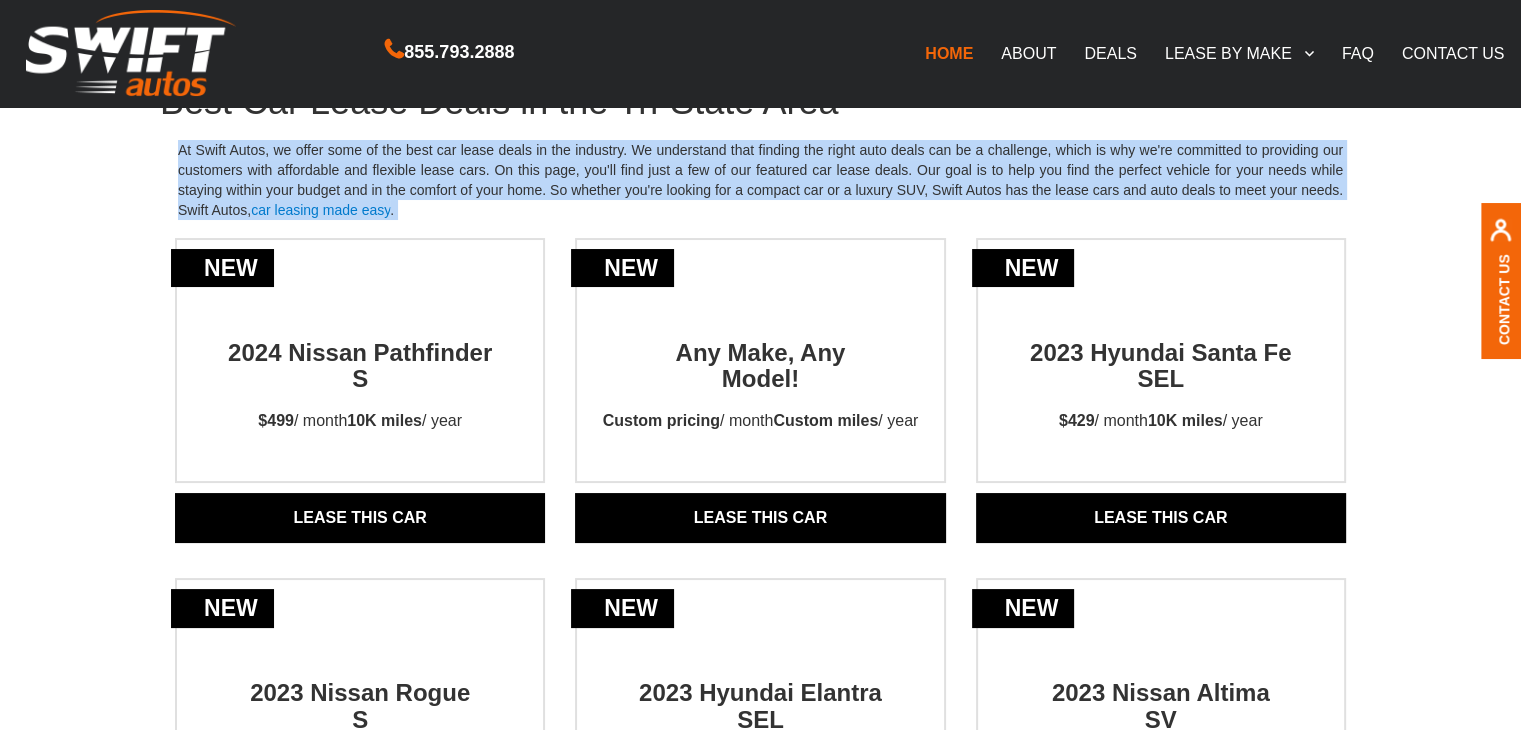 click on "At Swift Autos, we offer some of the best car lease deals in the industry. We understand that finding the right auto deals can be a challenge, which is why we're committed to providing our customers with affordable and flexible lease cars. On this page, you'll find just a few of our featured car lease deals. Our goal is to help you find the perfect vehicle for your needs while staying within your budget and in the comfort of your home. So whether you're looking for a compact car or a luxury SUV, Swift Autos has the lease cars and auto deals to meet your needs. Swift Autos,  car leasing made easy ." at bounding box center [760, 180] 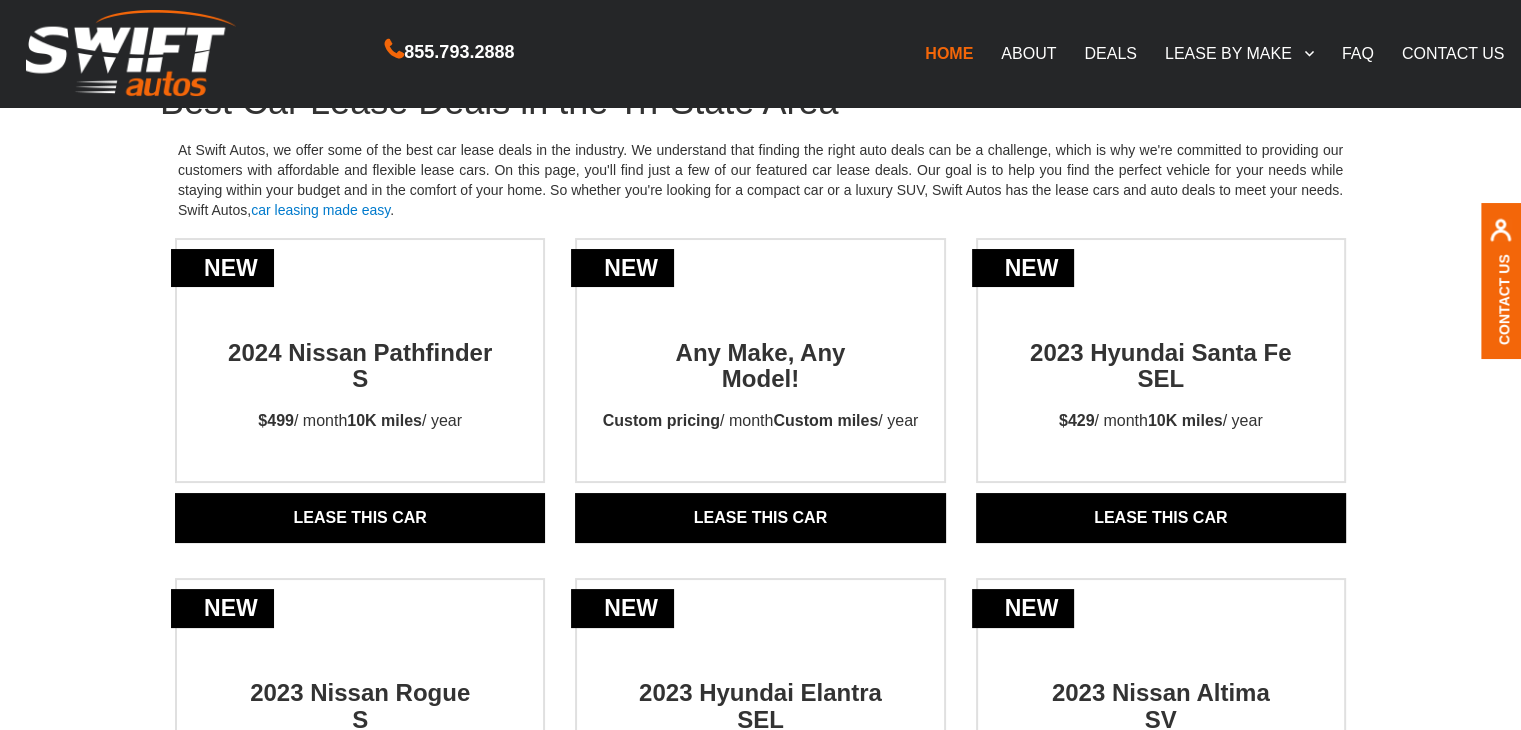 scroll, scrollTop: 7, scrollLeft: 0, axis: vertical 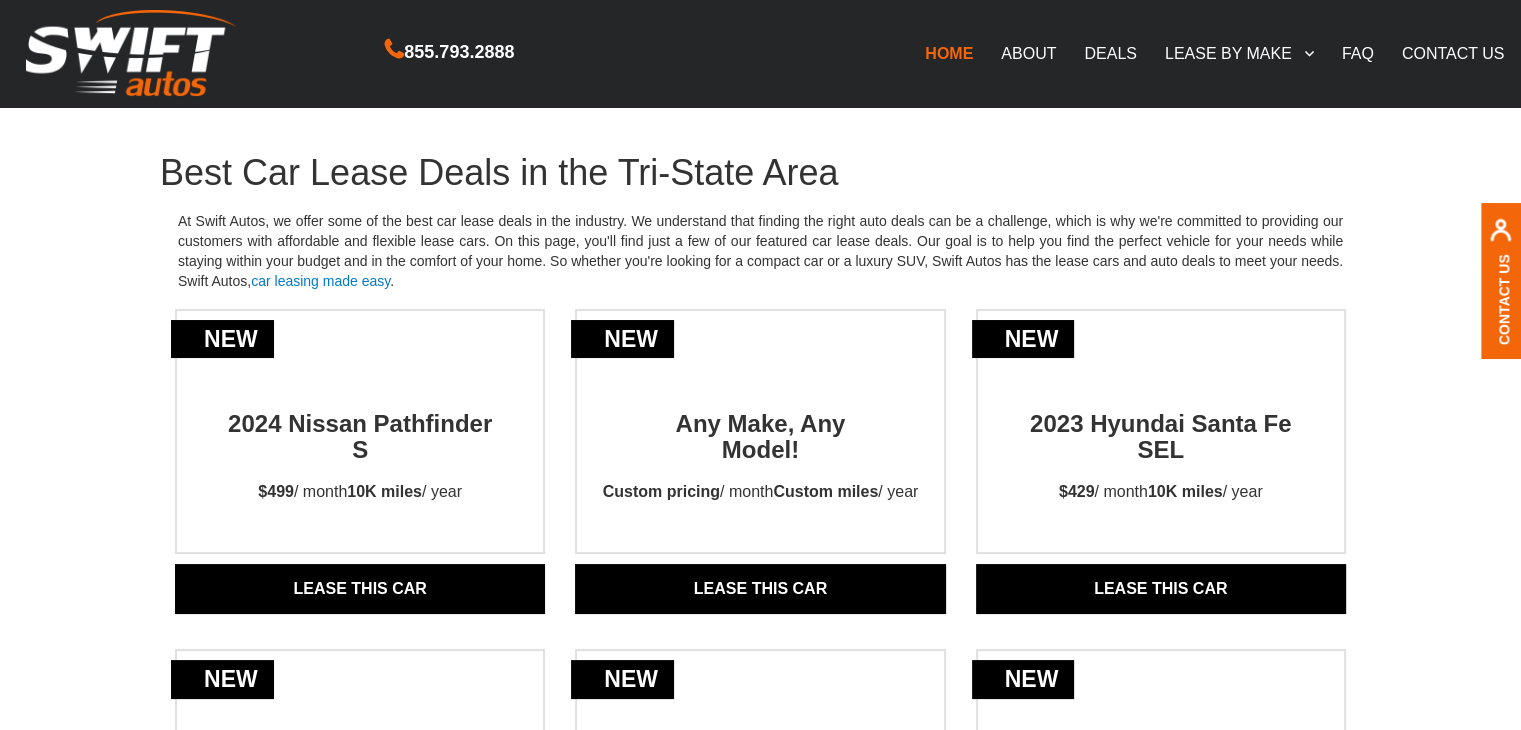 click on "At Swift Autos, we offer some of the best car lease deals in the industry. We understand that finding the right auto deals can be a challenge, which is why we're committed to providing our customers with affordable and flexible lease cars. On this page, you'll find just a few of our featured car lease deals. Our goal is to help you find the perfect vehicle for your needs while staying within your budget and in the comfort of your home. So whether you're looking for a compact car or a luxury SUV, Swift Autos has the lease cars and auto deals to meet your needs. Swift Autos,  car leasing made easy ." at bounding box center [760, 251] 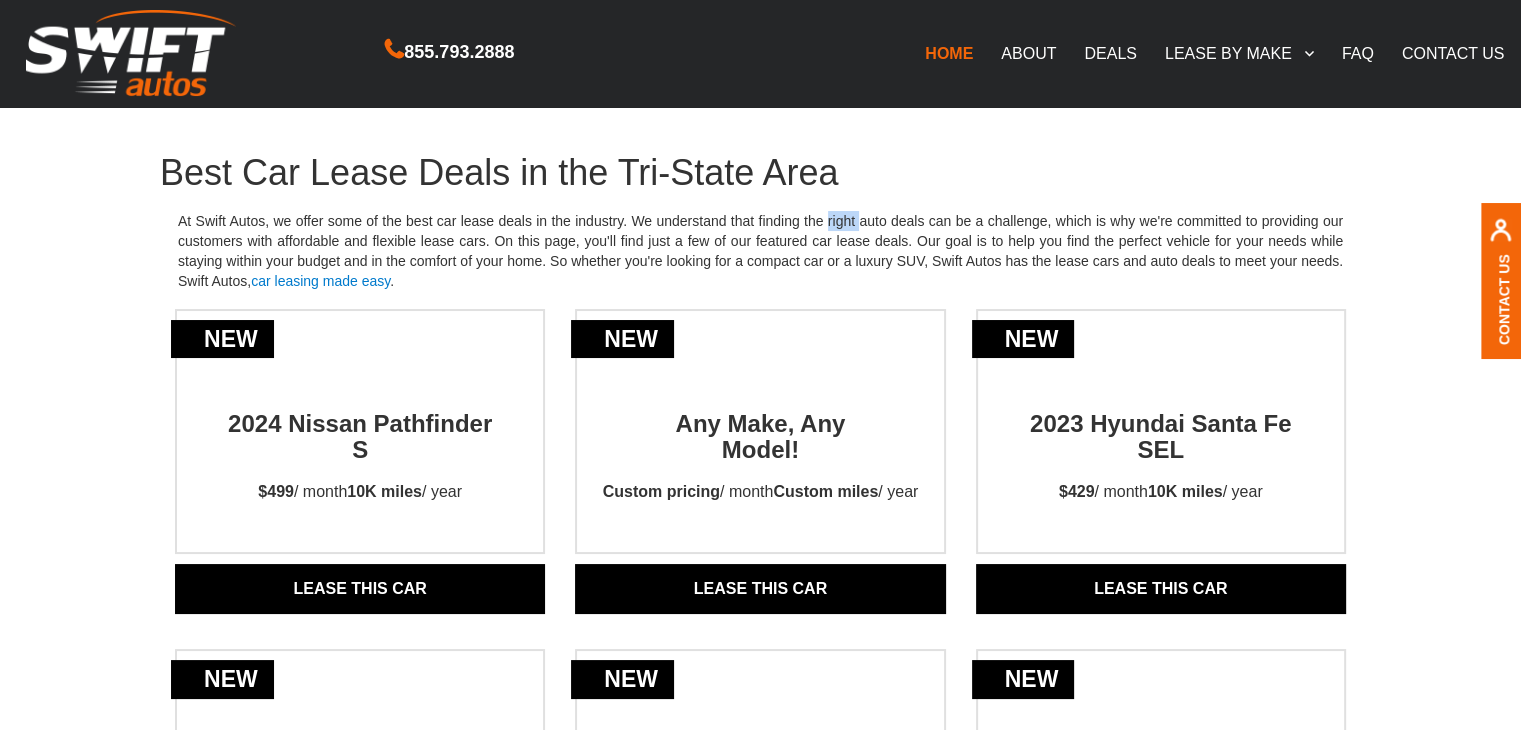 click on "At Swift Autos, we offer some of the best car lease deals in the industry. We understand that finding the right auto deals can be a challenge, which is why we're committed to providing our customers with affordable and flexible lease cars. On this page, you'll find just a few of our featured car lease deals. Our goal is to help you find the perfect vehicle for your needs while staying within your budget and in the comfort of your home. So whether you're looking for a compact car or a luxury SUV, Swift Autos has the lease cars and auto deals to meet your needs. Swift Autos,  car leasing made easy ." at bounding box center (760, 251) 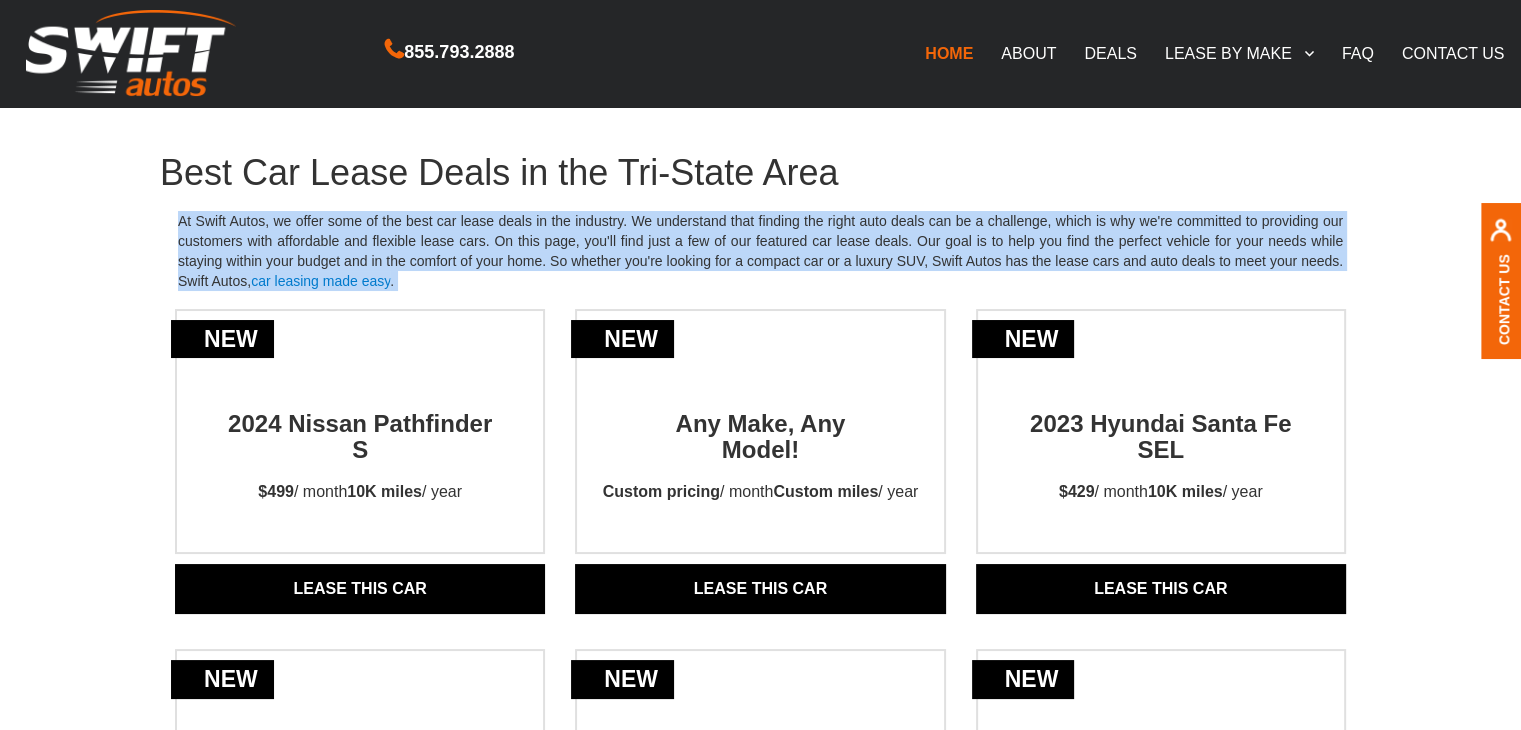 click on "At Swift Autos, we offer some of the best car lease deals in the industry. We understand that finding the right auto deals can be a challenge, which is why we're committed to providing our customers with affordable and flexible lease cars. On this page, you'll find just a few of our featured car lease deals. Our goal is to help you find the perfect vehicle for your needs while staying within your budget and in the comfort of your home. So whether you're looking for a compact car or a luxury SUV, Swift Autos has the lease cars and auto deals to meet your needs. Swift Autos,  car leasing made easy ." at bounding box center (760, 251) 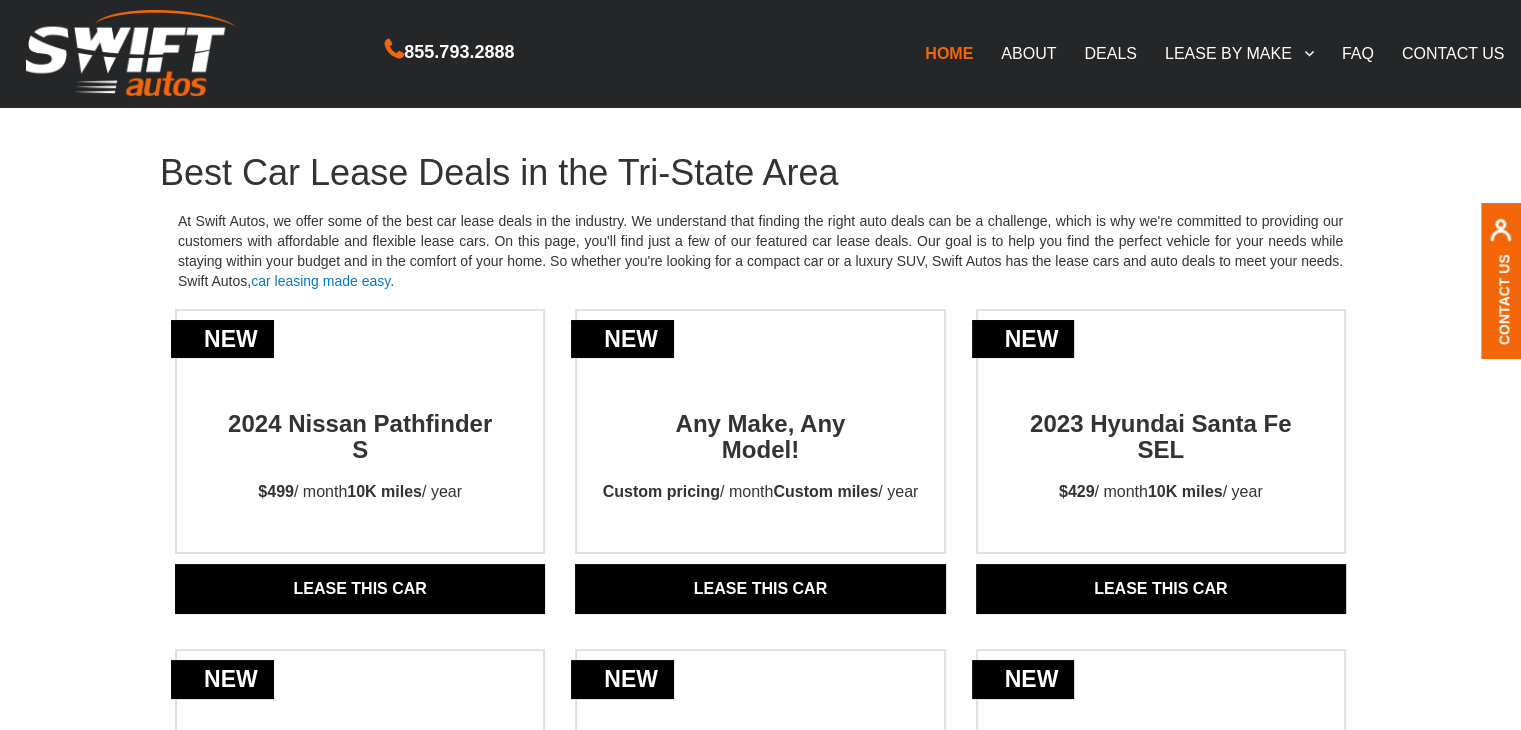 click on "Best Car Lease Deals in the Tri-State Area" at bounding box center (760, 173) 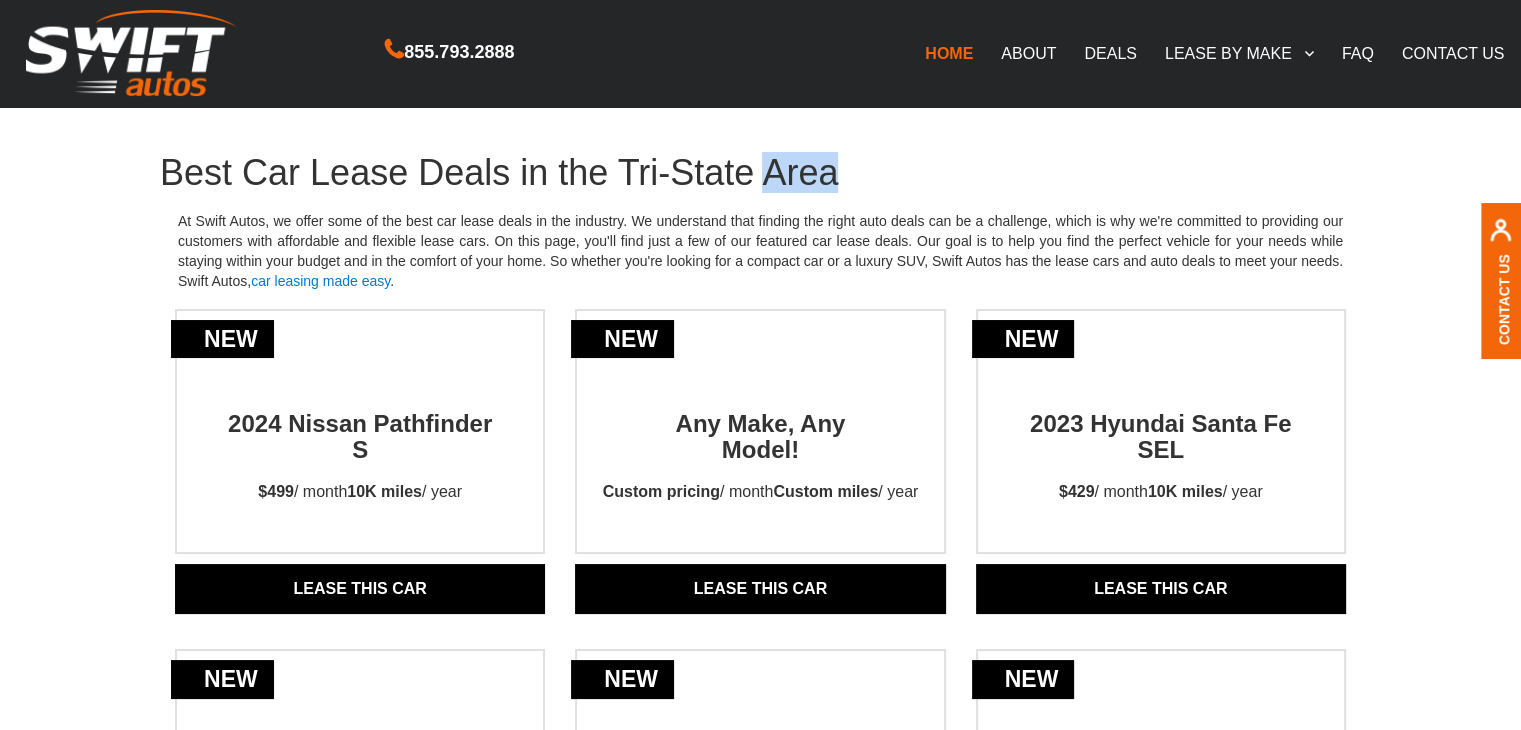 click on "Best Car Lease Deals in the Tri-State Area" at bounding box center (760, 173) 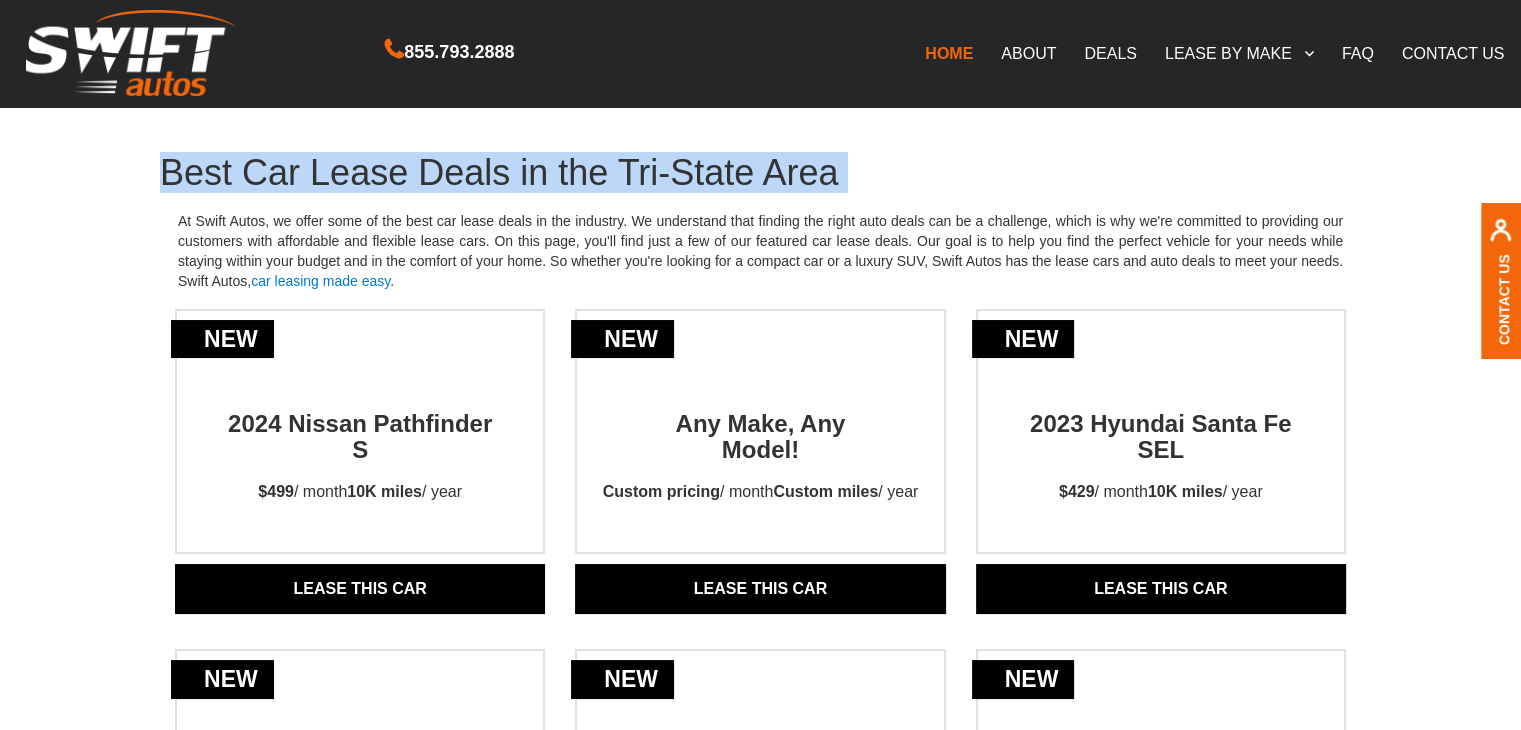 click on "Best Car Lease Deals in the Tri-State Area" at bounding box center [760, 173] 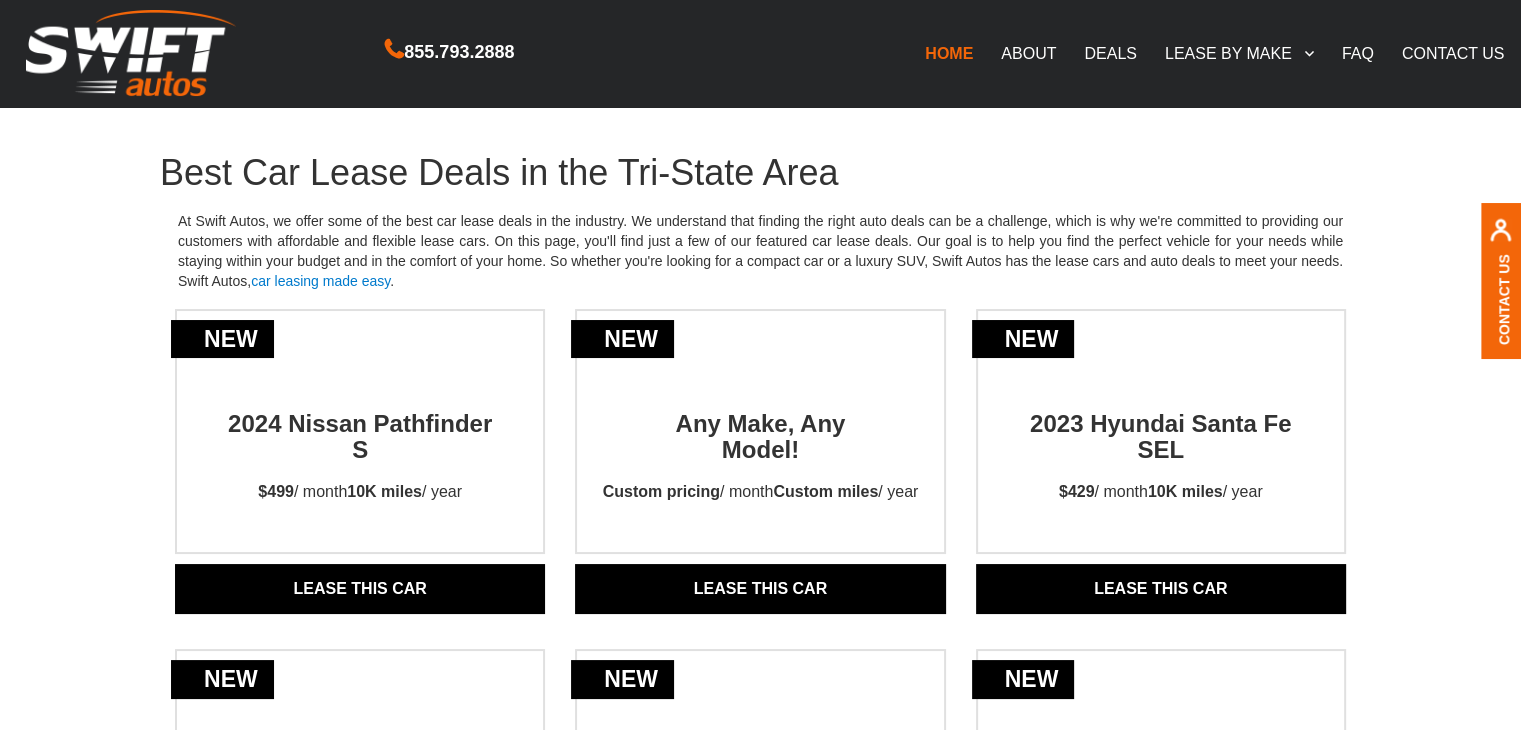click on "At Swift Autos, we offer some of the best car lease deals in the industry. We understand that finding the right auto deals can be a challenge, which is why we're committed to providing our customers with affordable and flexible lease cars. On this page, you'll find just a few of our featured car lease deals. Our goal is to help you find the perfect vehicle for your needs while staying within your budget and in the comfort of your home. So whether you're looking for a compact car or a luxury SUV, Swift Autos has the lease cars and auto deals to meet your needs. Swift Autos,  car leasing made easy ." at bounding box center [760, 251] 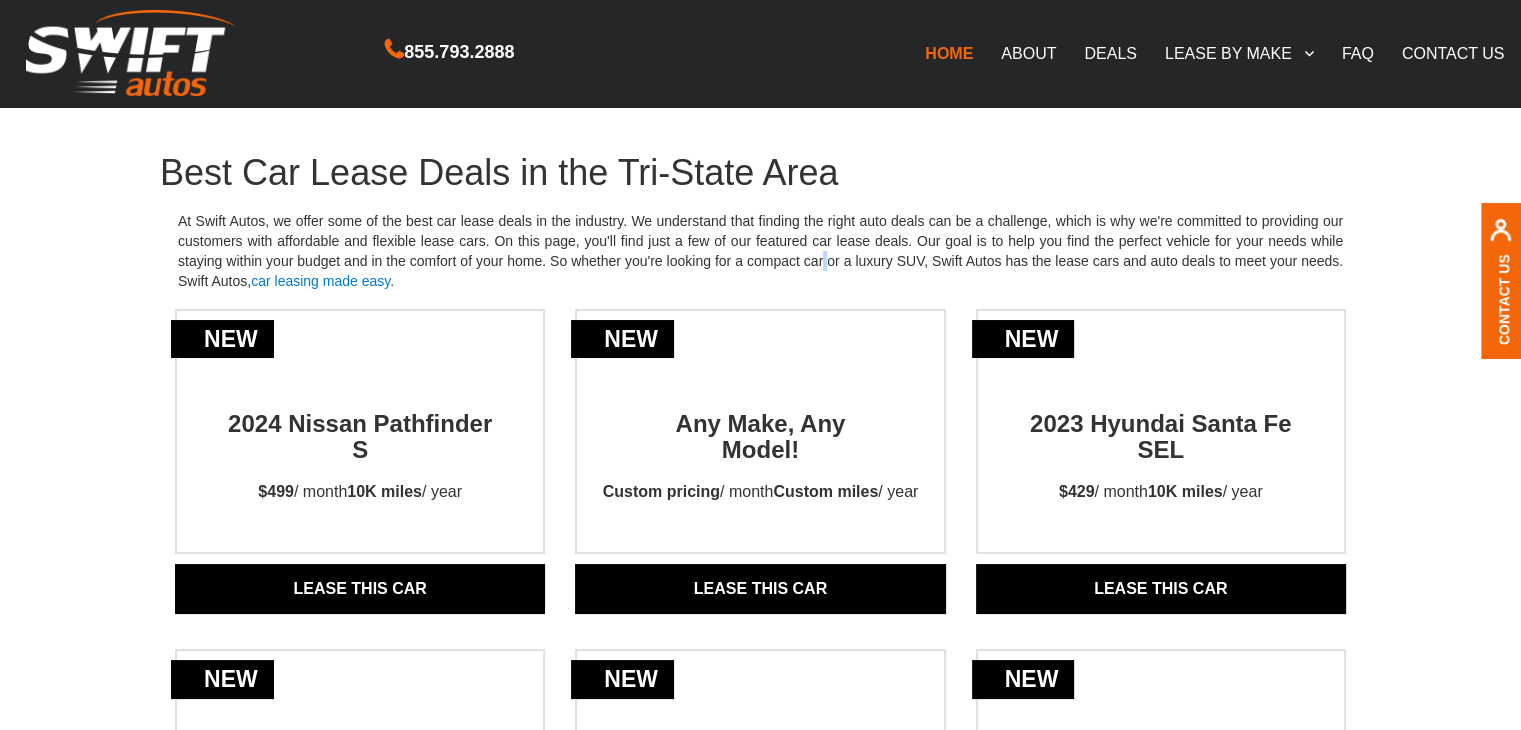 click on "At Swift Autos, we offer some of the best car lease deals in the industry. We understand that finding the right auto deals can be a challenge, which is why we're committed to providing our customers with affordable and flexible lease cars. On this page, you'll find just a few of our featured car lease deals. Our goal is to help you find the perfect vehicle for your needs while staying within your budget and in the comfort of your home. So whether you're looking for a compact car or a luxury SUV, Swift Autos has the lease cars and auto deals to meet your needs. Swift Autos,  car leasing made easy ." at bounding box center [760, 251] 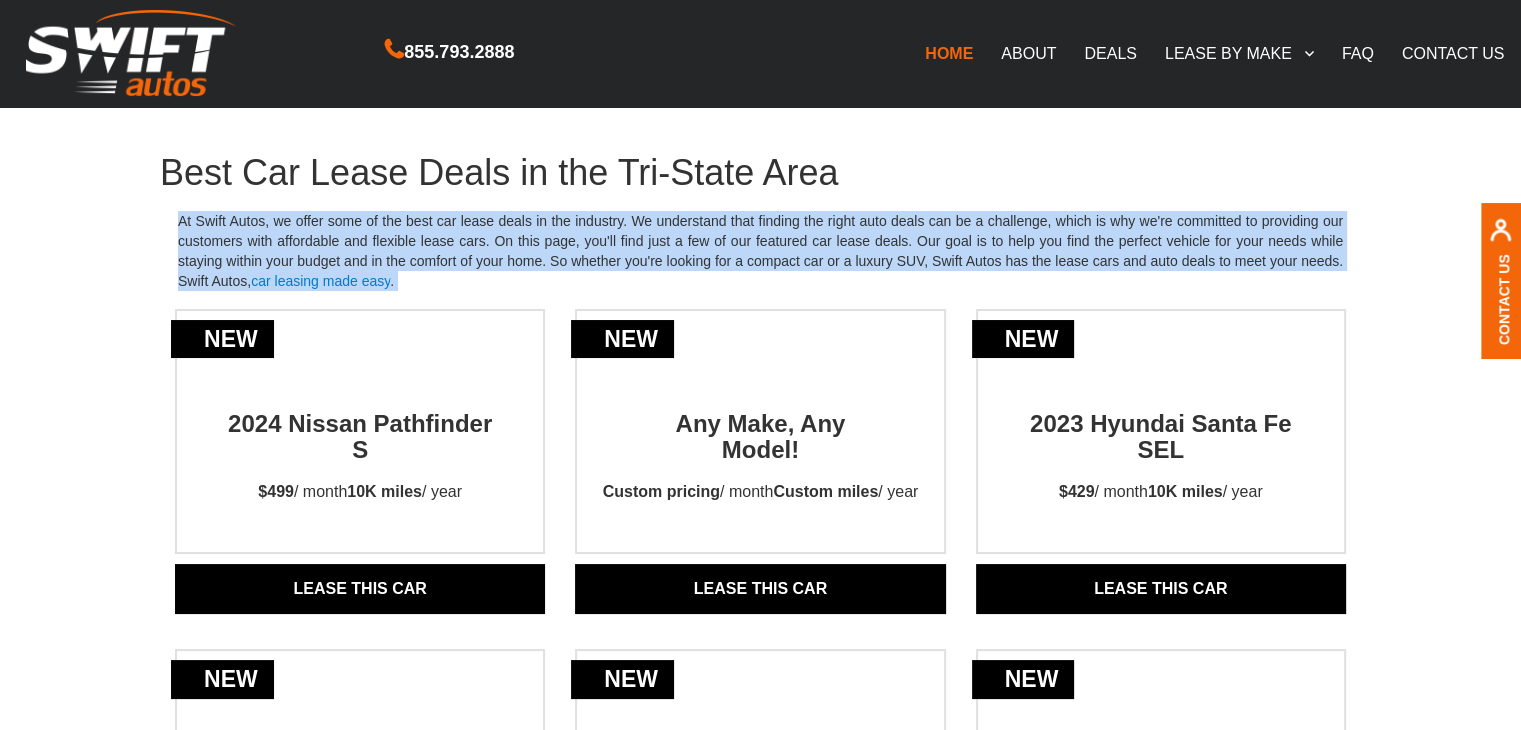 click on "At Swift Autos, we offer some of the best car lease deals in the industry. We understand that finding the right auto deals can be a challenge, which is why we're committed to providing our customers with affordable and flexible lease cars. On this page, you'll find just a few of our featured car lease deals. Our goal is to help you find the perfect vehicle for your needs while staying within your budget and in the comfort of your home. So whether you're looking for a compact car or a luxury SUV, Swift Autos has the lease cars and auto deals to meet your needs. Swift Autos,  car leasing made easy ." at bounding box center (760, 251) 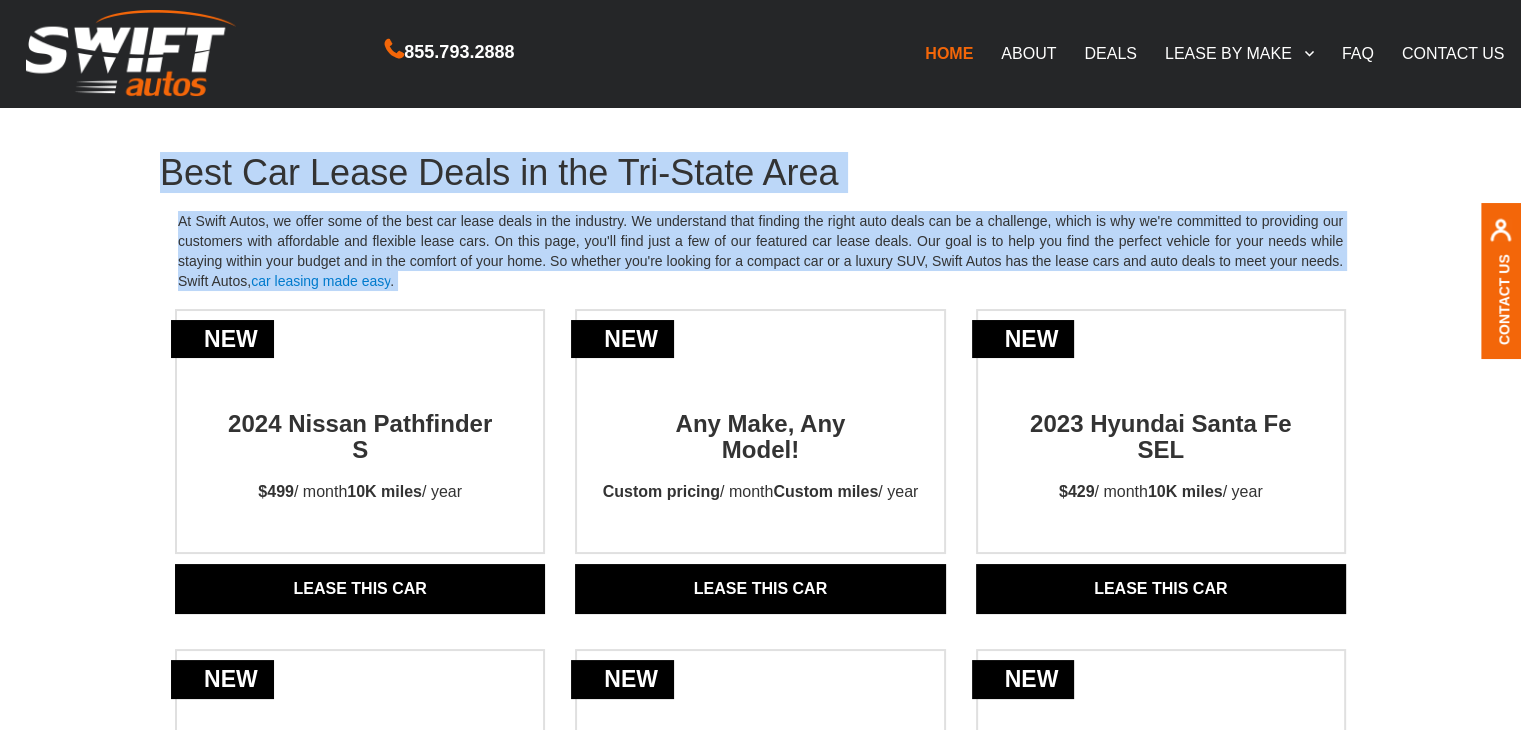 drag, startPoint x: 824, startPoint y: 261, endPoint x: 778, endPoint y: 186, distance: 87.982956 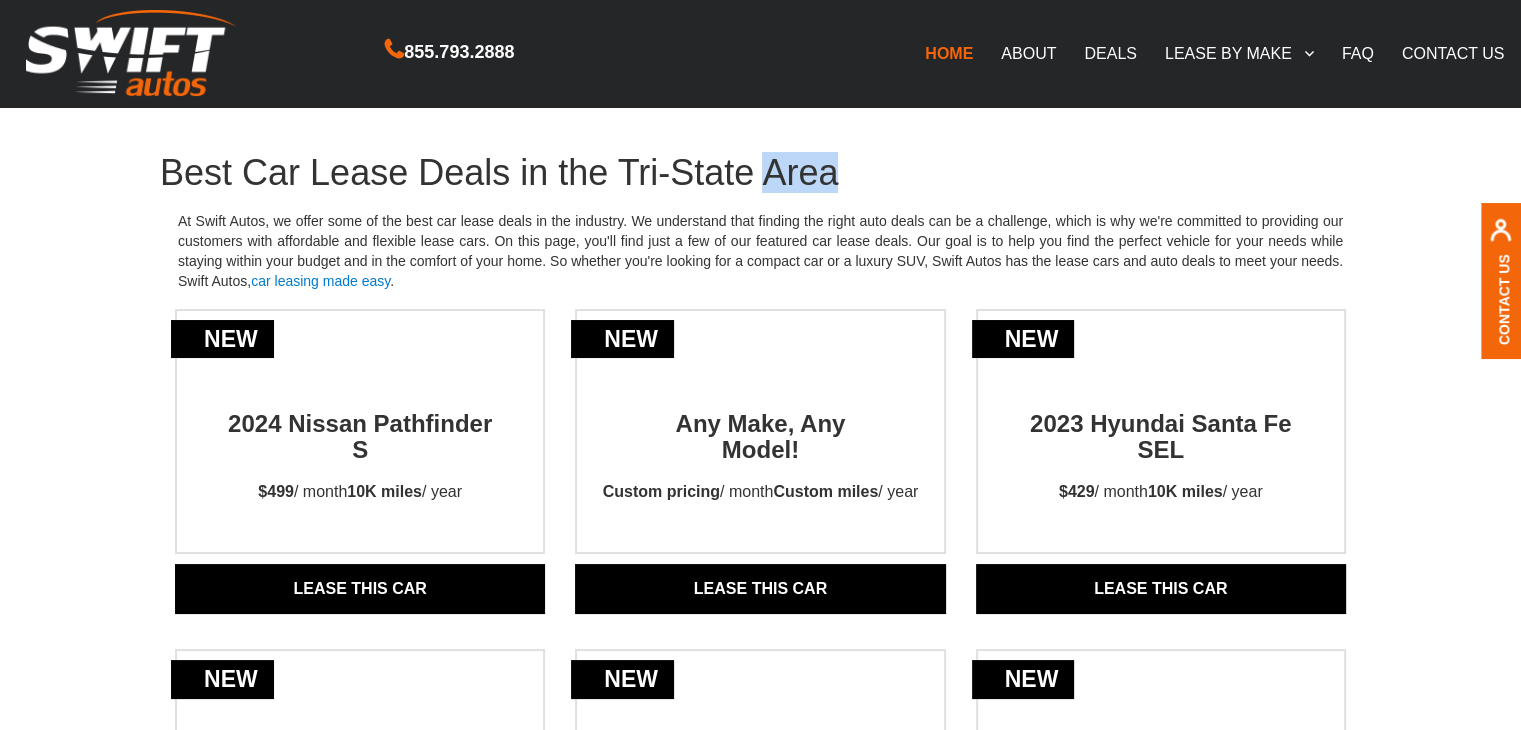 click on "Best Car Lease Deals in the Tri-State Area" at bounding box center (760, 173) 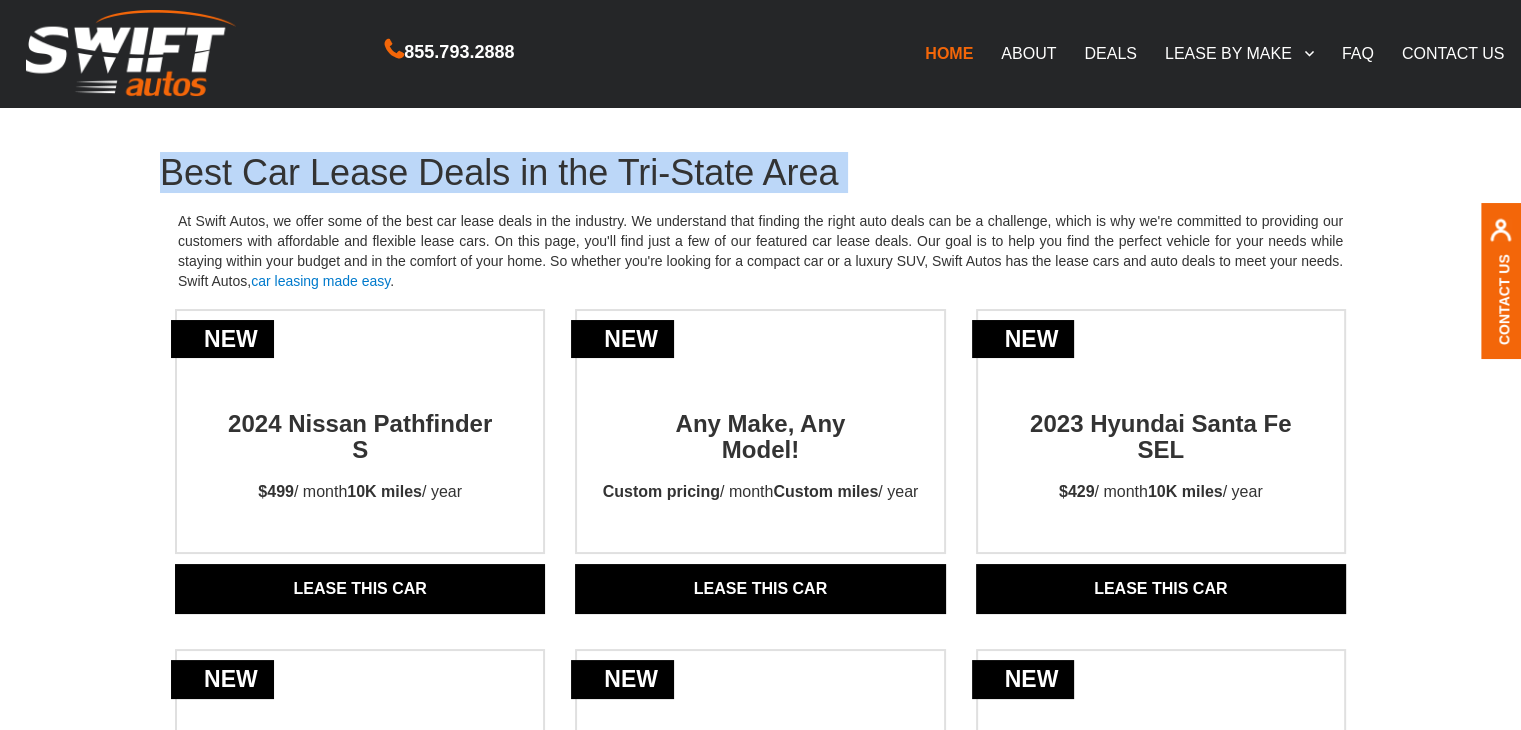 drag, startPoint x: 778, startPoint y: 186, endPoint x: 792, endPoint y: 233, distance: 49.0408 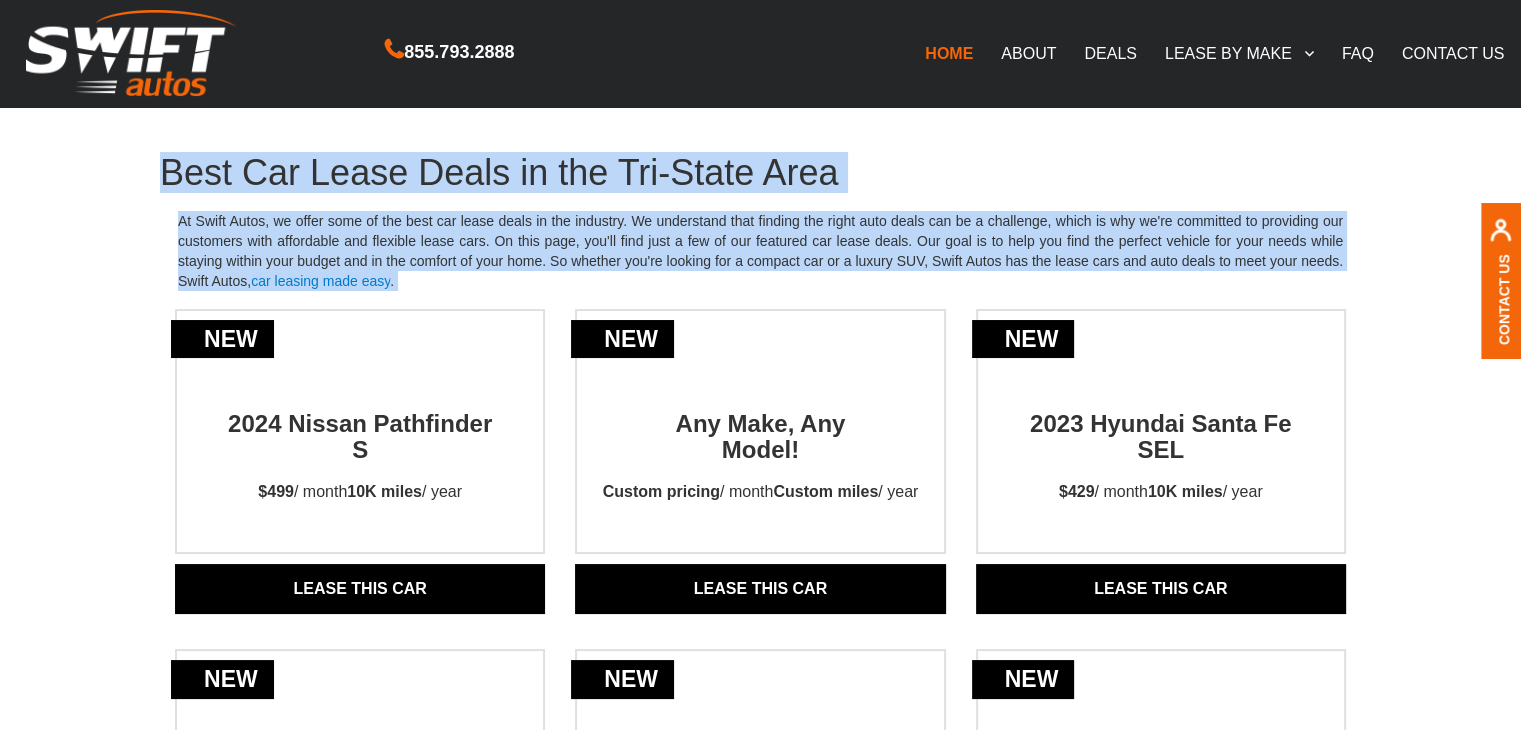 click on "At Swift Autos, we offer some of the best car lease deals in the industry. We understand that finding the right auto deals can be a challenge, which is why we're committed to providing our customers with affordable and flexible lease cars. On this page, you'll find just a few of our featured car lease deals. Our goal is to help you find the perfect vehicle for your needs while staying within your budget and in the comfort of your home. So whether you're looking for a compact car or a luxury SUV, Swift Autos has the lease cars and auto deals to meet your needs. Swift Autos,  car leasing made easy ." at bounding box center [760, 251] 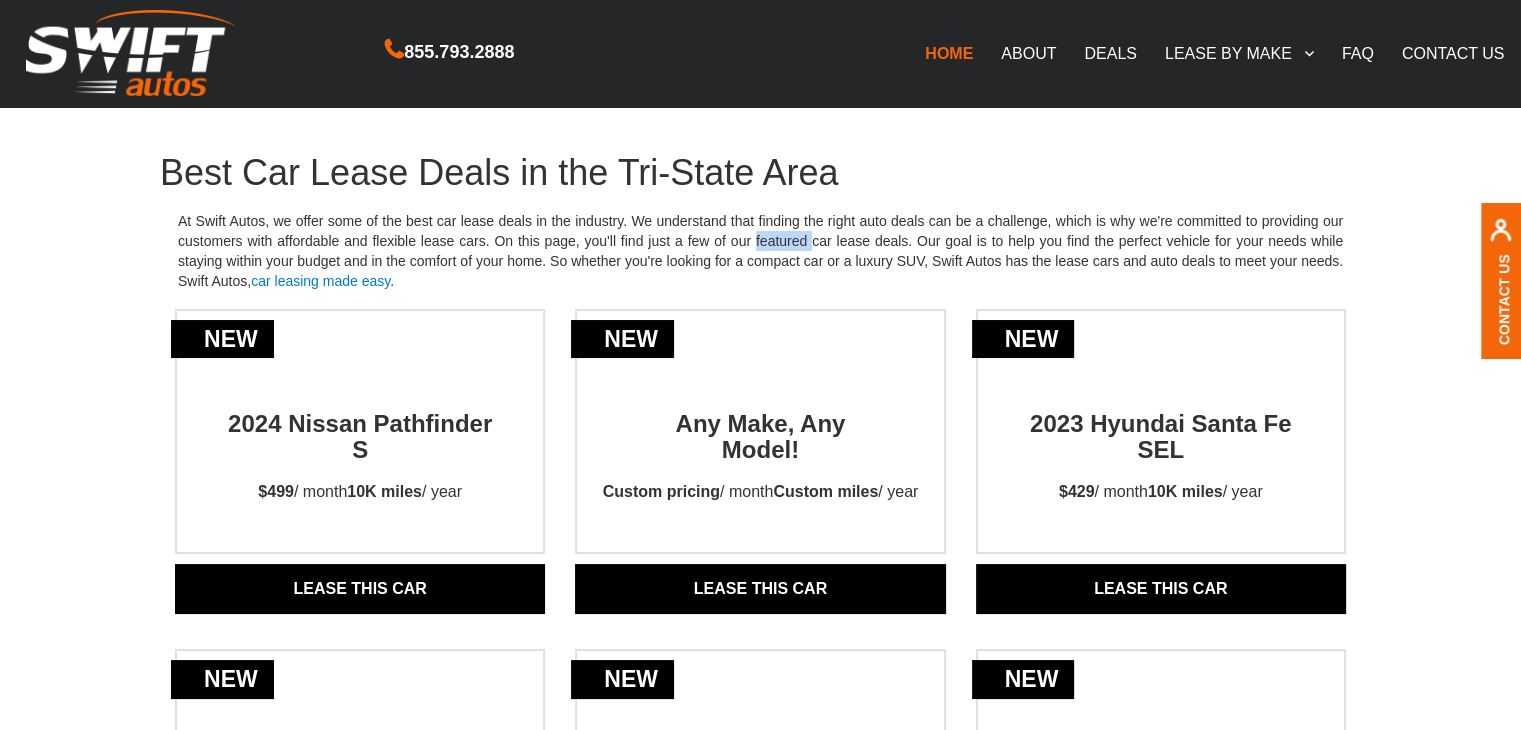 click on "At Swift Autos, we offer some of the best car lease deals in the industry. We understand that finding the right auto deals can be a challenge, which is why we're committed to providing our customers with affordable and flexible lease cars. On this page, you'll find just a few of our featured car lease deals. Our goal is to help you find the perfect vehicle for your needs while staying within your budget and in the comfort of your home. So whether you're looking for a compact car or a luxury SUV, Swift Autos has the lease cars and auto deals to meet your needs. Swift Autos,  car leasing made easy ." at bounding box center [760, 251] 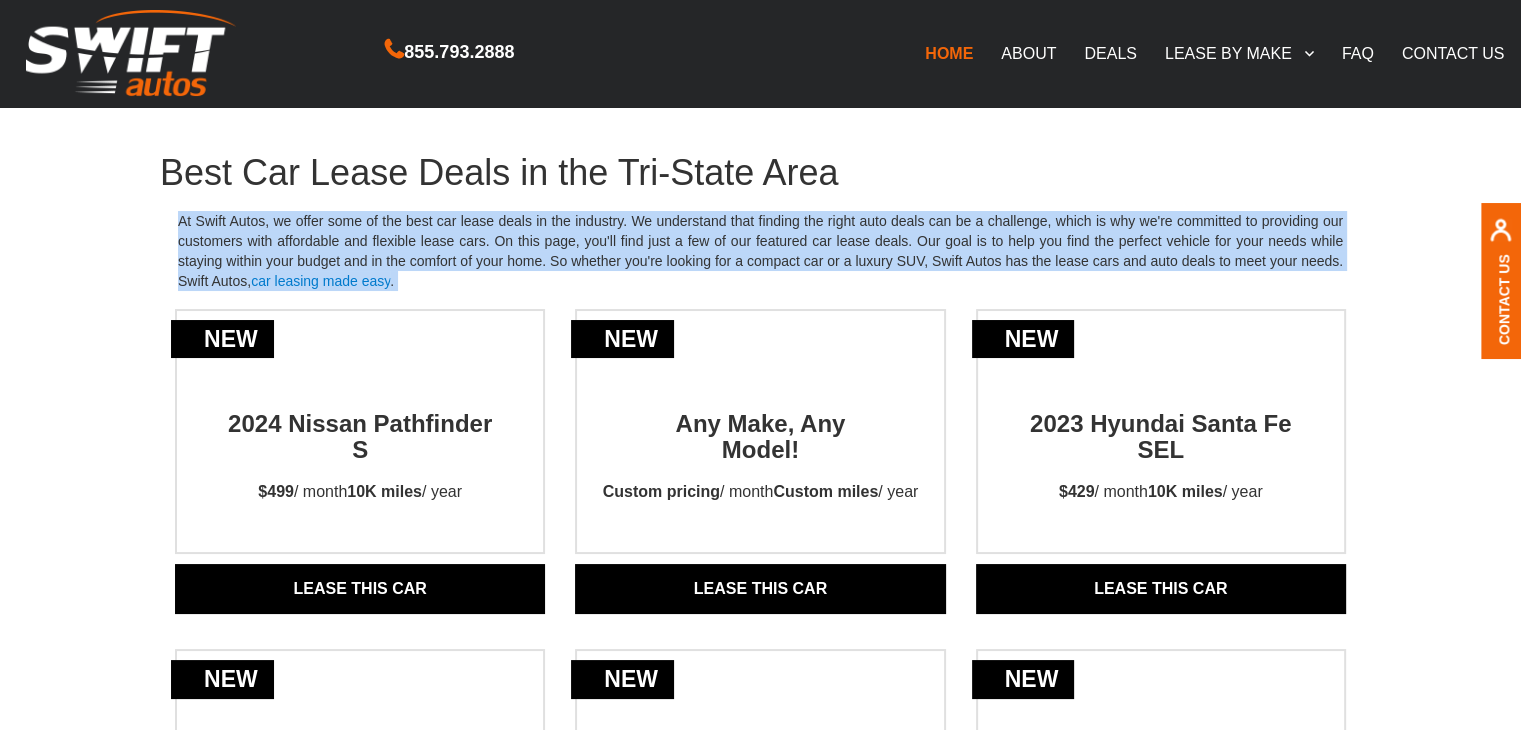 click on "At Swift Autos, we offer some of the best car lease deals in the industry. We understand that finding the right auto deals can be a challenge, which is why we're committed to providing our customers with affordable and flexible lease cars. On this page, you'll find just a few of our featured car lease deals. Our goal is to help you find the perfect vehicle for your needs while staying within your budget and in the comfort of your home. So whether you're looking for a compact car or a luxury SUV, Swift Autos has the lease cars and auto deals to meet your needs. Swift Autos,  car leasing made easy ." at bounding box center (760, 251) 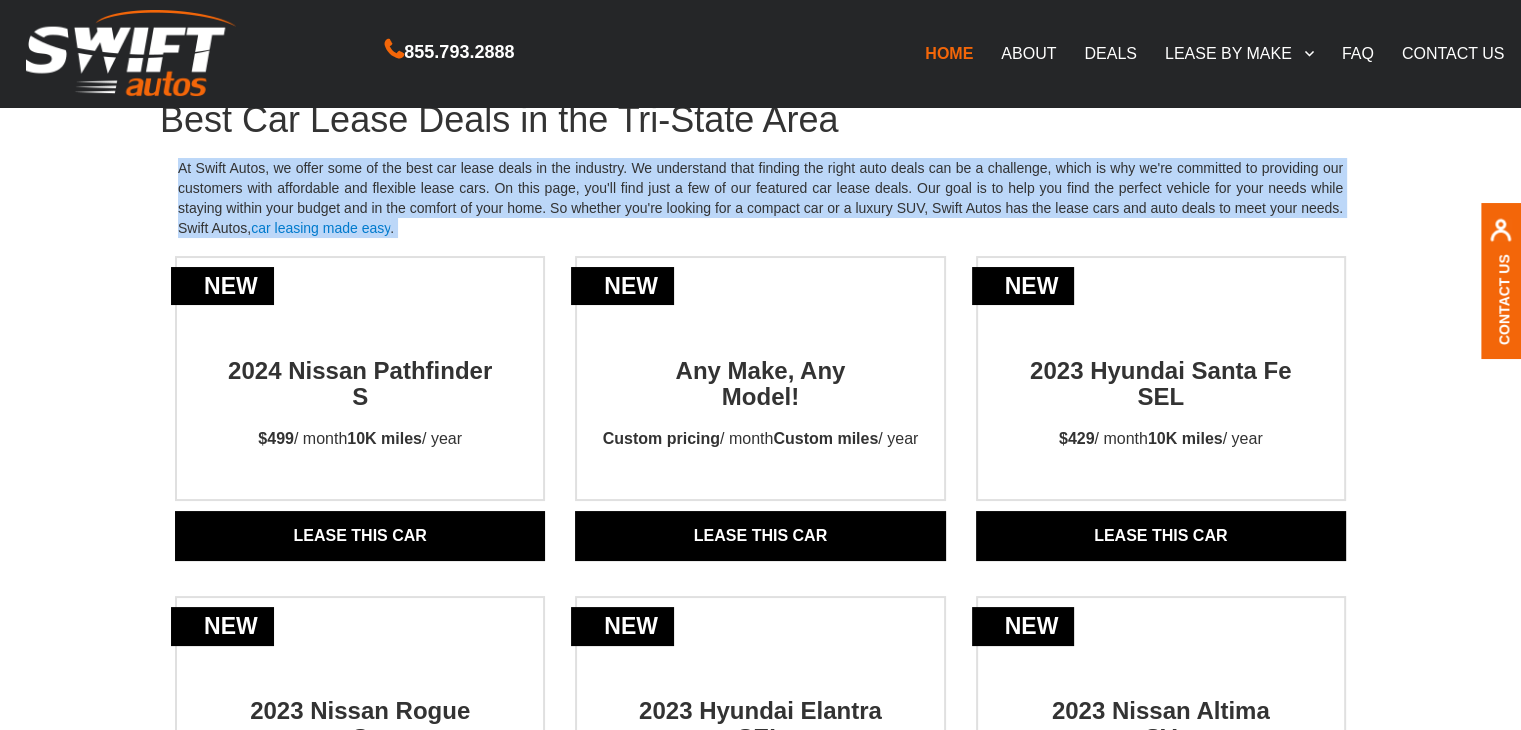 scroll, scrollTop: 0, scrollLeft: 0, axis: both 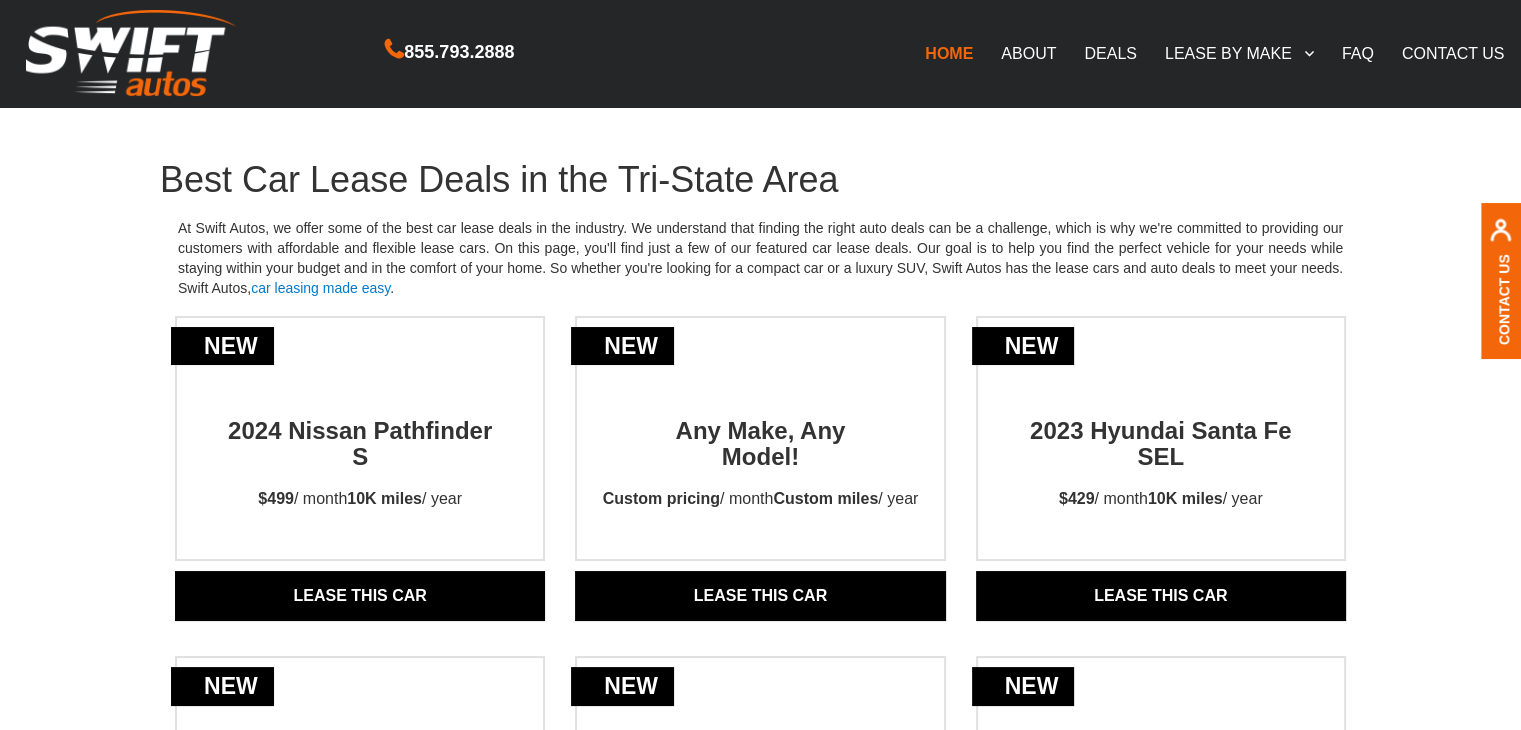 click on "Best Car Lease Deals in the Tri-State Area" at bounding box center [760, 180] 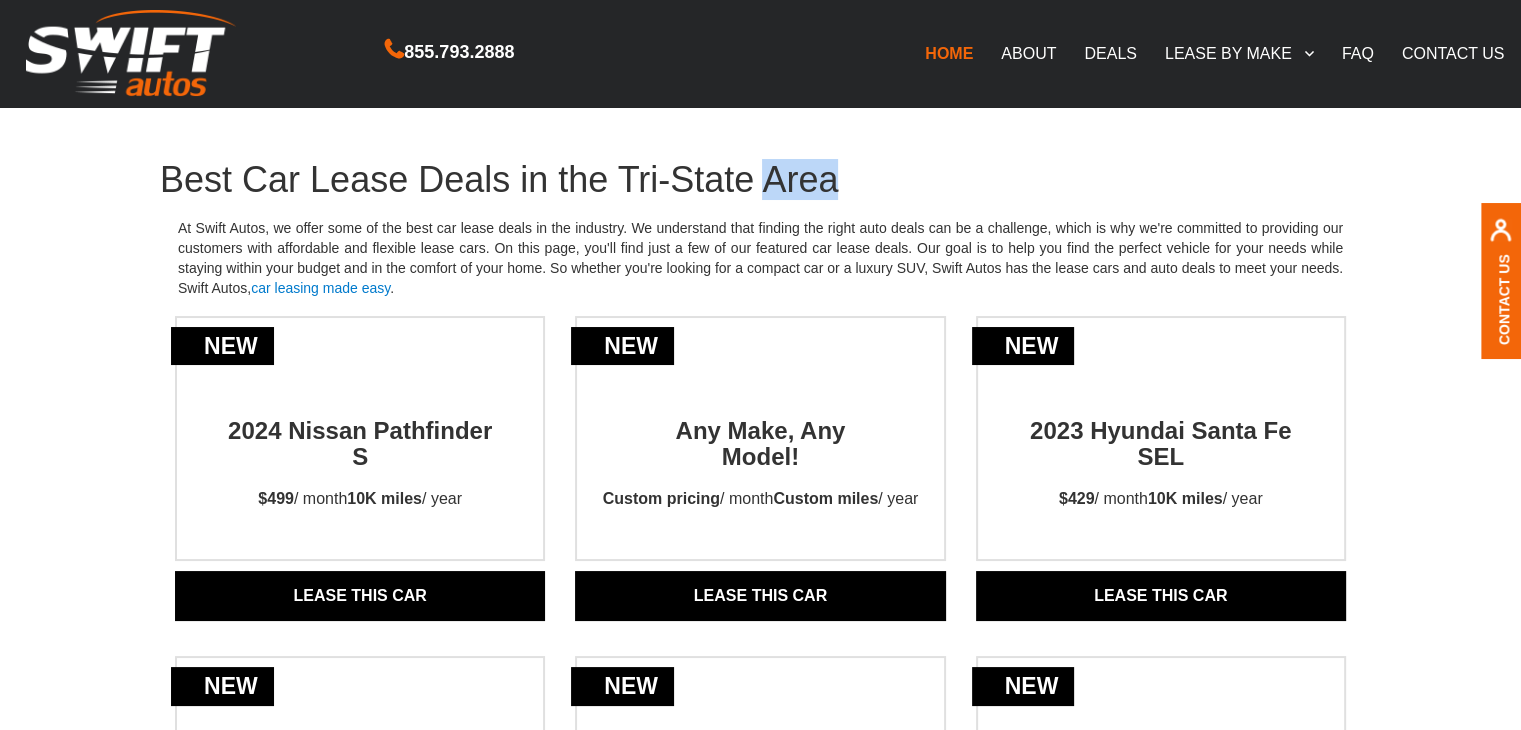 click on "Best Car Lease Deals in the Tri-State Area" at bounding box center (760, 180) 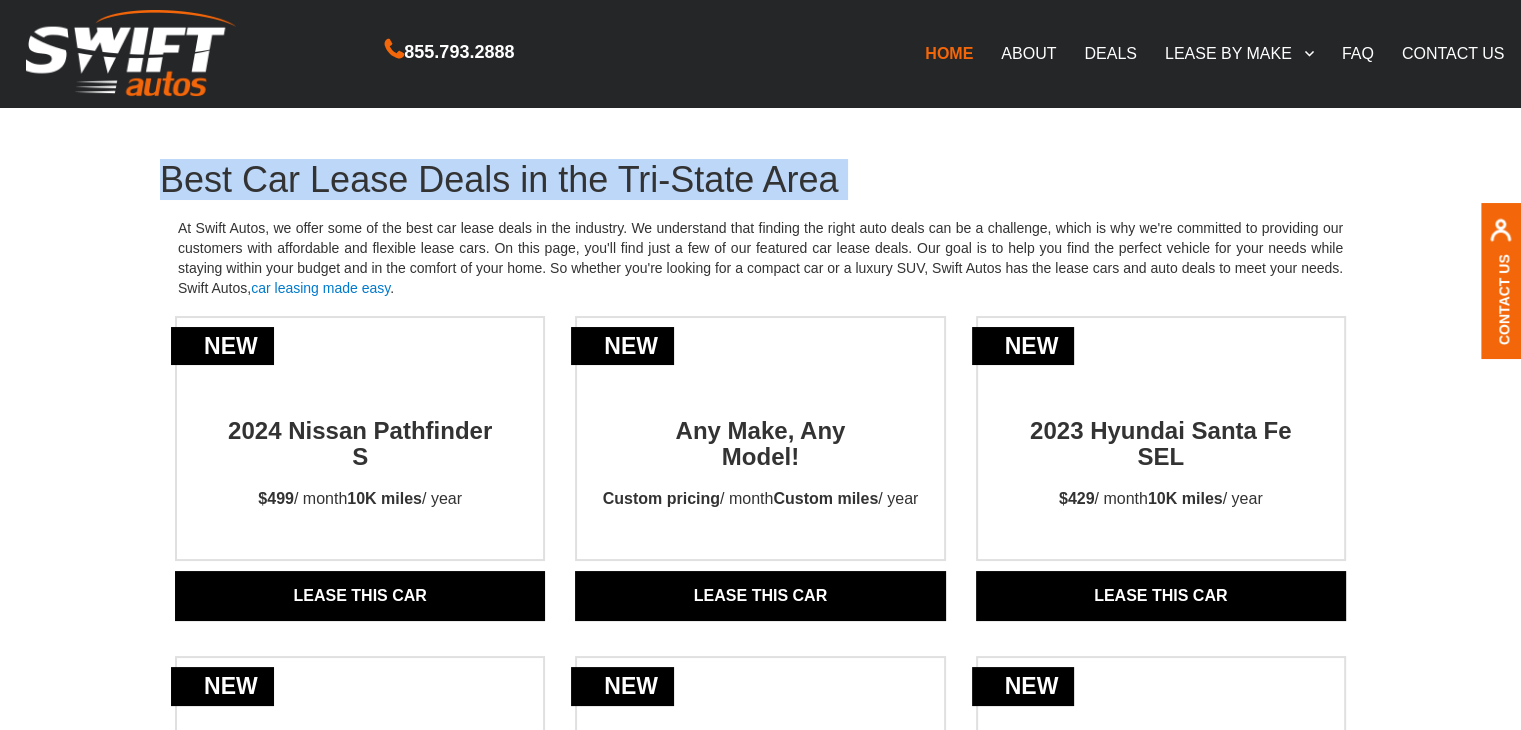 click on "Best Car Lease Deals in the Tri-State Area" at bounding box center (760, 180) 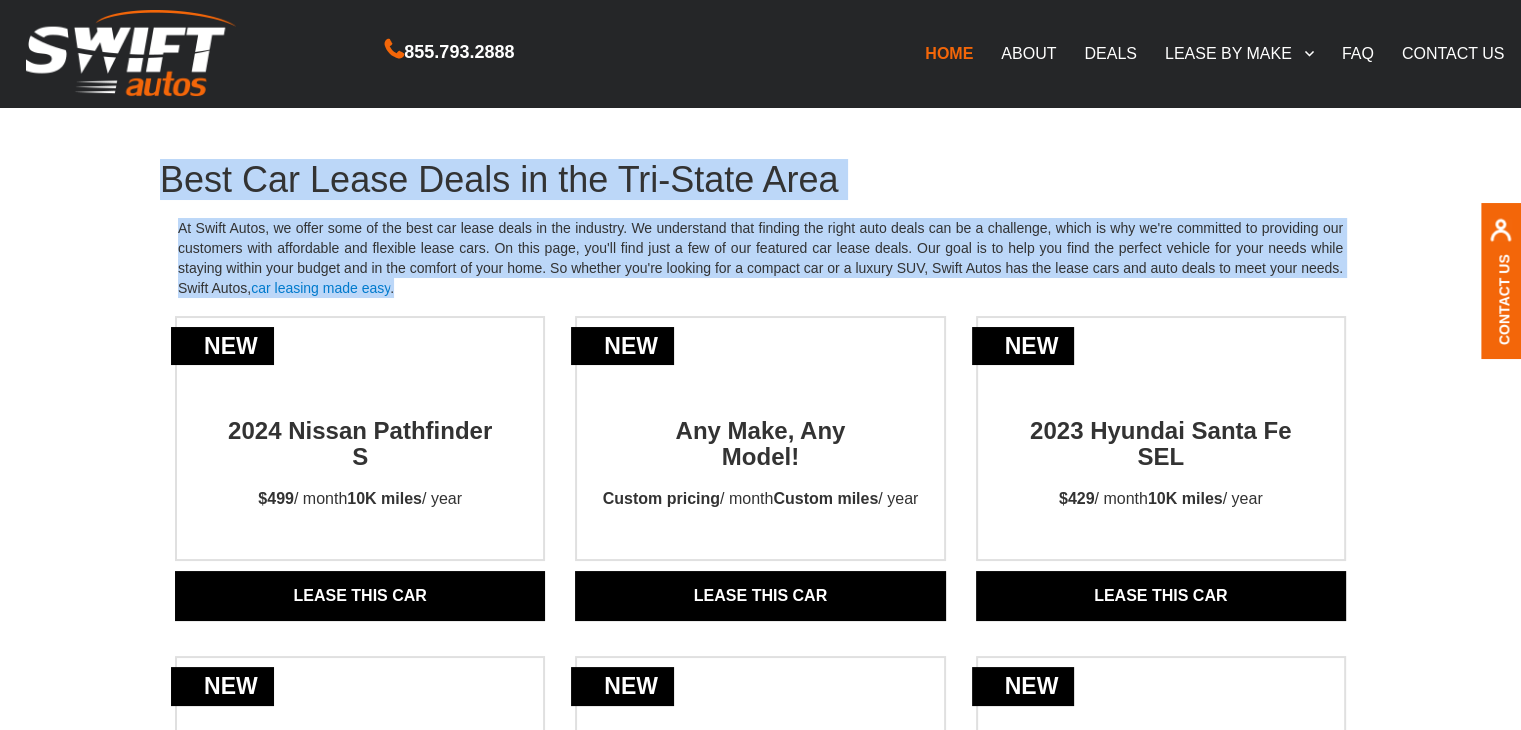 drag, startPoint x: 412, startPoint y: 285, endPoint x: 128, endPoint y: 164, distance: 308.70212 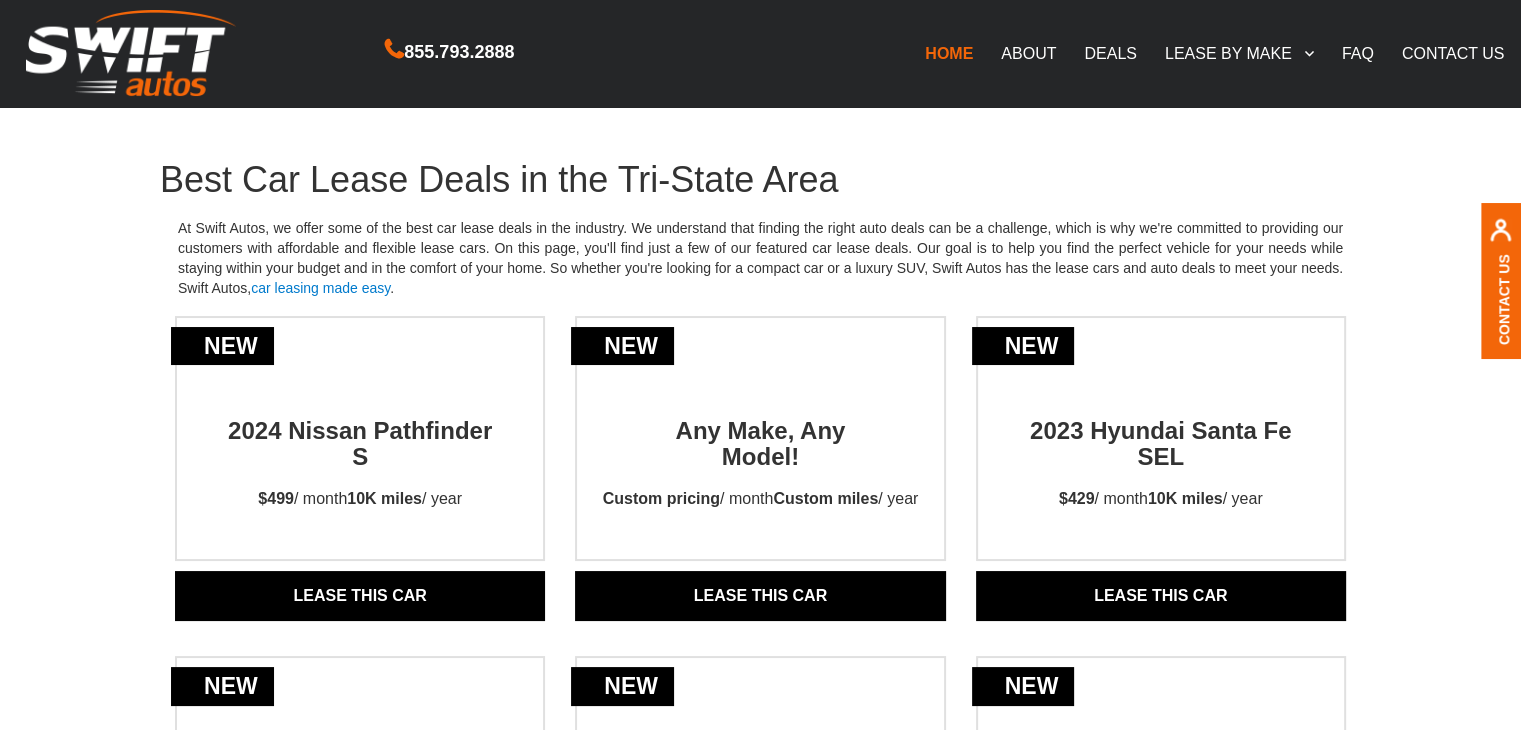 drag, startPoint x: 471, startPoint y: 288, endPoint x: 125, endPoint y: 153, distance: 371.40408 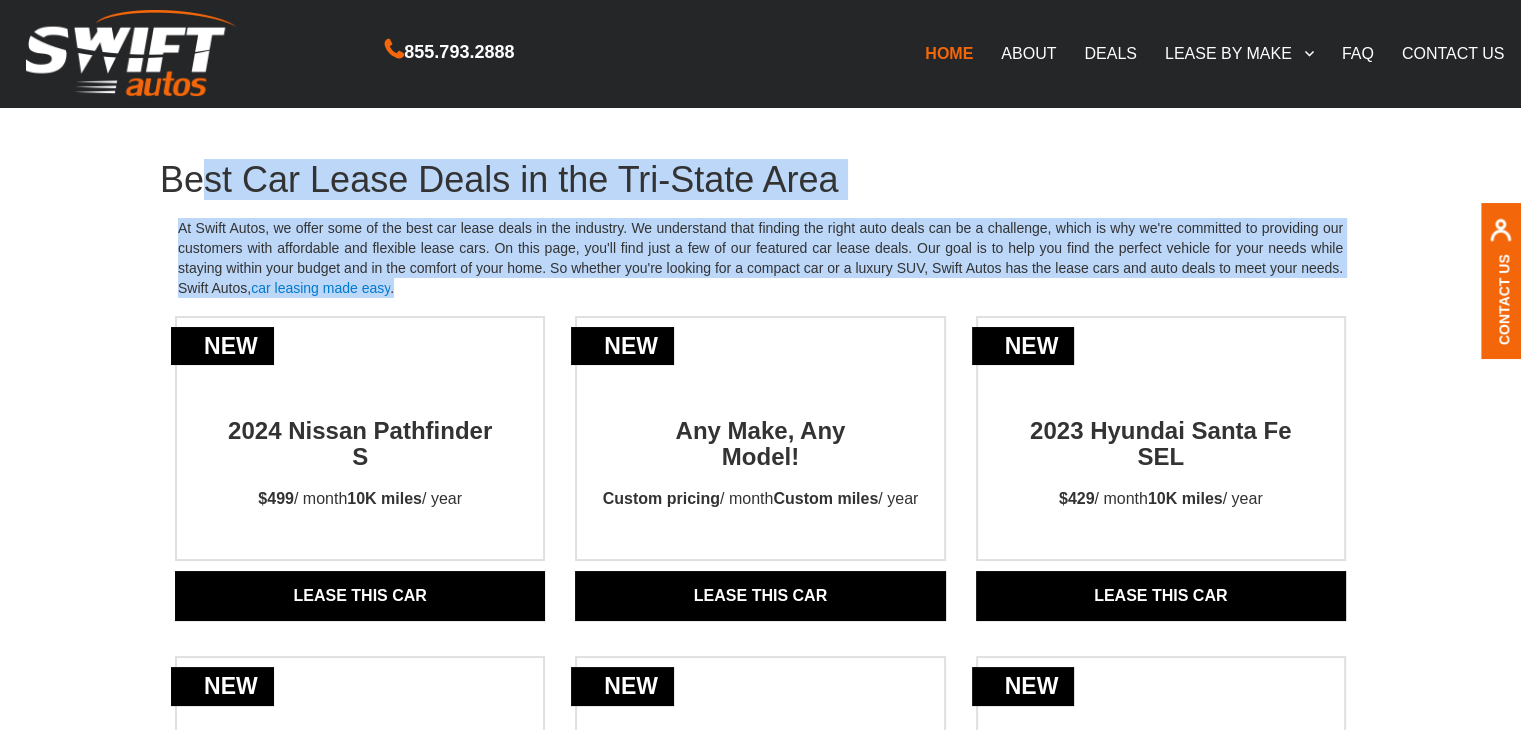 drag, startPoint x: 418, startPoint y: 288, endPoint x: 196, endPoint y: 138, distance: 267.92535 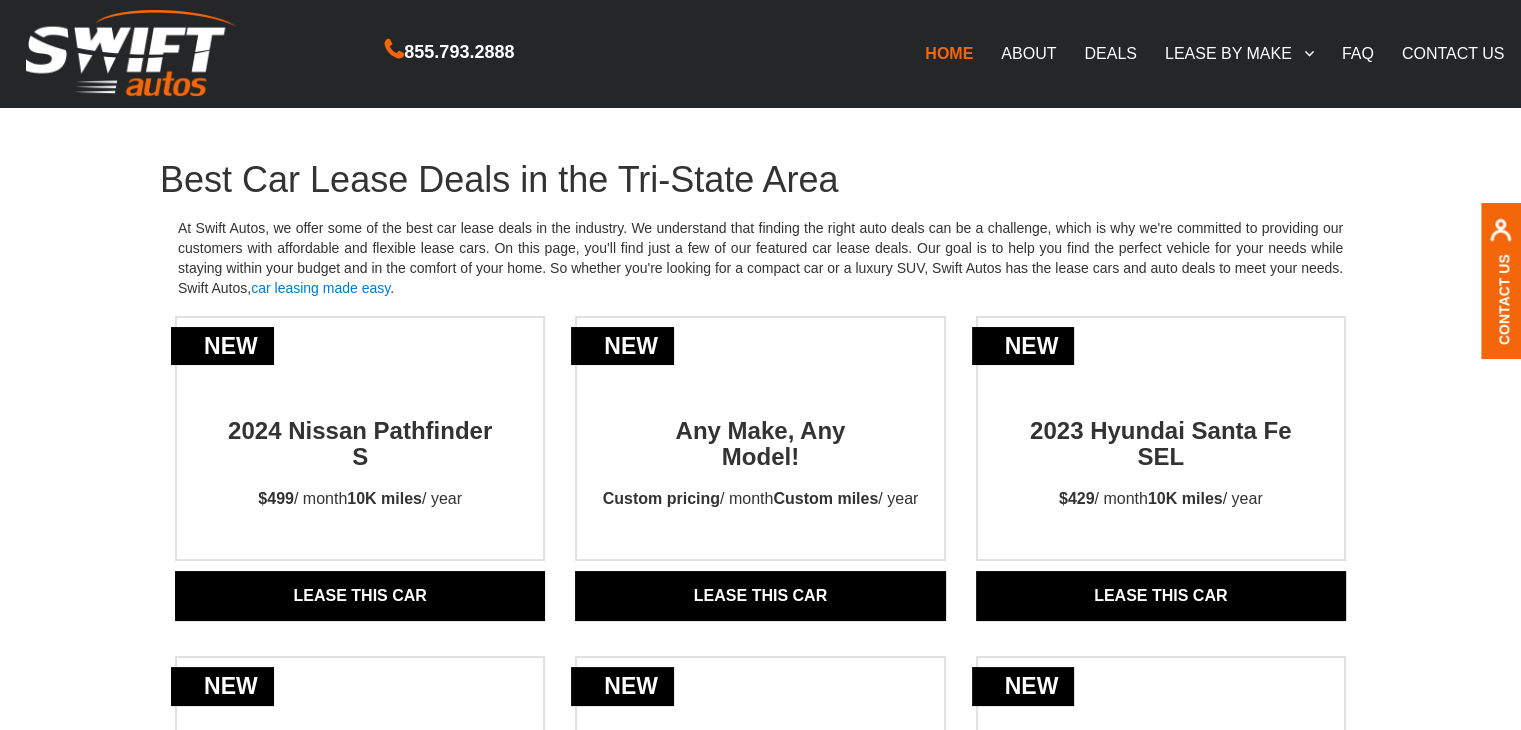 click on "Skip to content 855.793.2888 HOME ABOUT DEALS LEASE BY MAKE expand child menu Acura Audi BMW Chevrolet Ford HONDA expand child menu Honda Pilot Honda Odyssey Honda CR-V Honda Accord Hyundai expand child menu Hyundai Venue Hyundai Sonata Hyundai Santa Fe Hyundai Palisade Hyundai Elantra Jeep KIA expand child menu Kia Telluride Kia K5 Kia Sportage Kia Sorento Land Rover Lexus Mazda expand child menu Mazda CX-90 Mazda CX-5 Mazda CX-30 Nissan Subaru Toyota expand child menu Toyota Highlander Toyota Camry Toyota Corolla Volvo FAQ CONTACT US 855.793.2888 CREDIT APPLICATION Best Car Lease Deals in the Tri-State Area car leasing made easy . new  2024 Nissan Pathfinder S $499 / month  10K miles / year Lease THIS CAR new  Any Make, Any Model! Custom pricing / month  Custom miles / year Lease THIS CAR new  2023 Hyundai Santa Fe SEL $429 / month  10K miles / year Lease THIS CAR new  2023 Nissan Rogue S $399 / month  5K miles / year Lease THIS CAR new  2023 Hyundai Elantra SEL $429 / month  10K miles / year Lease THIS CAR" at bounding box center (760, 1669) 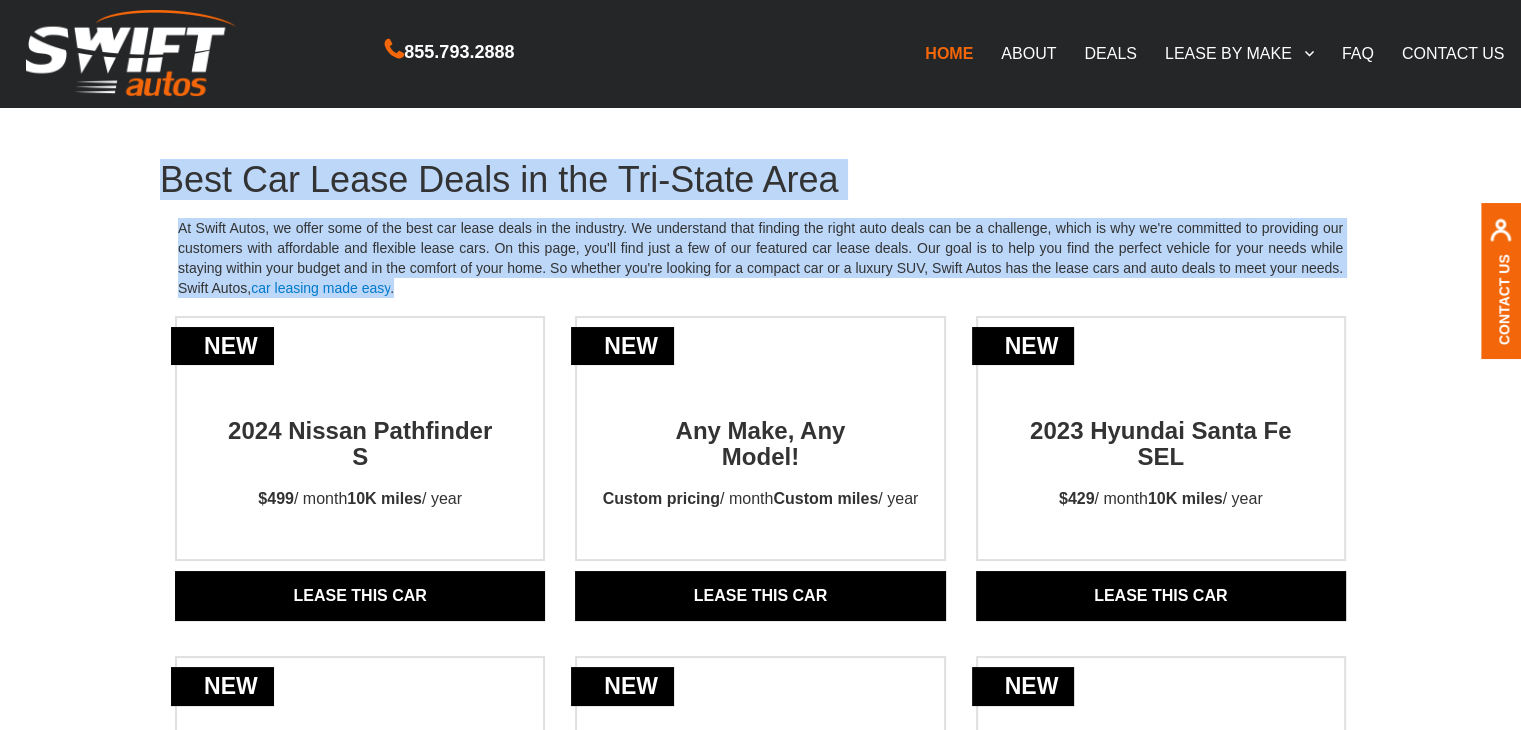 drag, startPoint x: 166, startPoint y: 169, endPoint x: 496, endPoint y: 300, distance: 355.0507 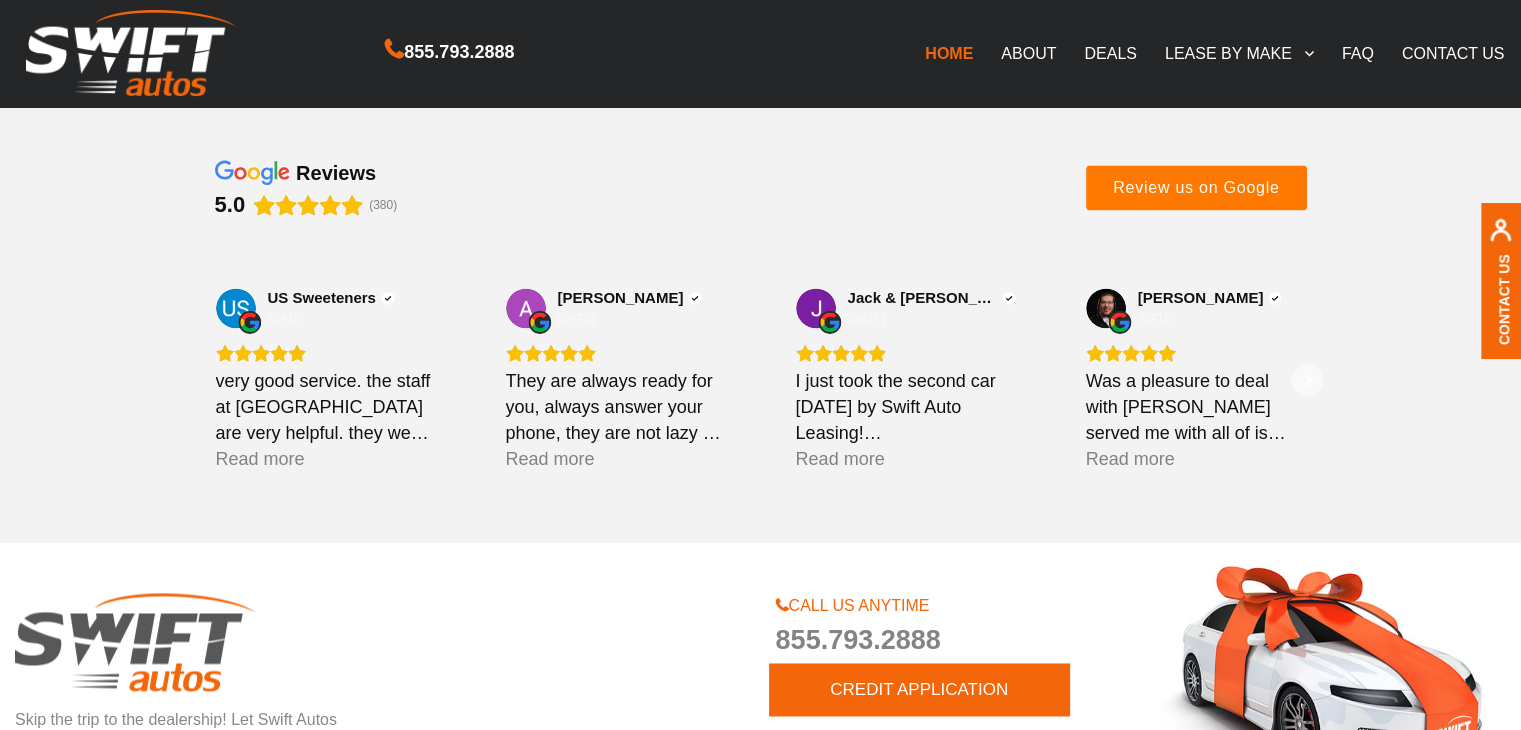 scroll, scrollTop: 3001, scrollLeft: 0, axis: vertical 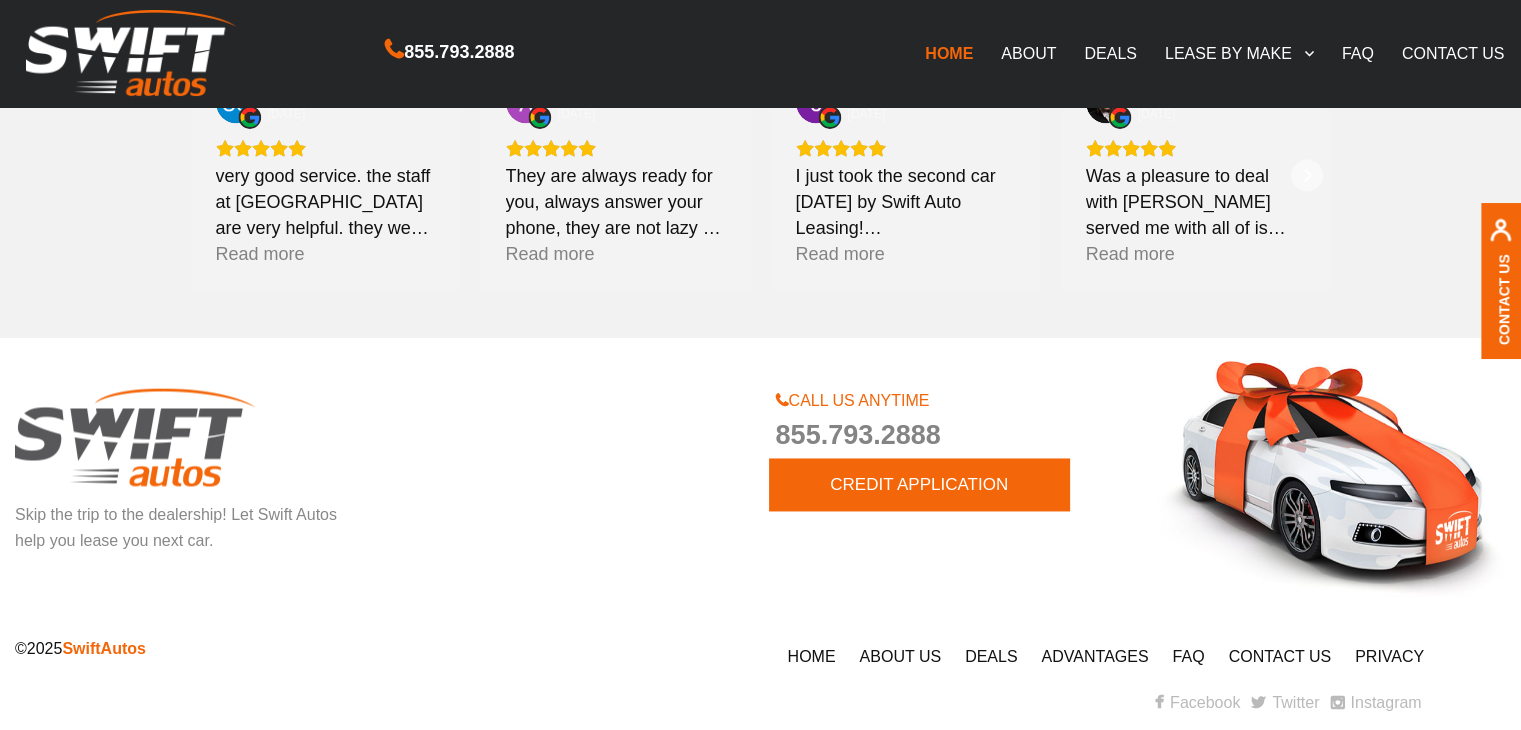 click on "DEALS" at bounding box center (991, 656) 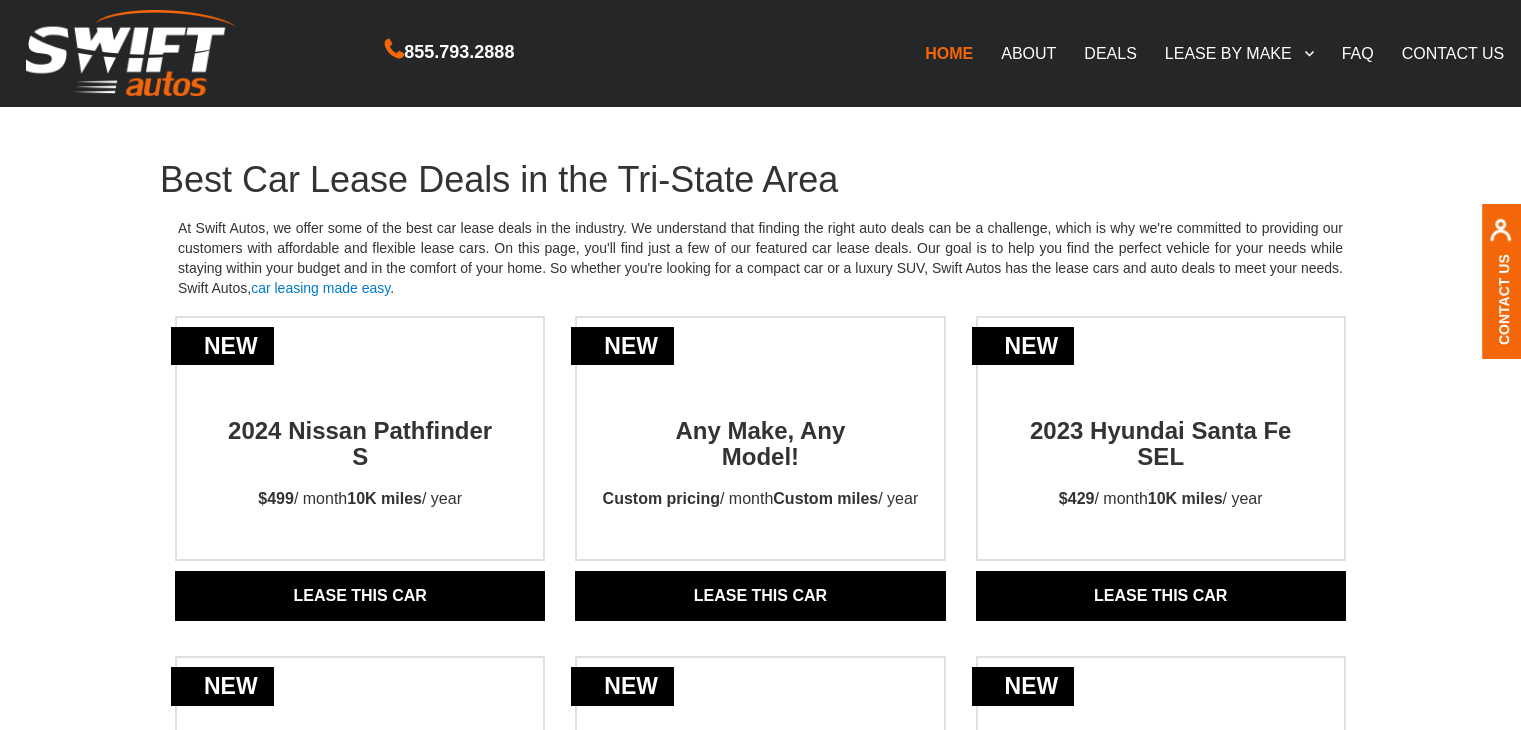 scroll, scrollTop: 0, scrollLeft: 0, axis: both 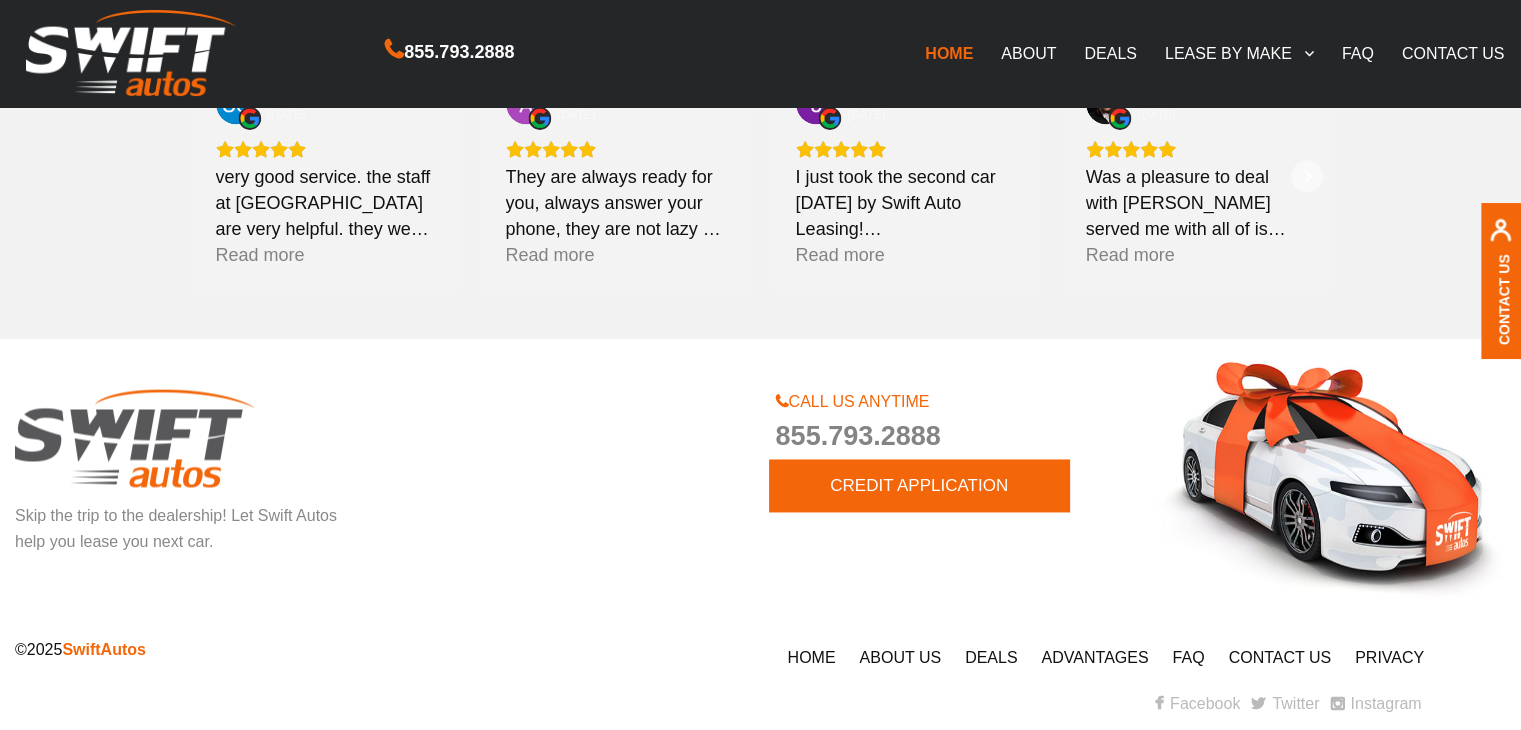 click on "ABOUT US" at bounding box center (901, 657) 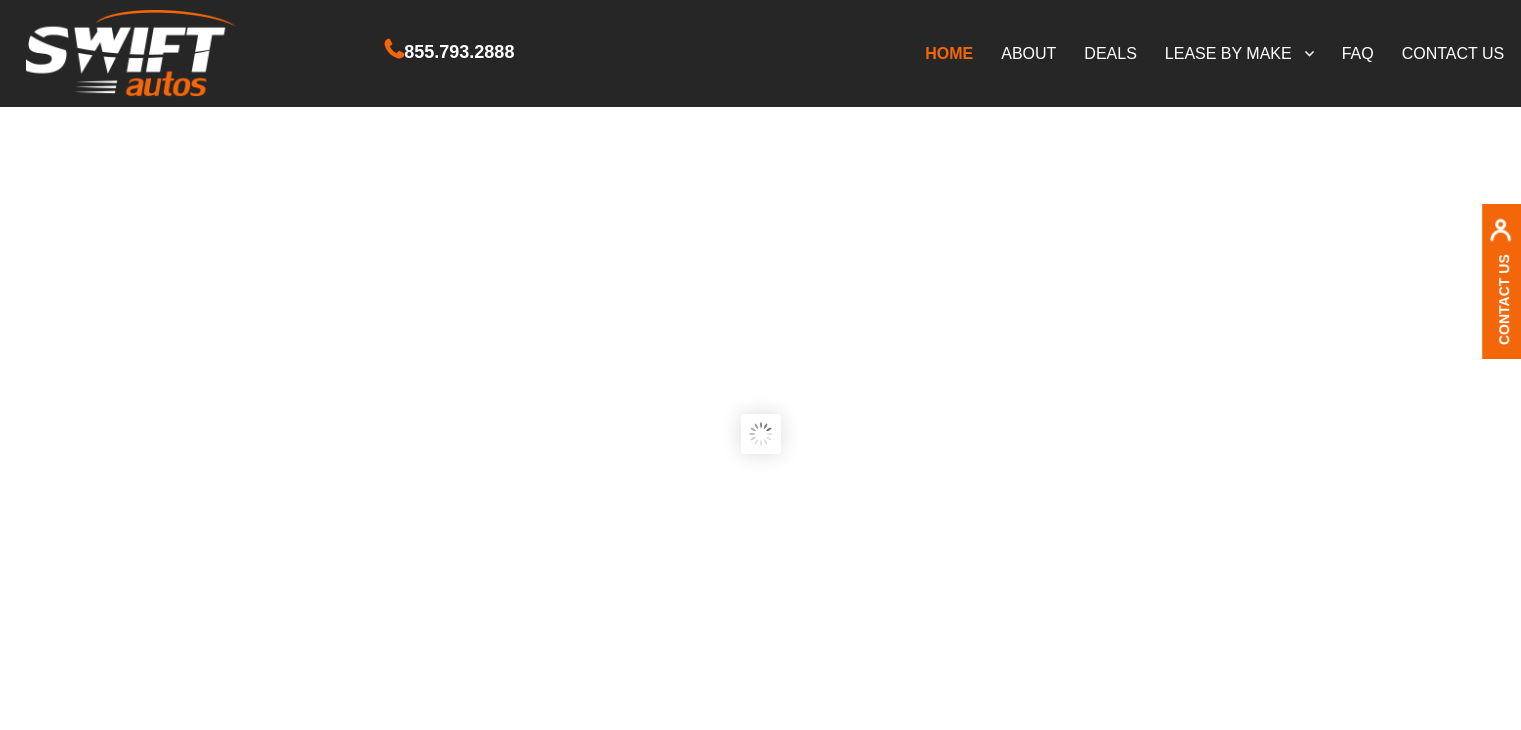 scroll, scrollTop: 868, scrollLeft: 0, axis: vertical 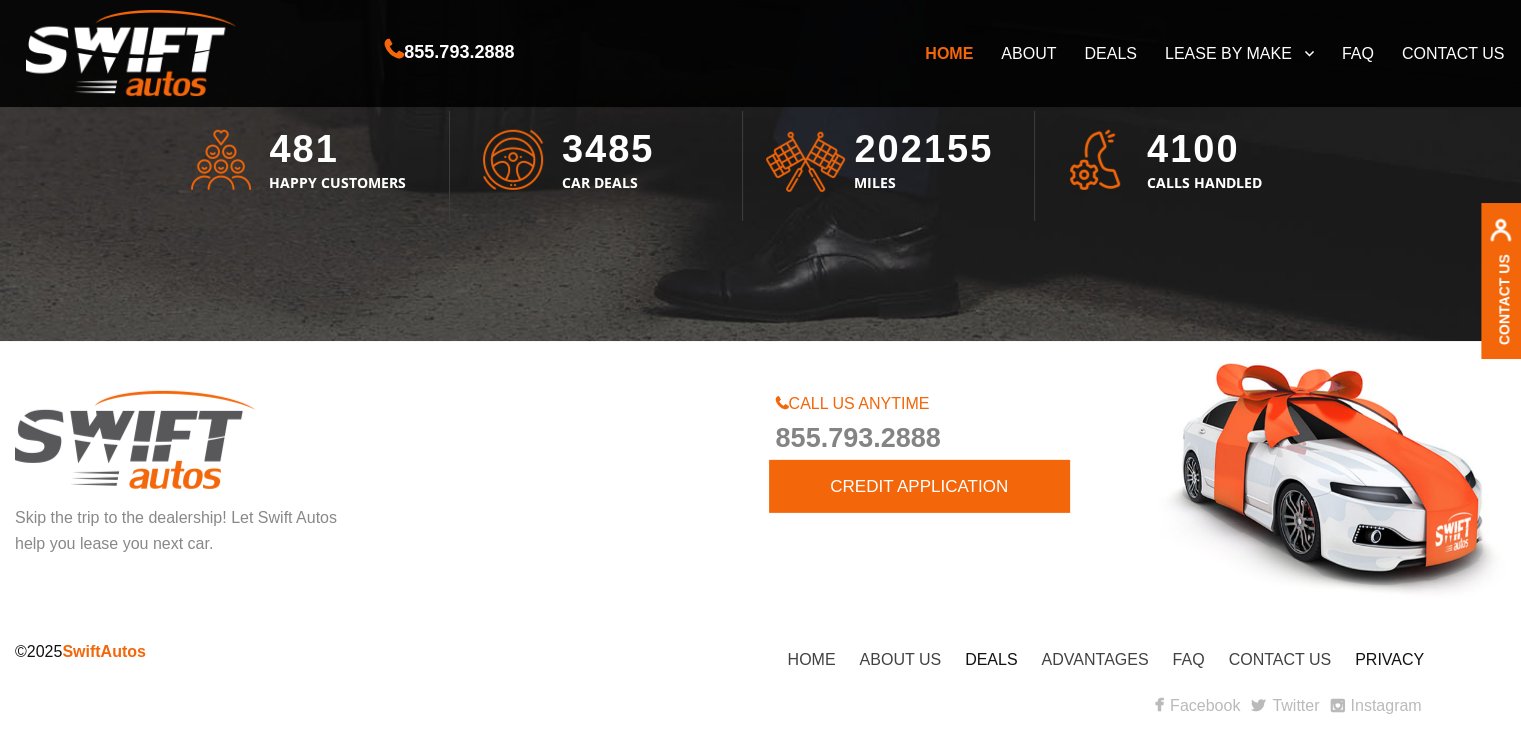 click on "HOME" at bounding box center (812, 659) 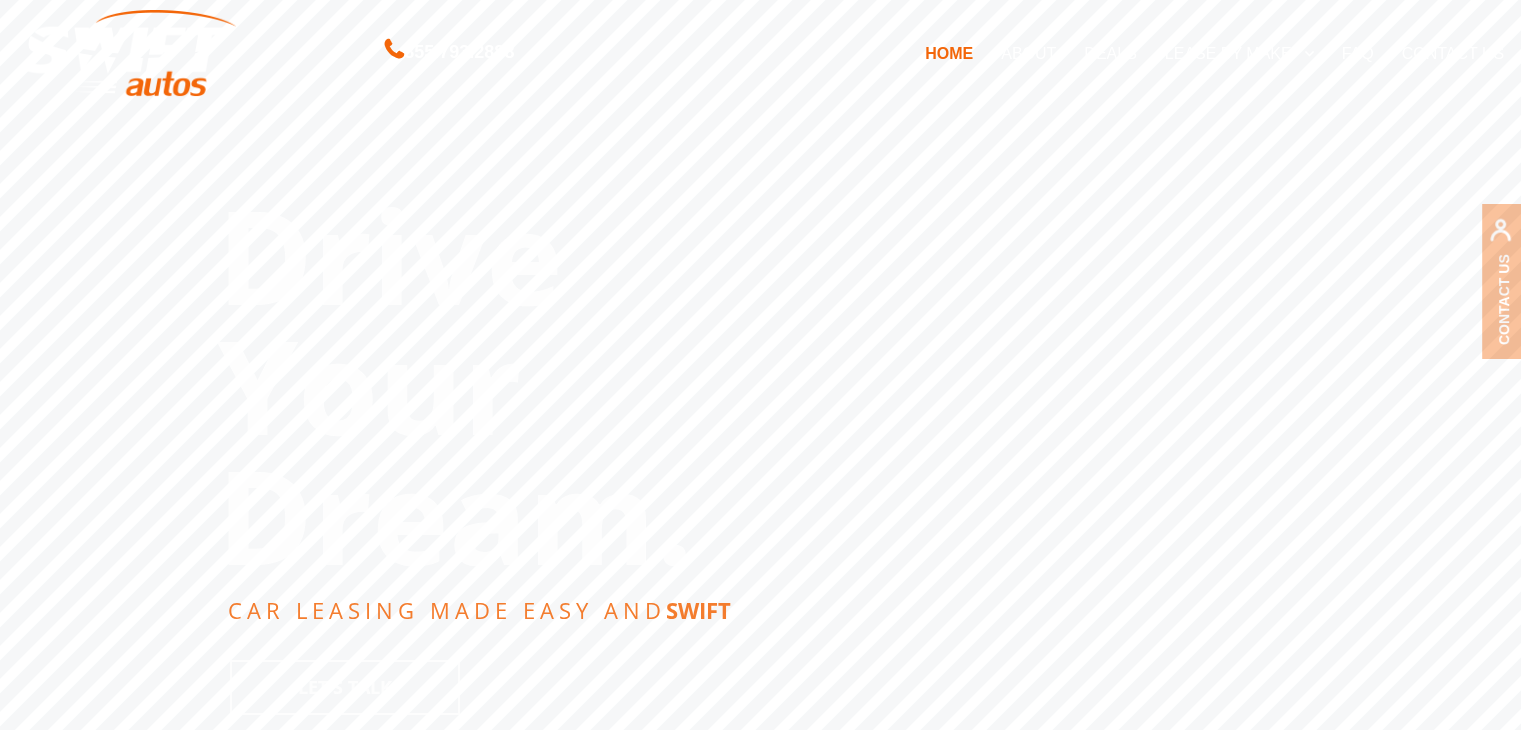scroll, scrollTop: 0, scrollLeft: 0, axis: both 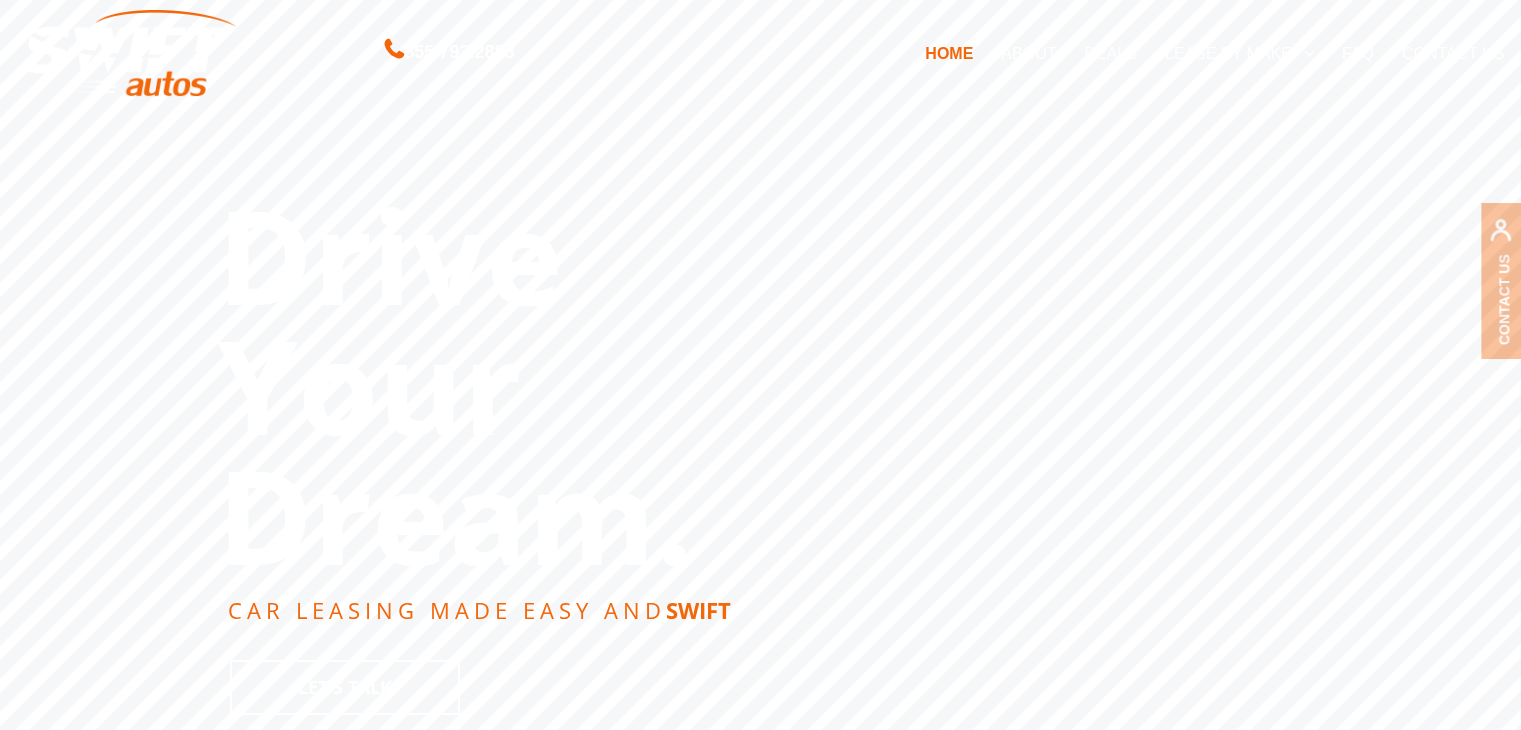 click on "ABOUT" at bounding box center (1028, 53) 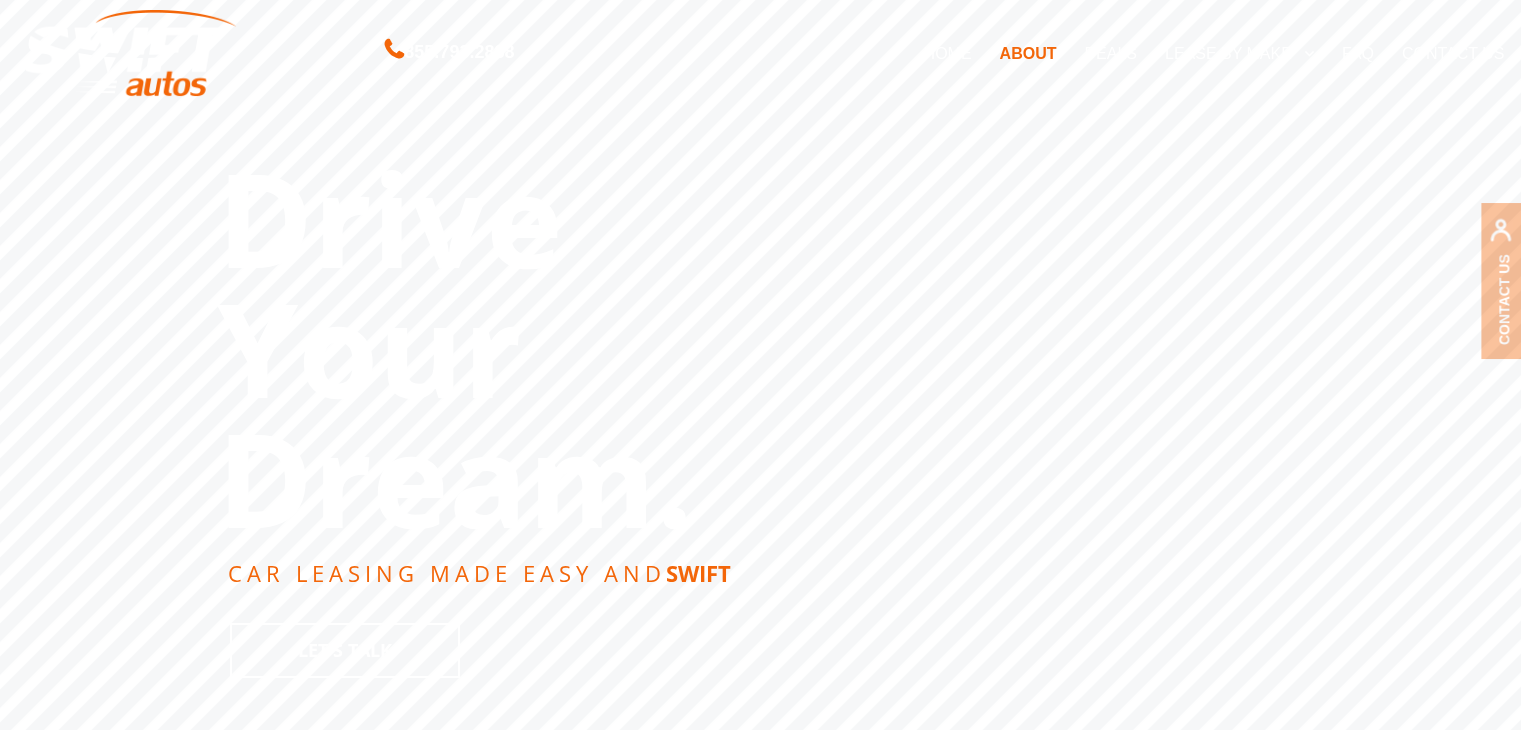 scroll, scrollTop: 0, scrollLeft: 0, axis: both 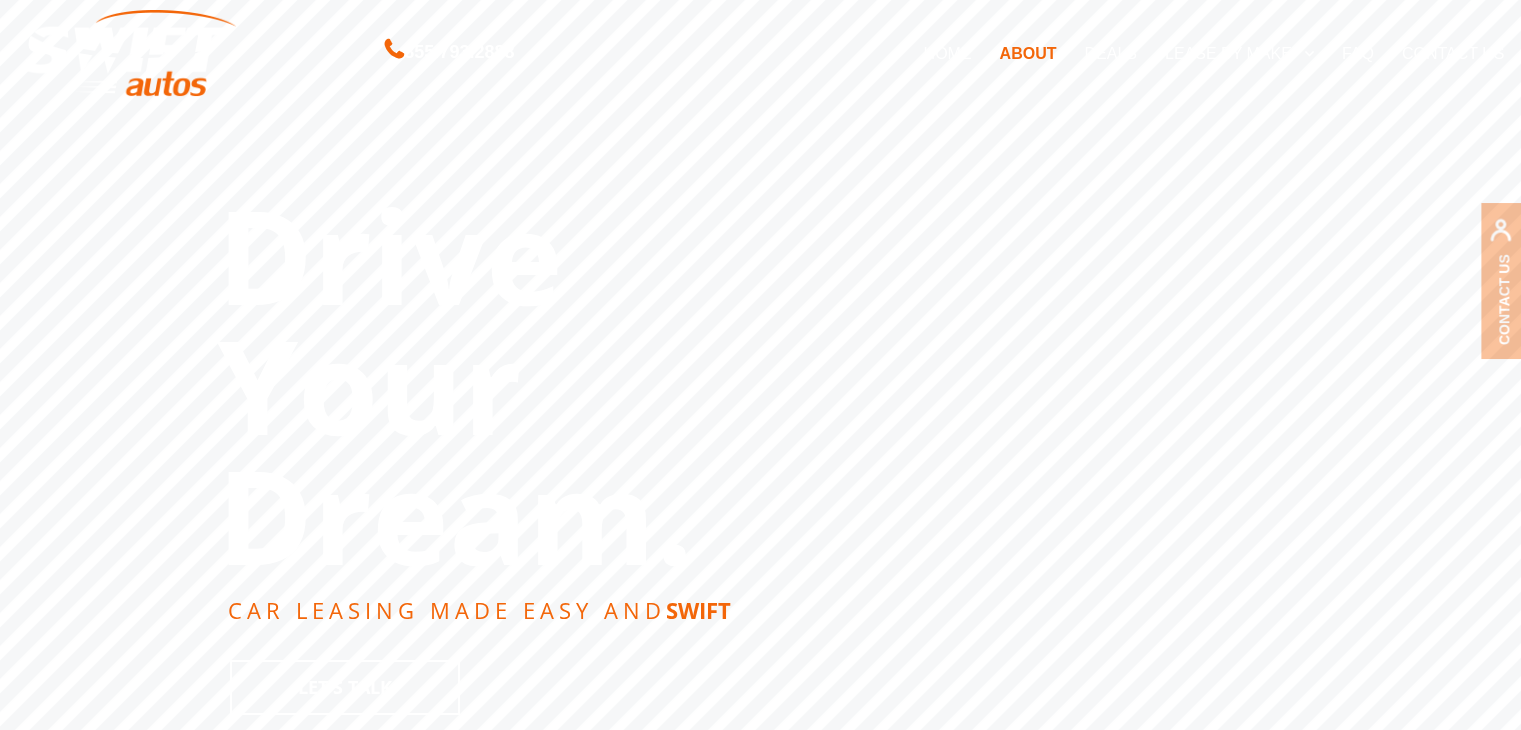 click on "DEALS" at bounding box center (1110, 53) 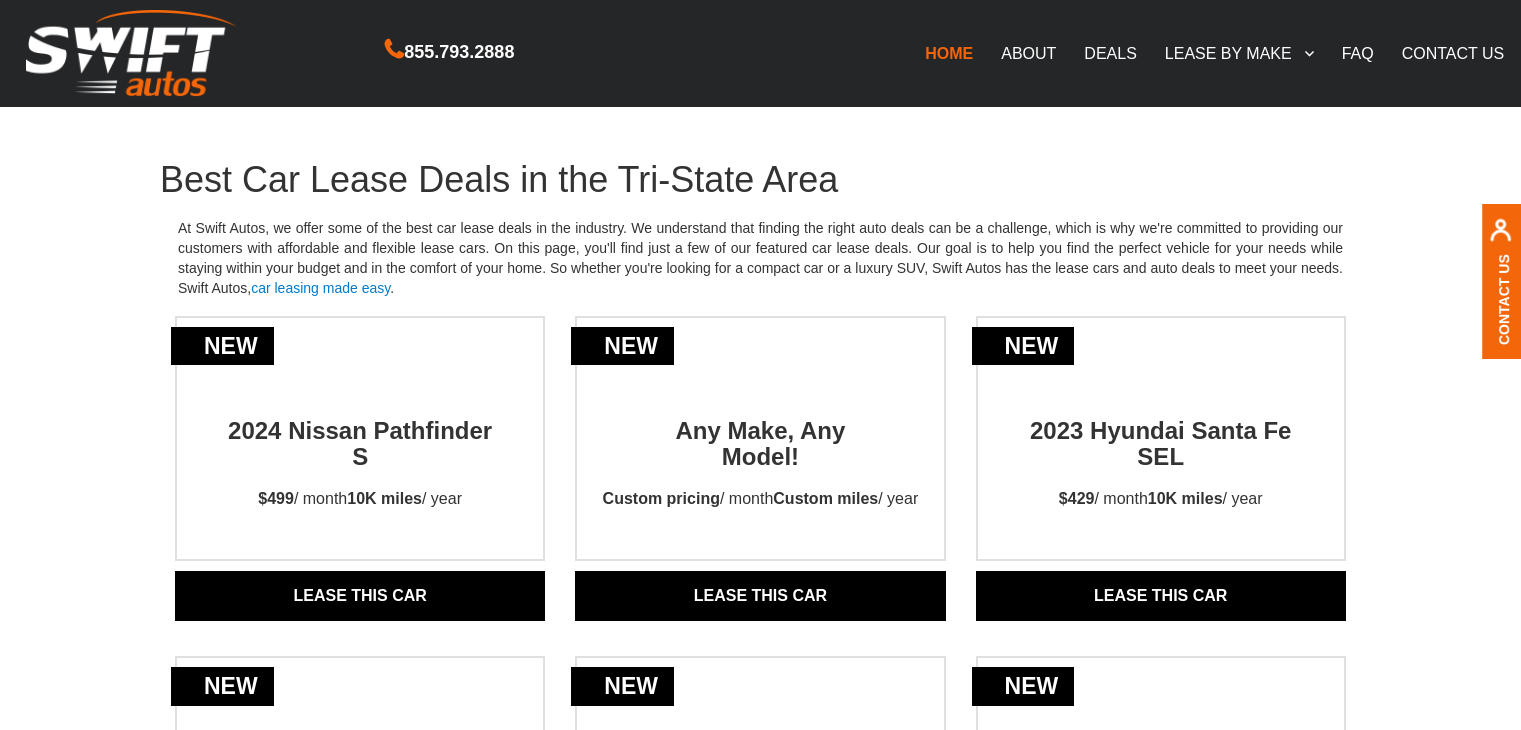 scroll, scrollTop: 0, scrollLeft: 0, axis: both 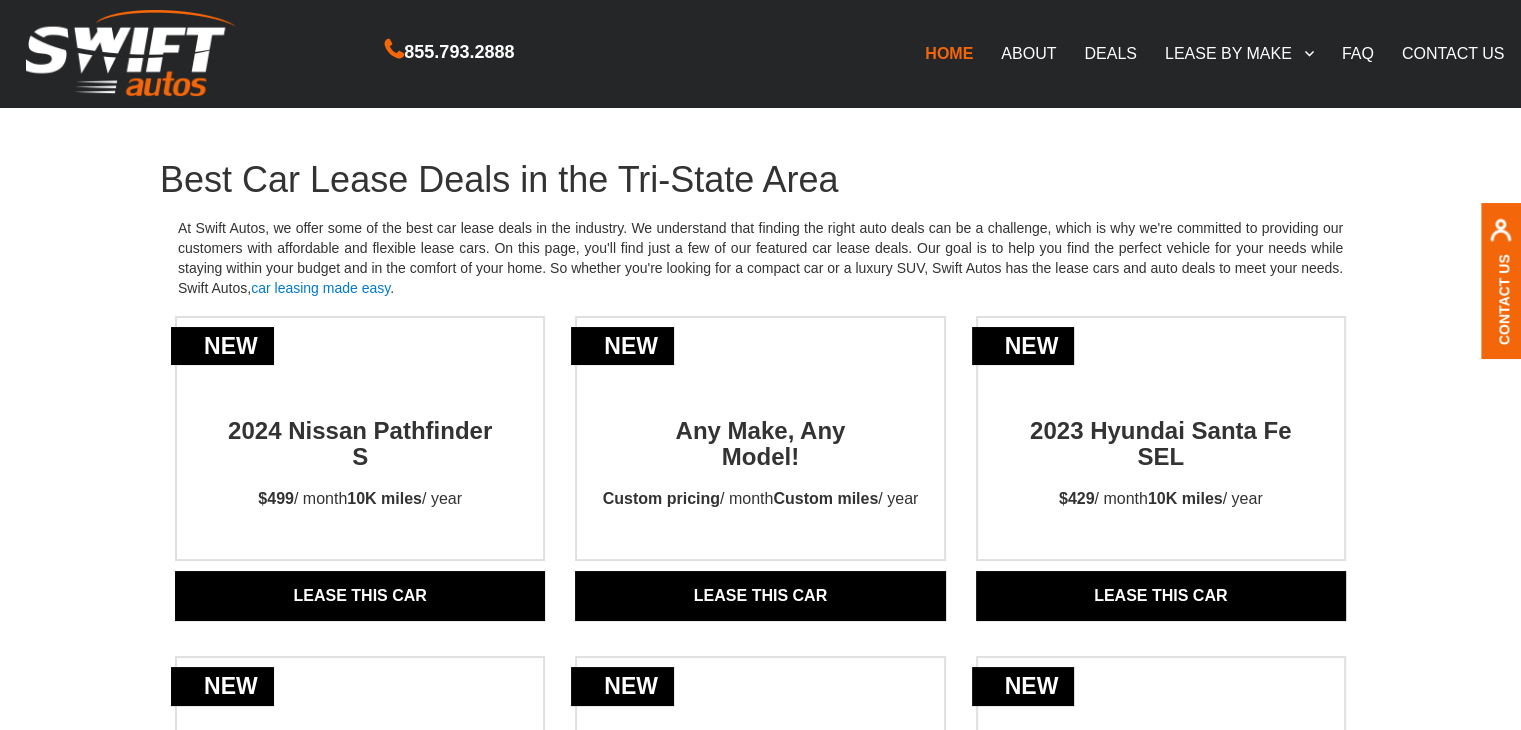 click on "ABOUT" at bounding box center (1028, 53) 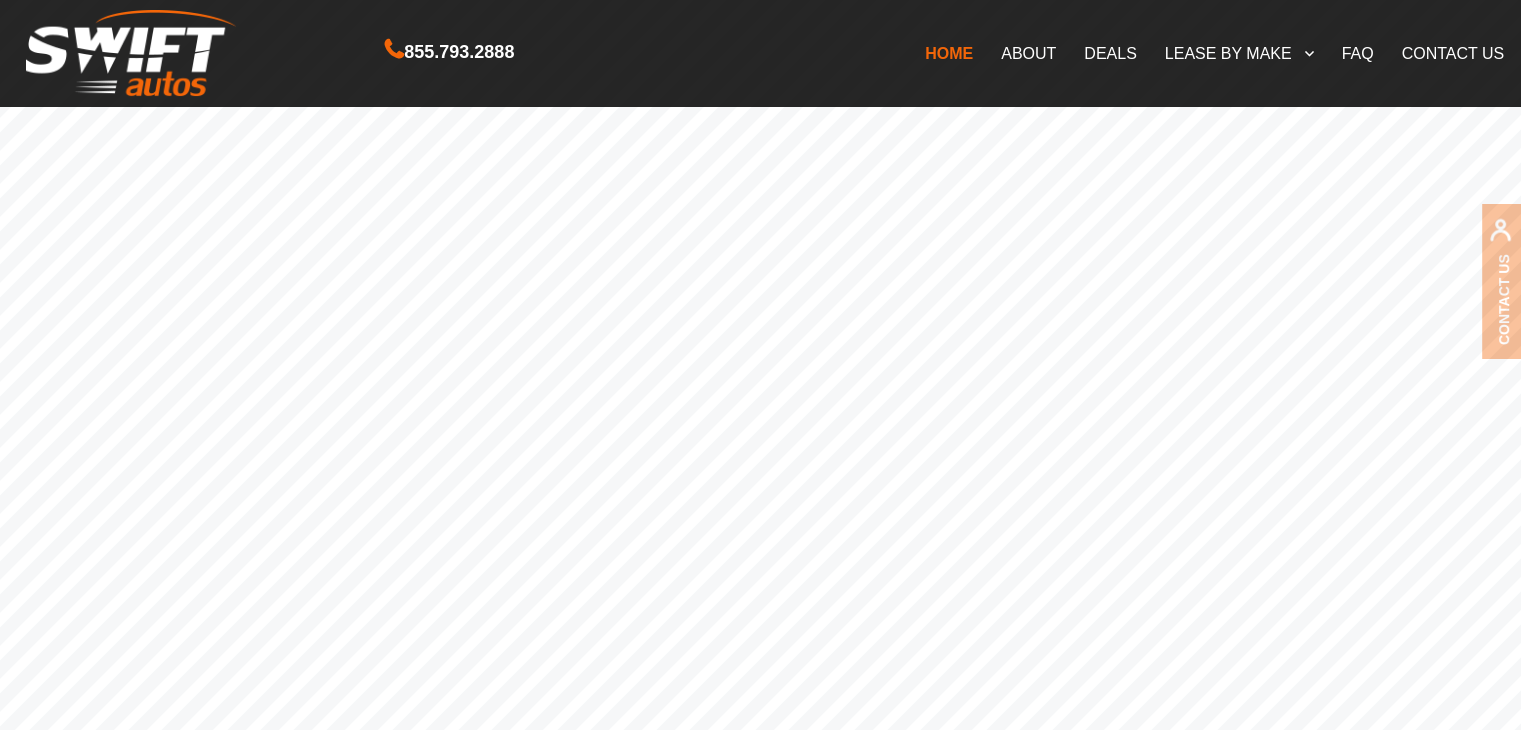 scroll, scrollTop: 868, scrollLeft: 0, axis: vertical 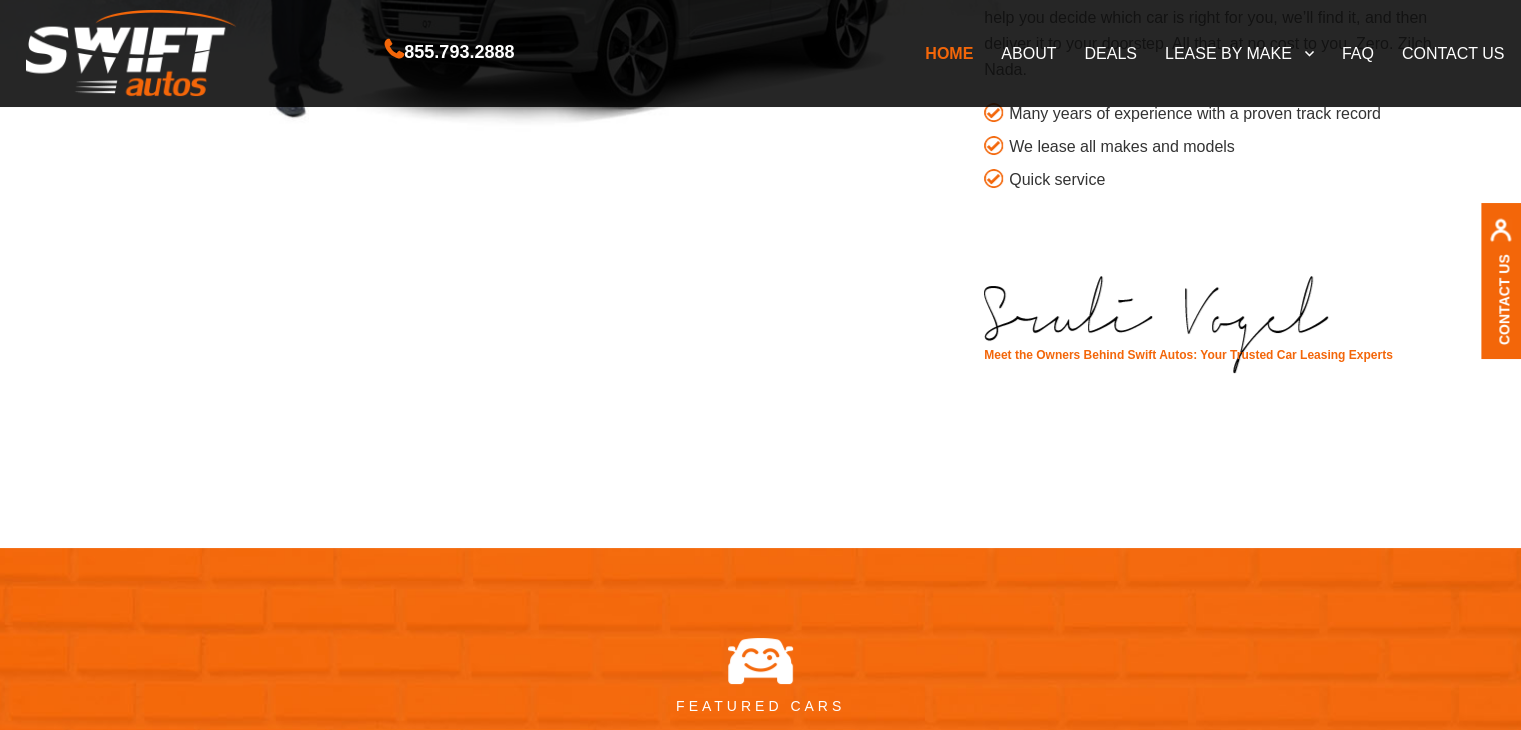 click at bounding box center [1156, 325] 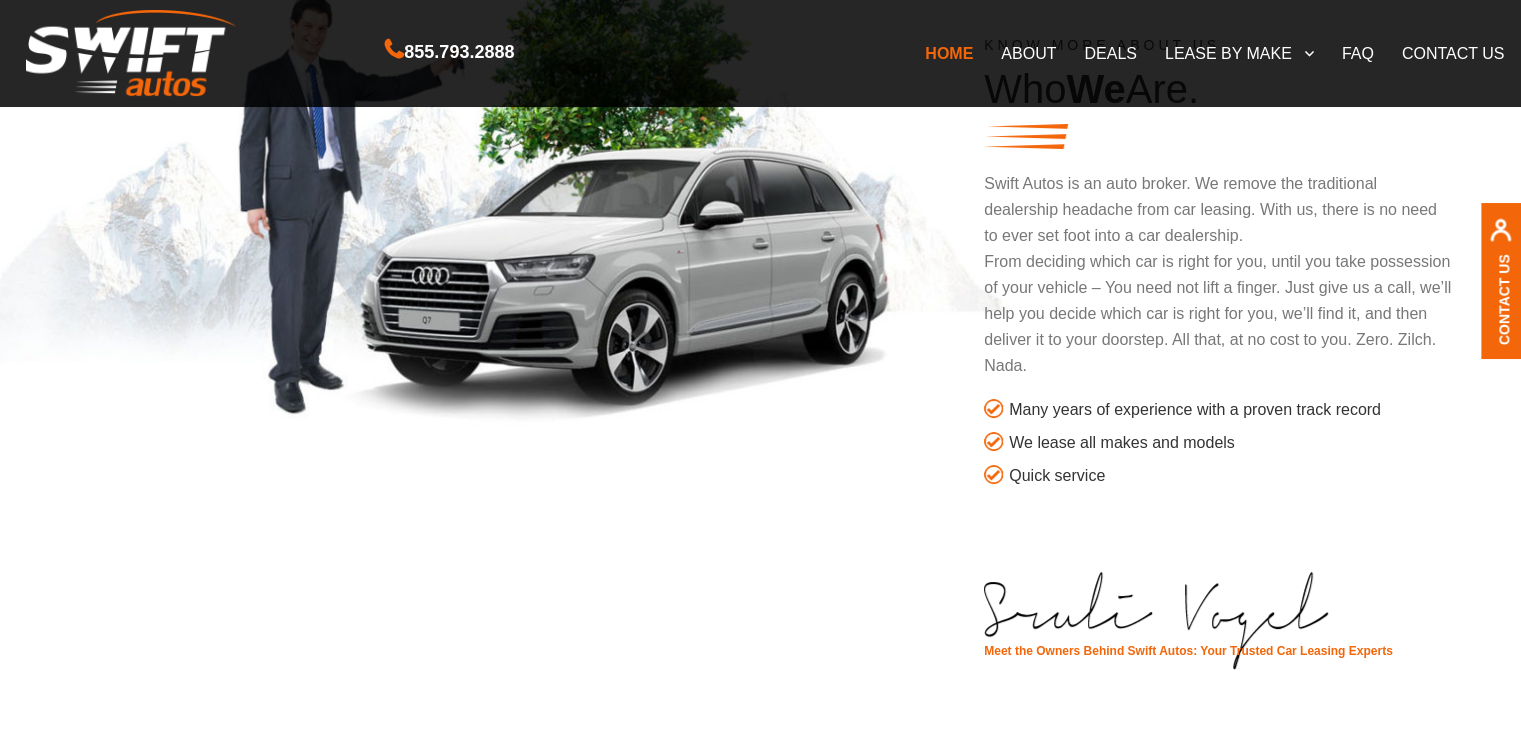 scroll, scrollTop: 1175, scrollLeft: 0, axis: vertical 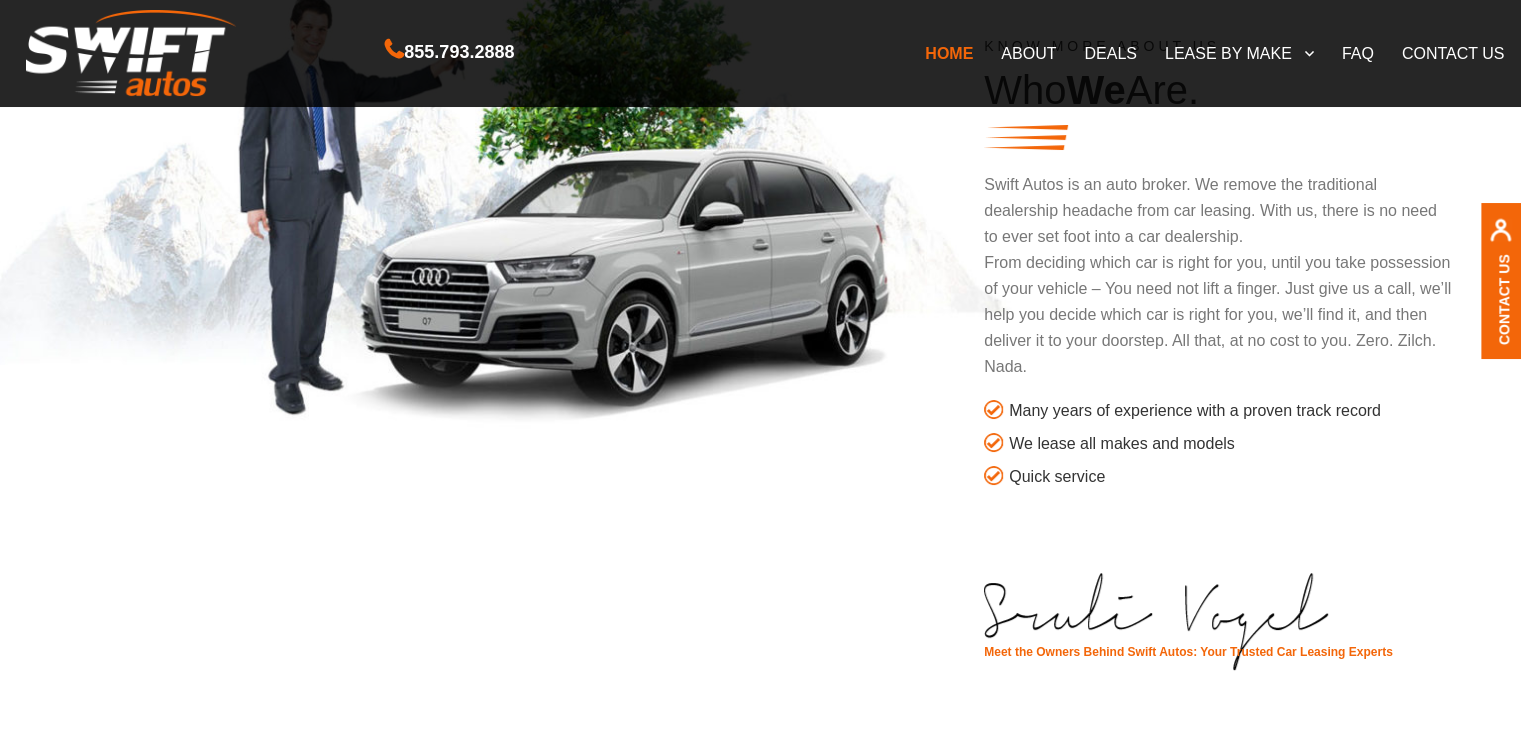 click on "From deciding which car is right for you, until you take possession of your vehicle – You need not lift a finger. Just give us a call, we’ll help you decide which car is right for you, we’ll find it, and then deliver it to your doorstep. All that, at no cost to you. Zero. Zilch. Nada." at bounding box center (1219, 315) 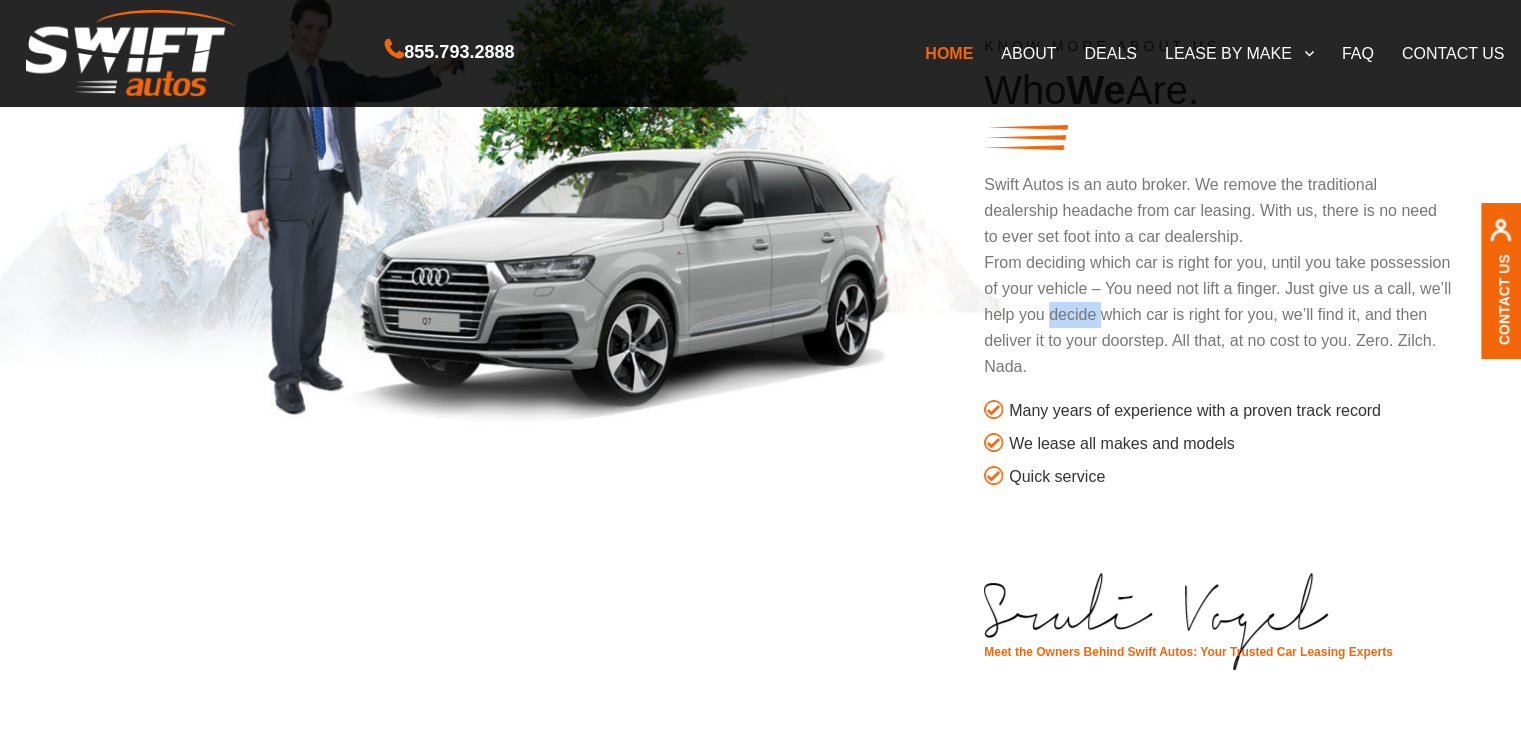 click on "From deciding which car is right for you, until you take possession of your vehicle – You need not lift a finger. Just give us a call, we’ll help you decide which car is right for you, we’ll find it, and then deliver it to your doorstep. All that, at no cost to you. Zero. Zilch. Nada." at bounding box center (1219, 315) 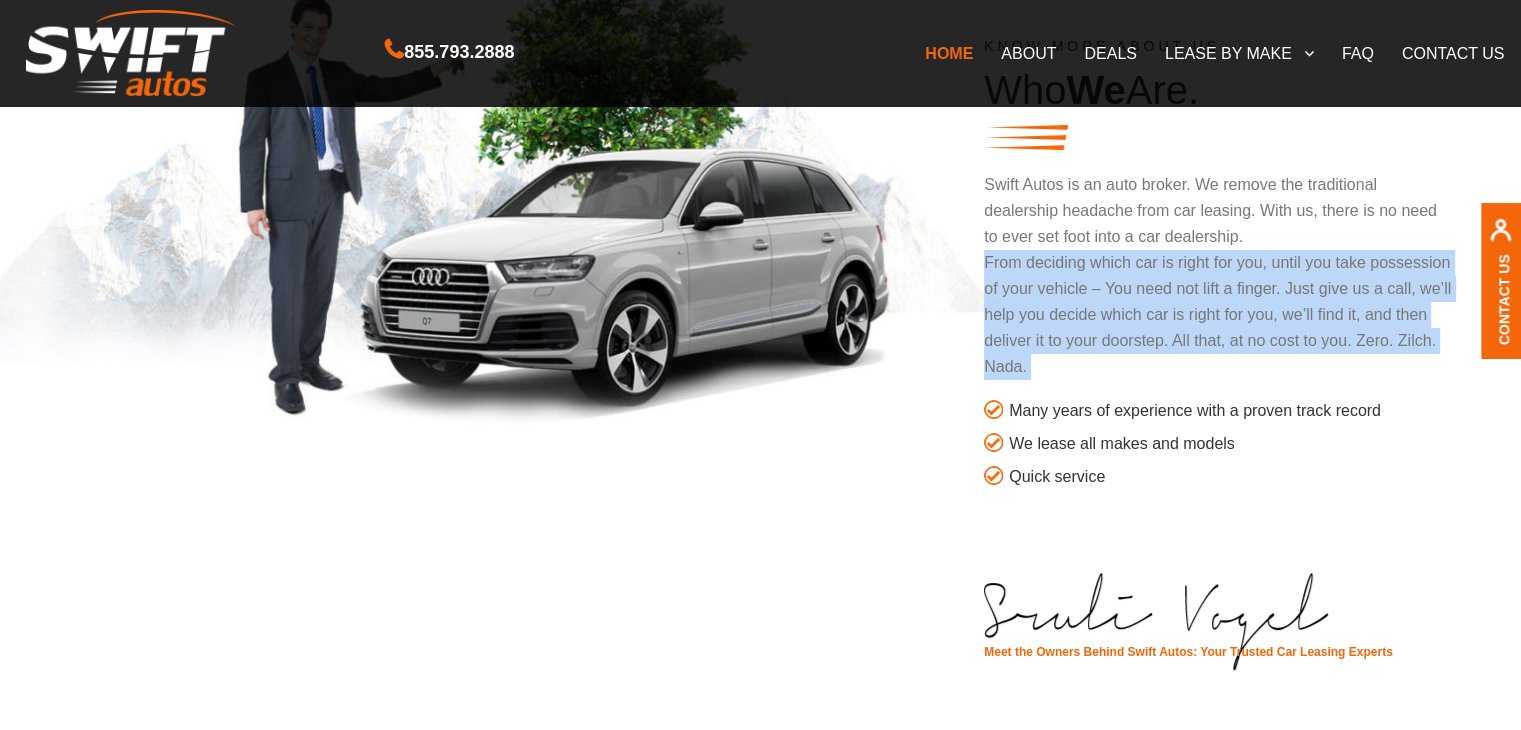 click on "From deciding which car is right for you, until you take possession of your vehicle – You need not lift a finger. Just give us a call, we’ll help you decide which car is right for you, we’ll find it, and then deliver it to your doorstep. All that, at no cost to you. Zero. Zilch. Nada." at bounding box center (1219, 315) 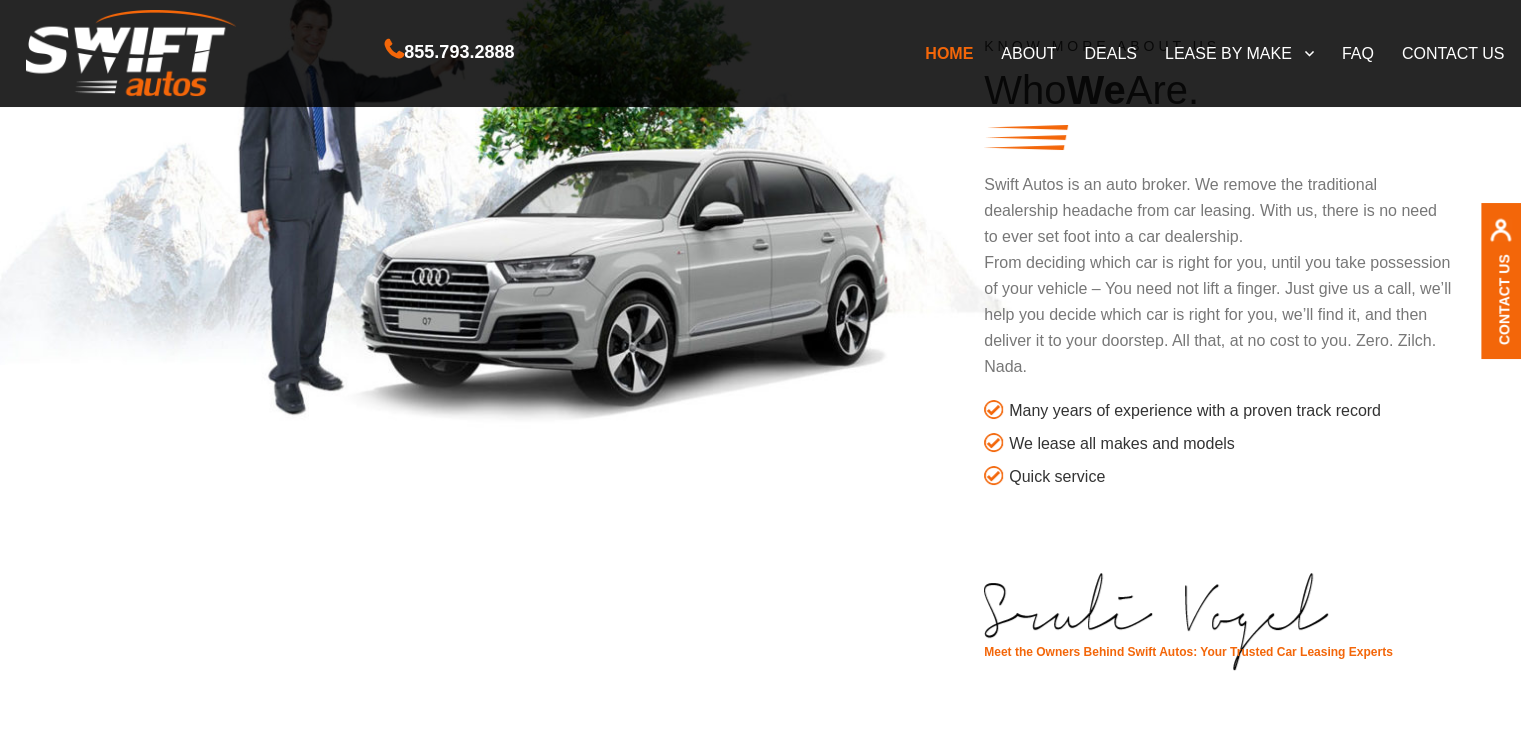 click on "Swift Autos is an auto broker. We remove the traditional dealership headache from car leasing. With us, there is no need to ever set foot into a car dealership." at bounding box center [1219, 211] 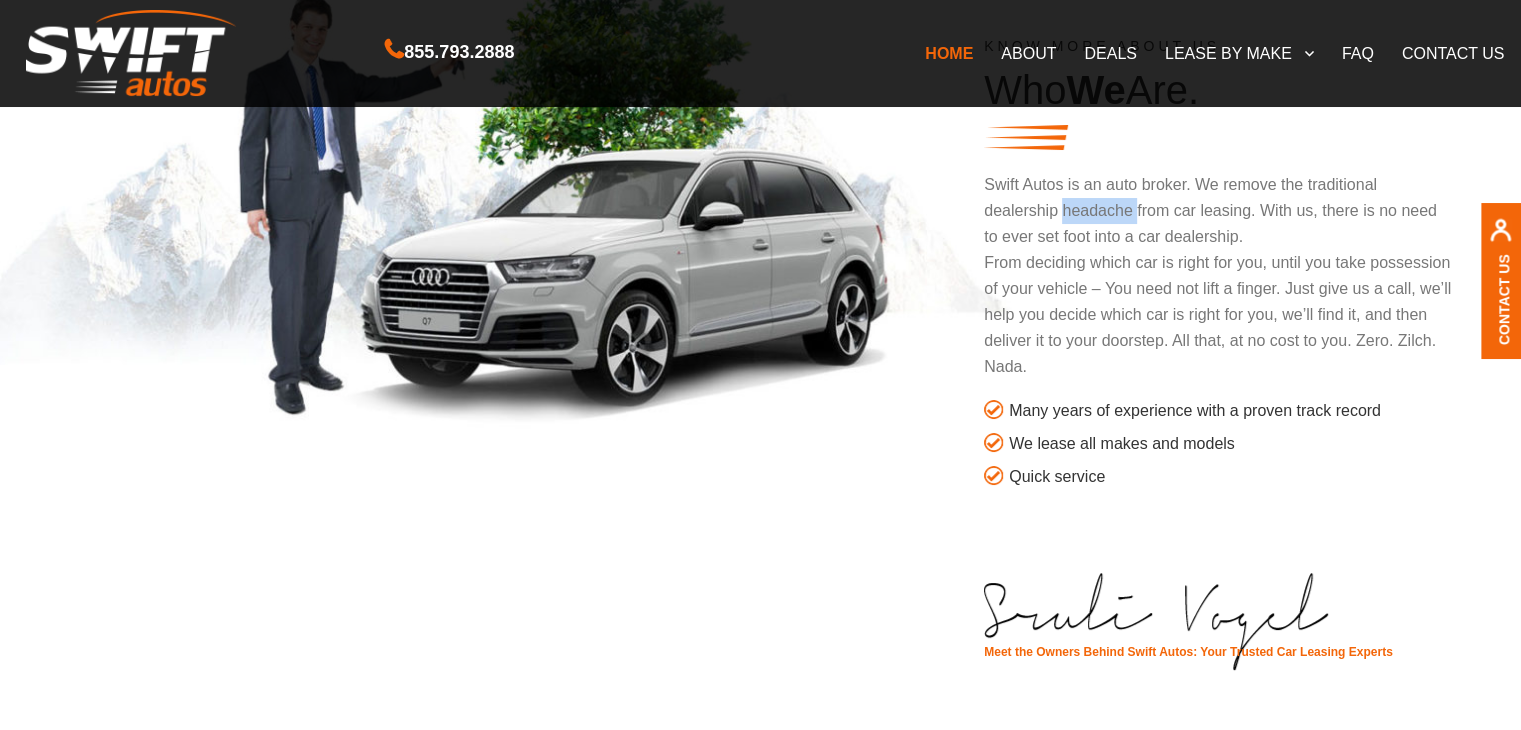 click on "Swift Autos is an auto broker. We remove the traditional dealership headache from car leasing. With us, there is no need to ever set foot into a car dealership." at bounding box center (1219, 211) 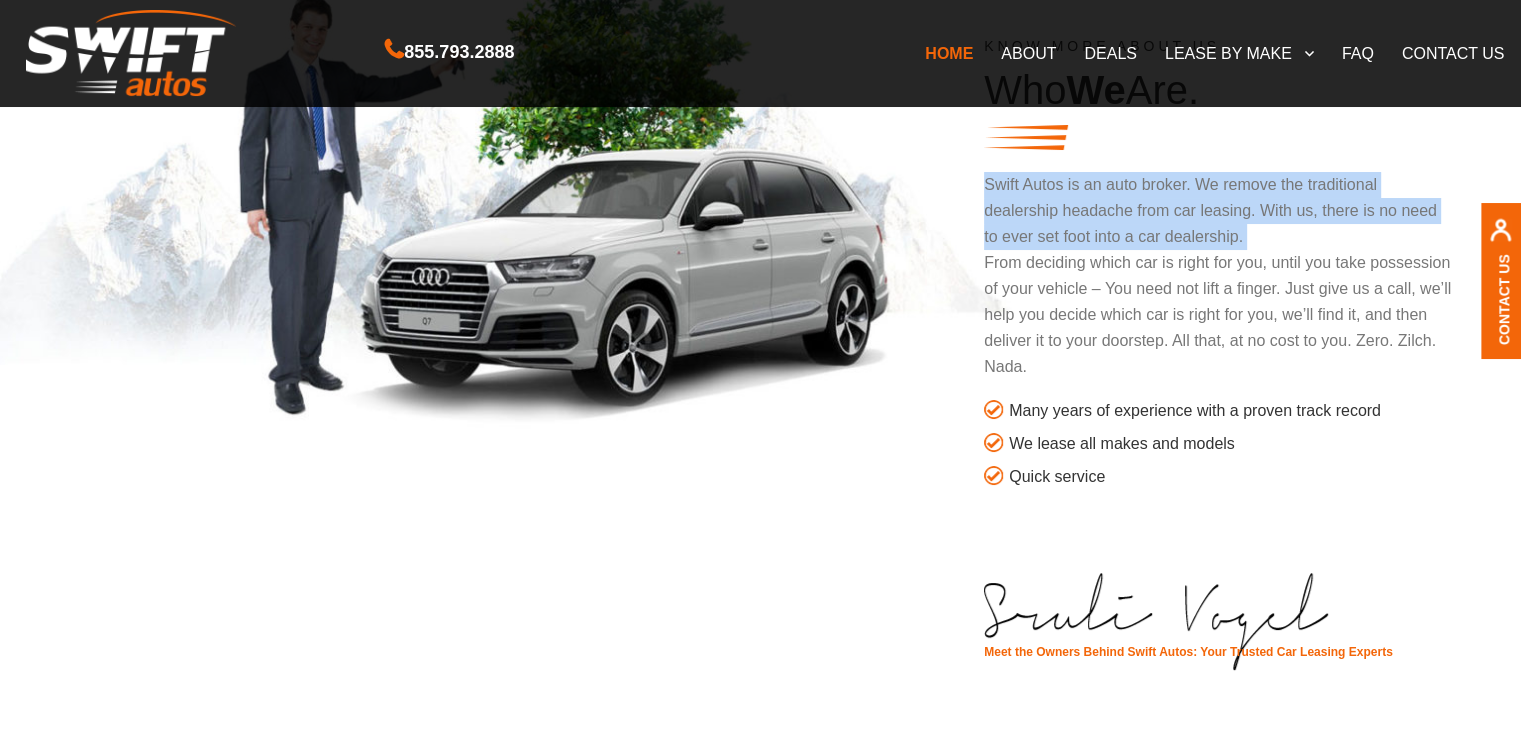 click on "Swift Autos is an auto broker. We remove the traditional dealership headache from car leasing. With us, there is no need to ever set foot into a car dealership." at bounding box center (1219, 211) 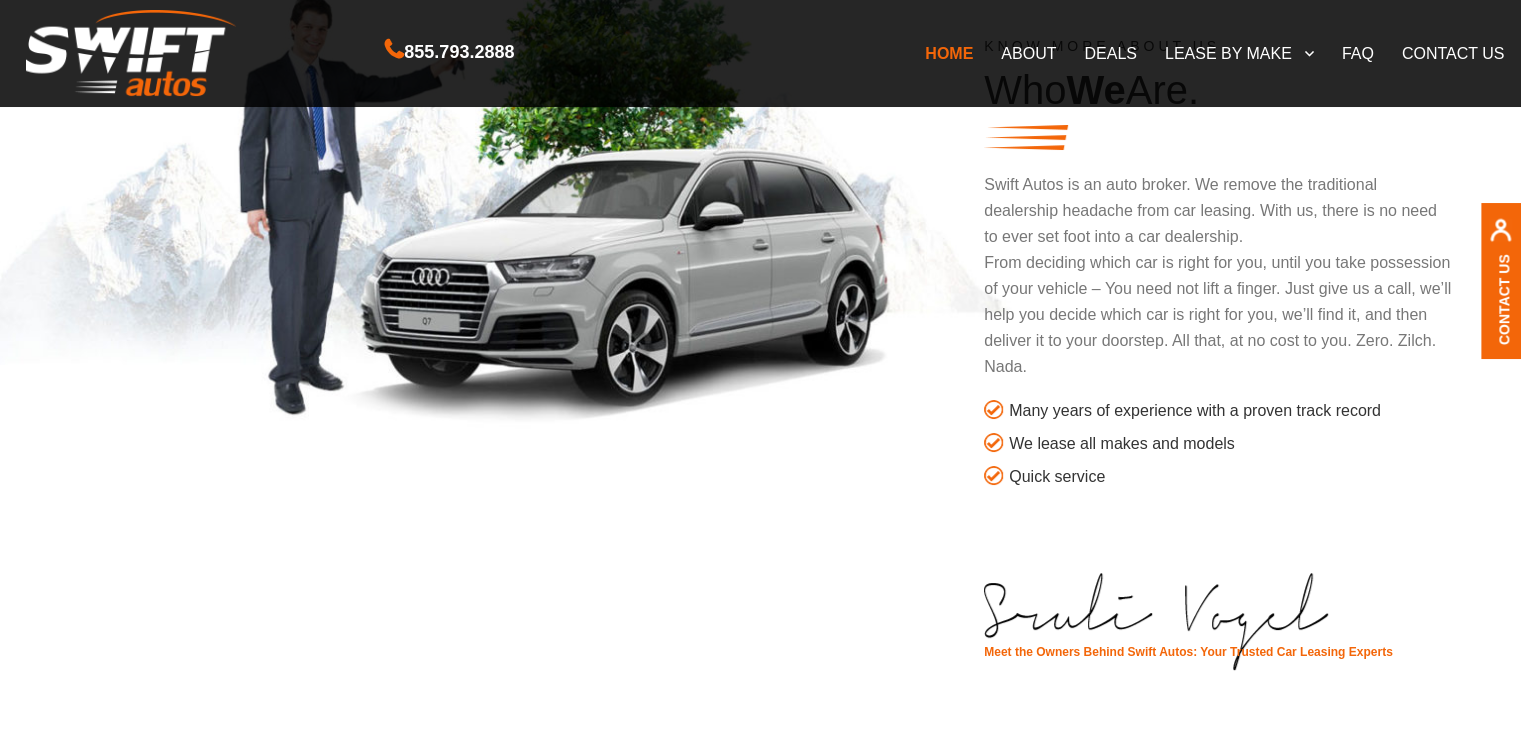 click on "KNOW MORE ABOUT US Who  We  Are. Swift Autos is an auto broker. We remove the traditional dealership headache from car leasing. With us, there is no need to ever set foot into a car dealership. From deciding which car is right for you, until you take possession of your vehicle – You need not lift a finger. Just give us a call, we’ll help you decide which car is right for you, we’ll find it, and then deliver it to your doorstep. All that, at no cost to you. Zero. Zilch. Nada. Many years of experience with a proven track record We lease all makes and models Quick service Meet the Owners Behind Swift Autos: Your Trusted Car Leasing Experts" at bounding box center (1219, 362) 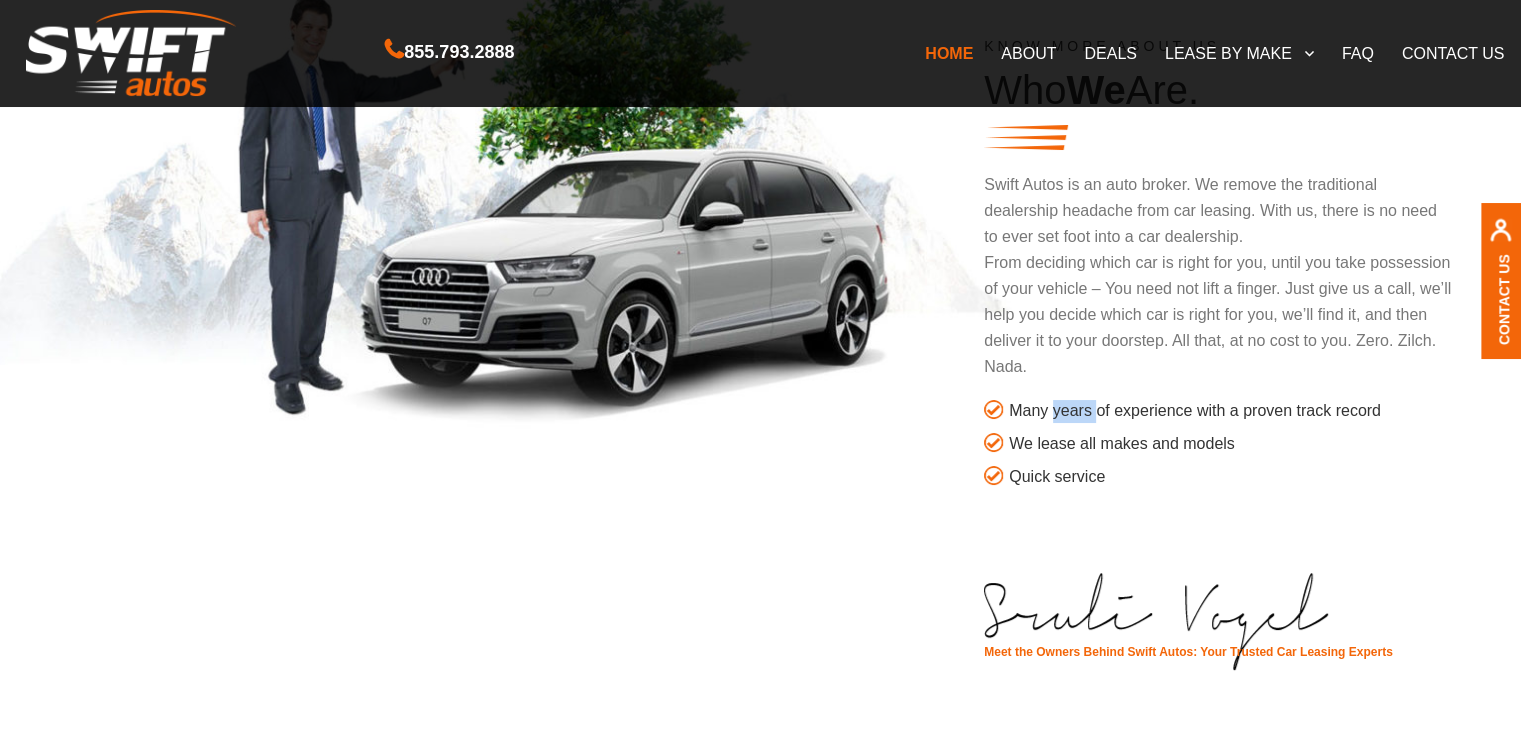 click on "KNOW MORE ABOUT US Who  We  Are. Swift Autos is an auto broker. We remove the traditional dealership headache from car leasing. With us, there is no need to ever set foot into a car dealership. From deciding which car is right for you, until you take possession of your vehicle – You need not lift a finger. Just give us a call, we’ll help you decide which car is right for you, we’ll find it, and then deliver it to your doorstep. All that, at no cost to you. Zero. Zilch. Nada. Many years of experience with a proven track record We lease all makes and models Quick service Meet the Owners Behind Swift Autos: Your Trusted Car Leasing Experts" at bounding box center [1219, 362] 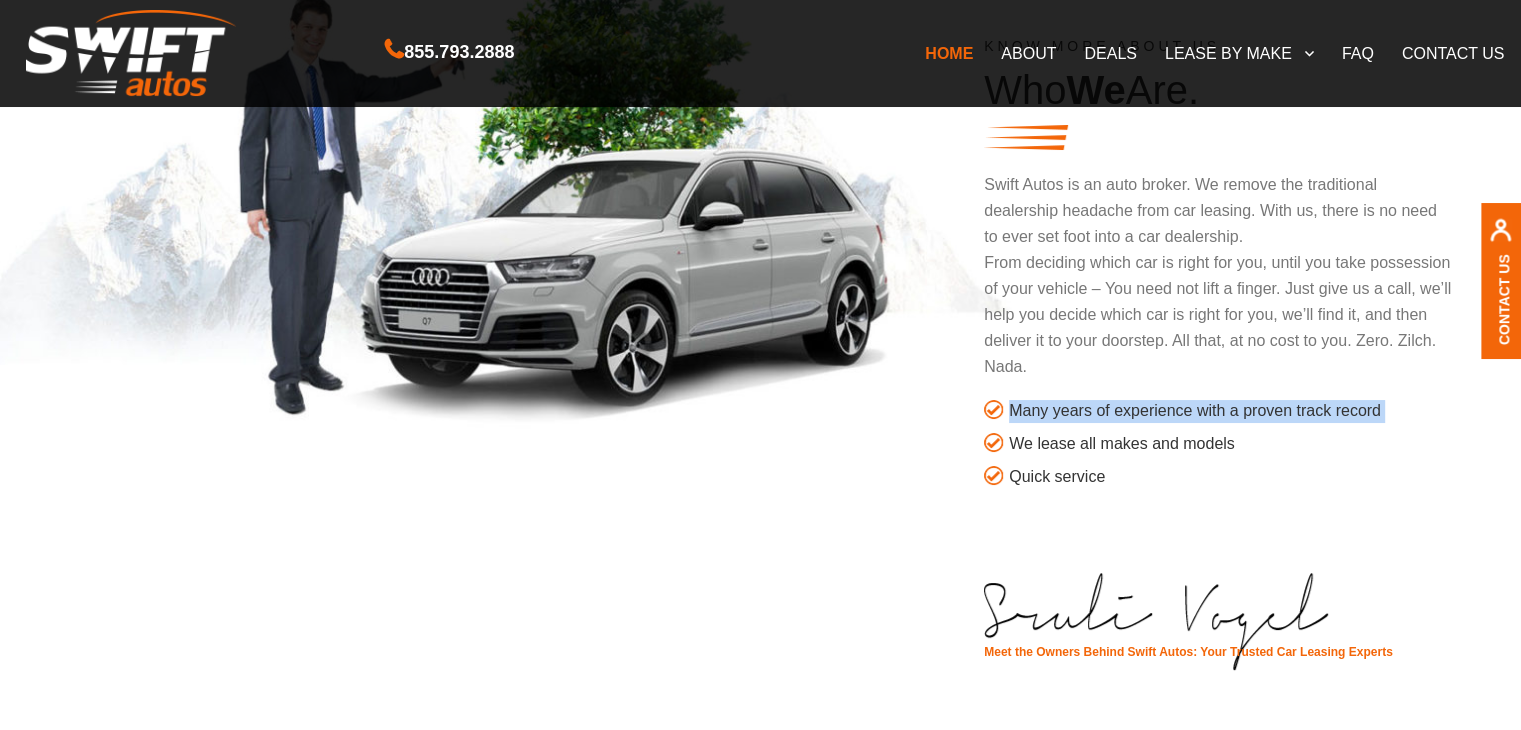 click on "KNOW MORE ABOUT US Who  We  Are. Swift Autos is an auto broker. We remove the traditional dealership headache from car leasing. With us, there is no need to ever set foot into a car dealership. From deciding which car is right for you, until you take possession of your vehicle – You need not lift a finger. Just give us a call, we’ll help you decide which car is right for you, we’ll find it, and then deliver it to your doorstep. All that, at no cost to you. Zero. Zilch. Nada. Many years of experience with a proven track record We lease all makes and models Quick service Meet the Owners Behind Swift Autos: Your Trusted Car Leasing Experts" at bounding box center (1219, 362) 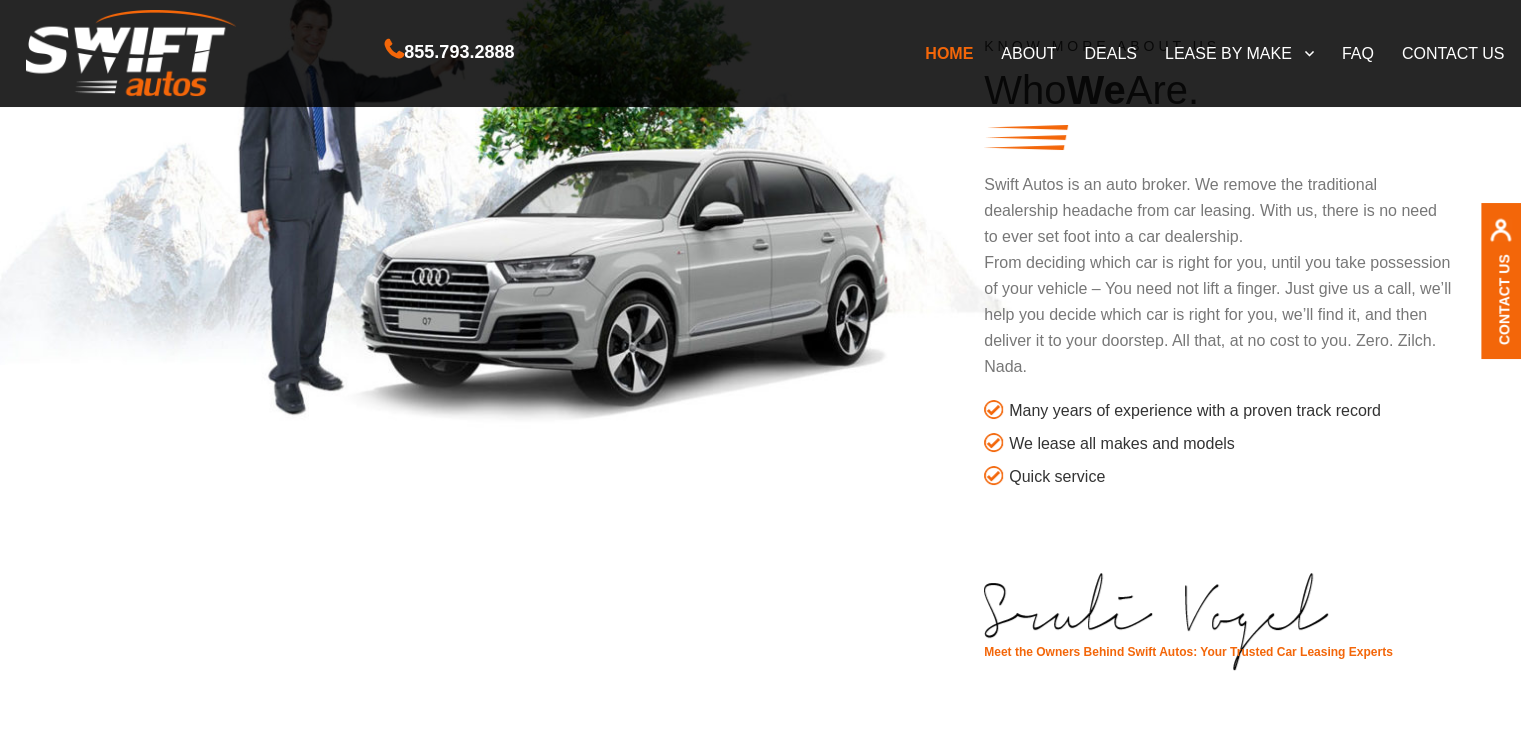click on "Many years of experience with a proven track record We lease all makes and models Quick service" at bounding box center (1219, 444) 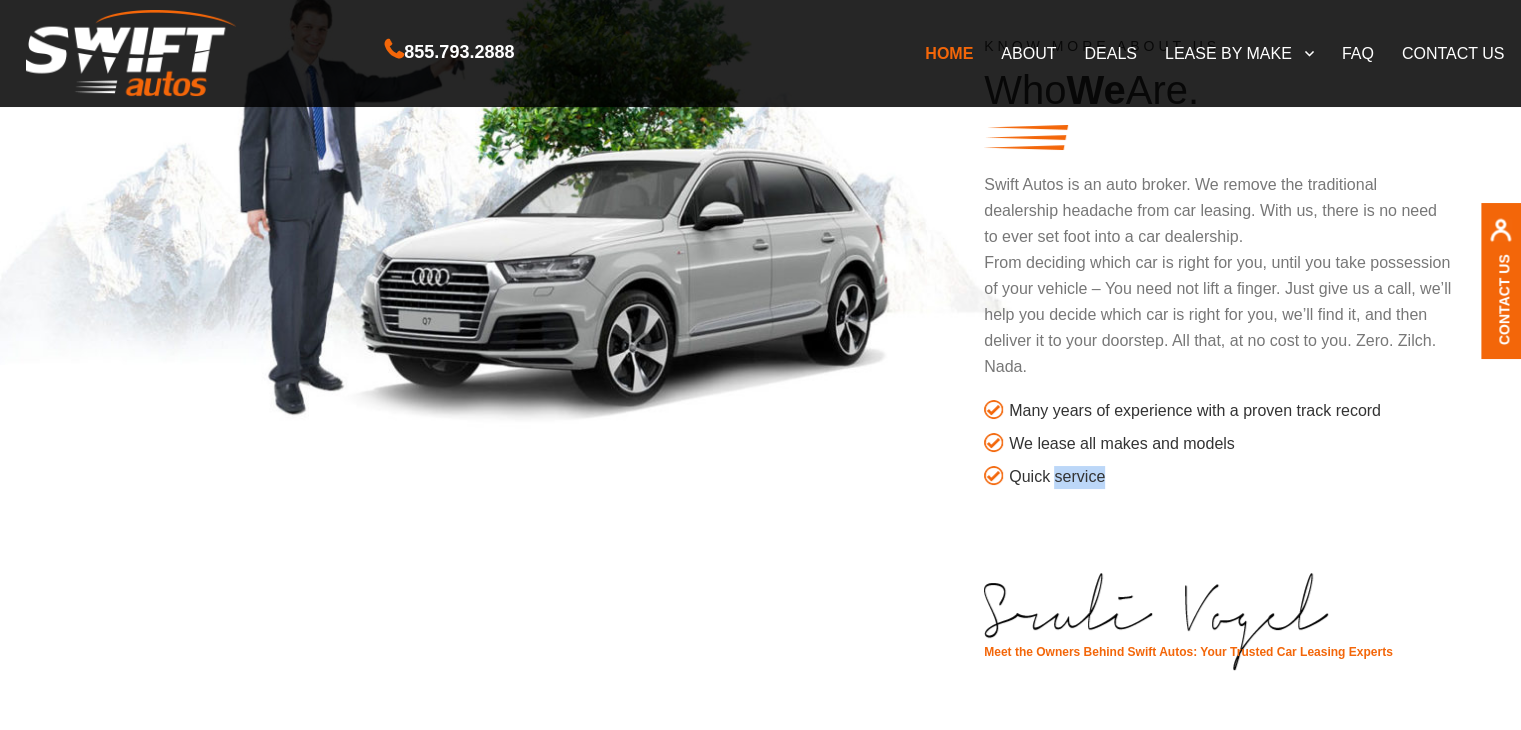 click on "Many years of experience with a proven track record We lease all makes and models Quick service" at bounding box center (1219, 444) 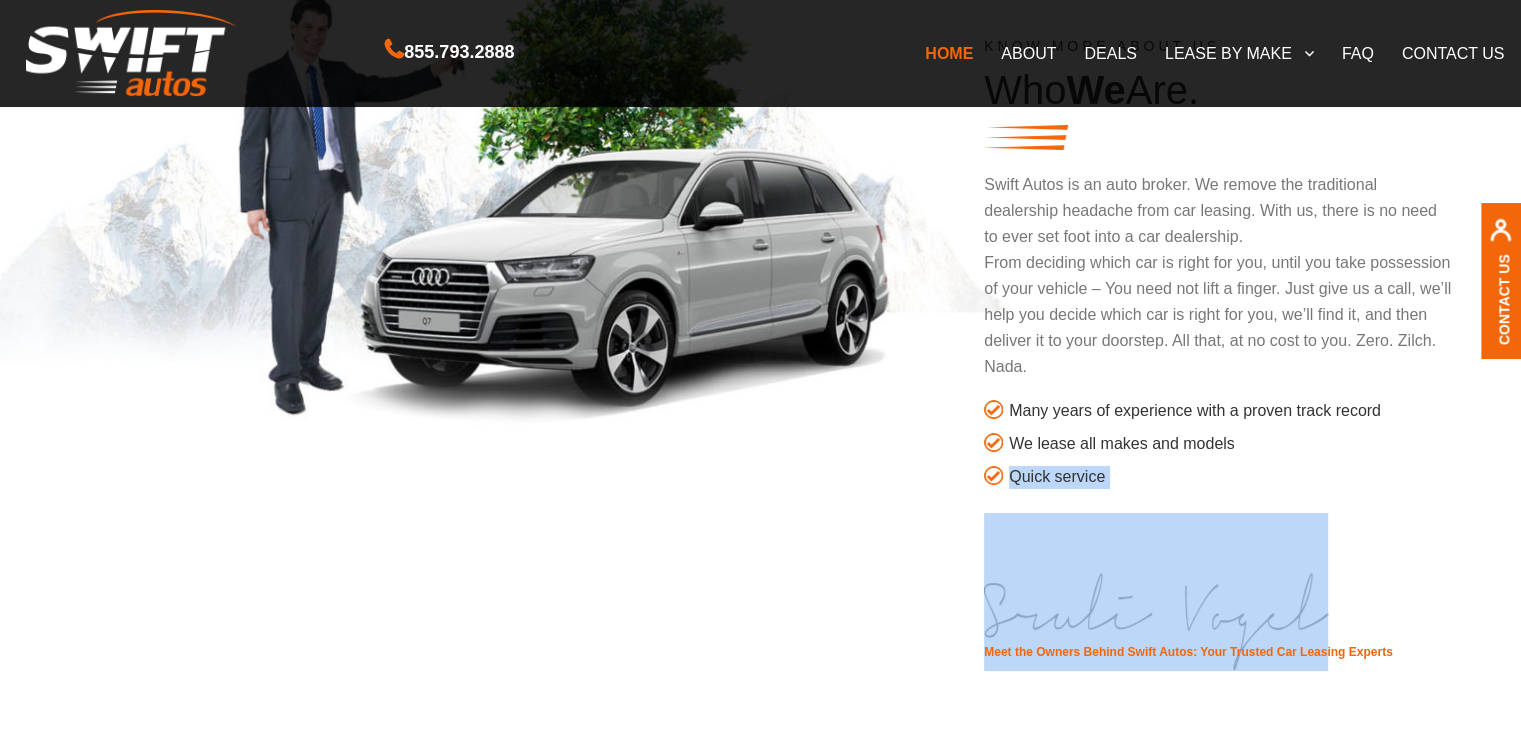 click on "Many years of experience with a proven track record We lease all makes and models Quick service" at bounding box center (1219, 444) 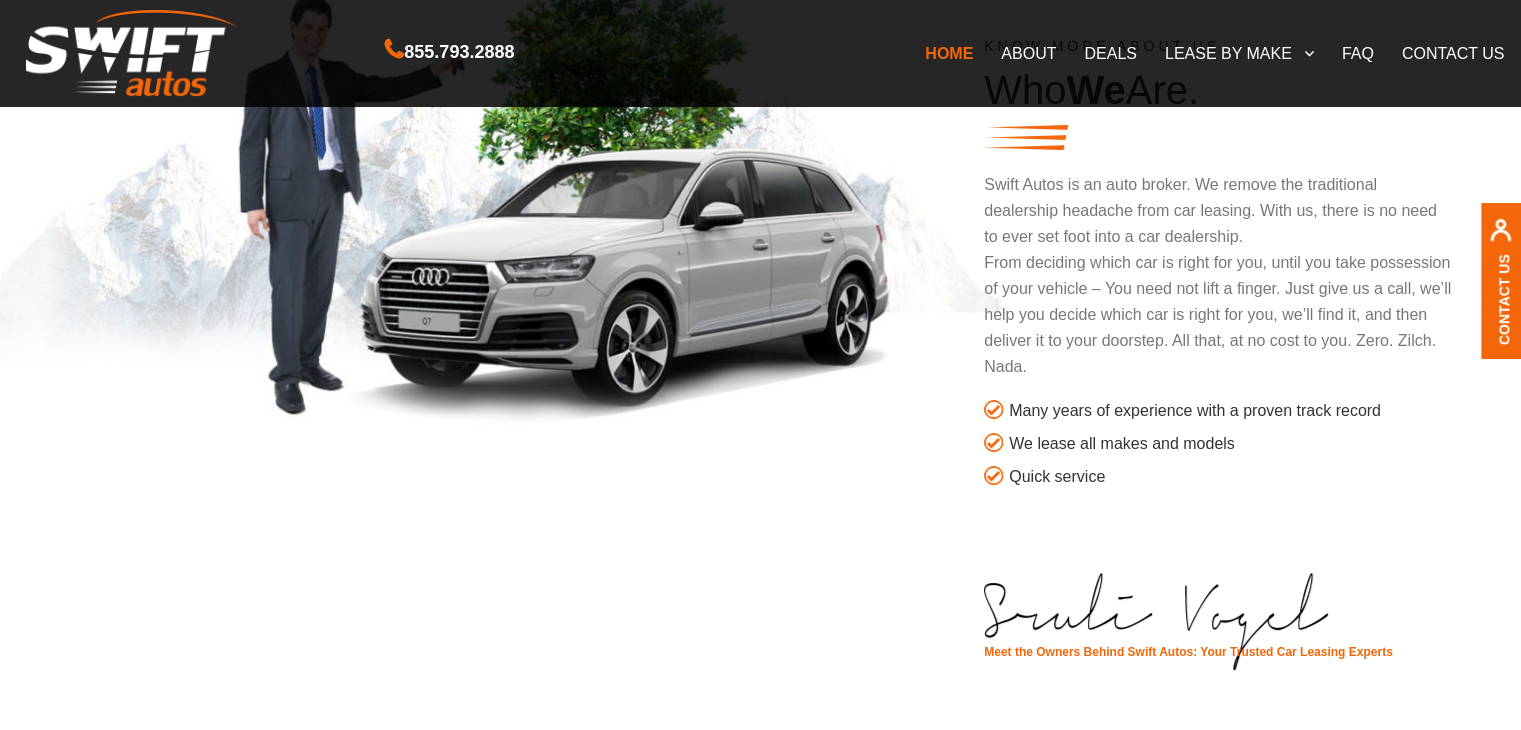 click on "We lease all makes and models" at bounding box center [1231, 444] 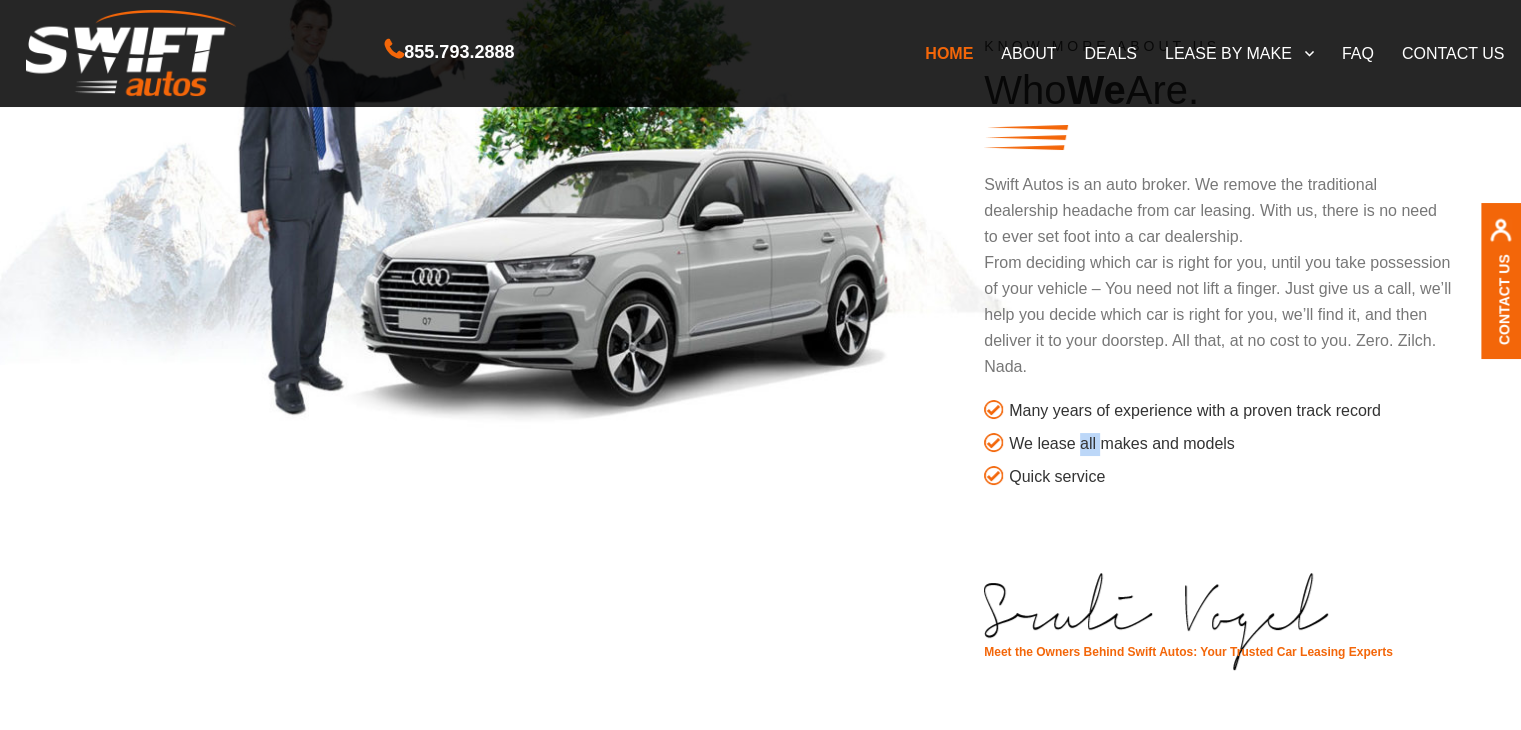 click on "We lease all makes and models" at bounding box center (1231, 444) 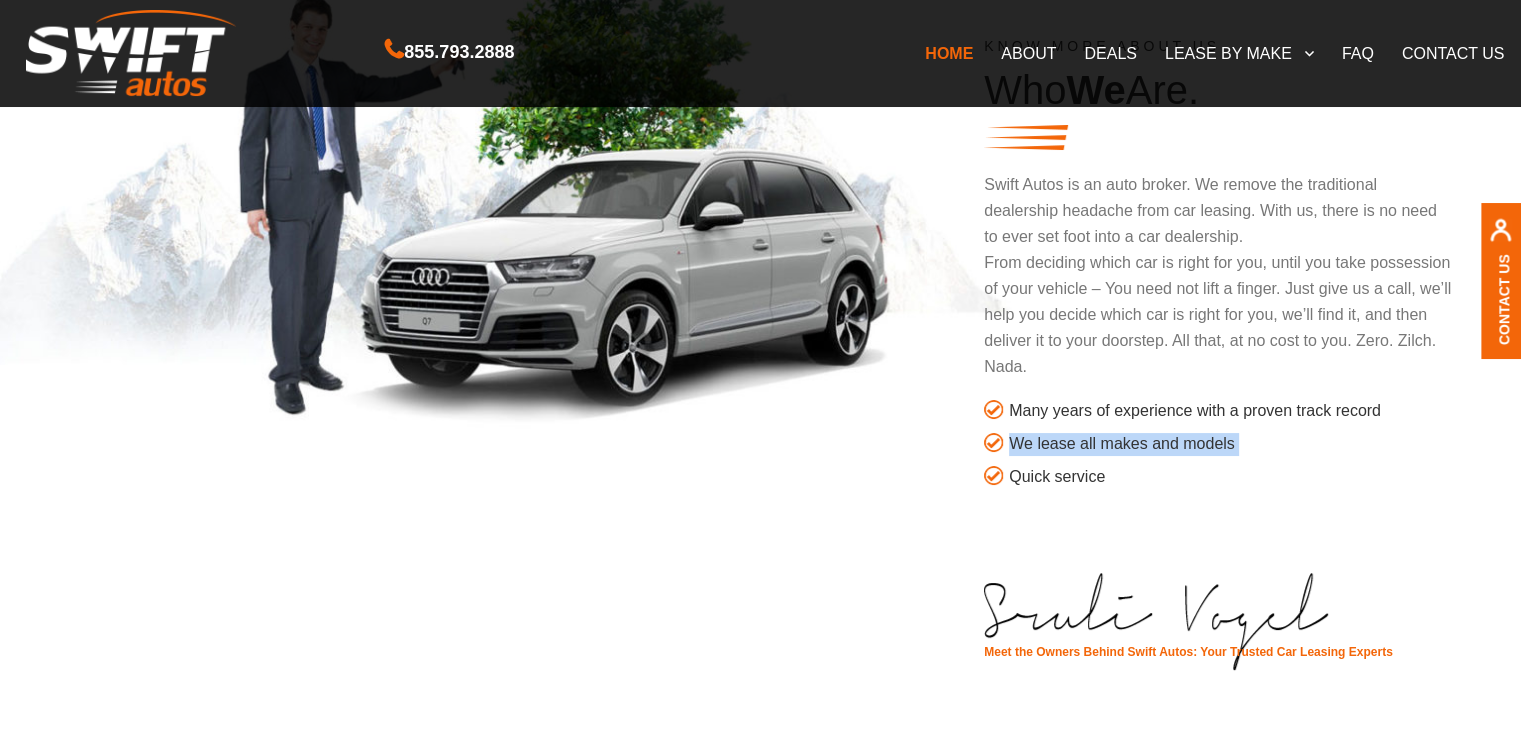 click on "We lease all makes and models" at bounding box center [1231, 444] 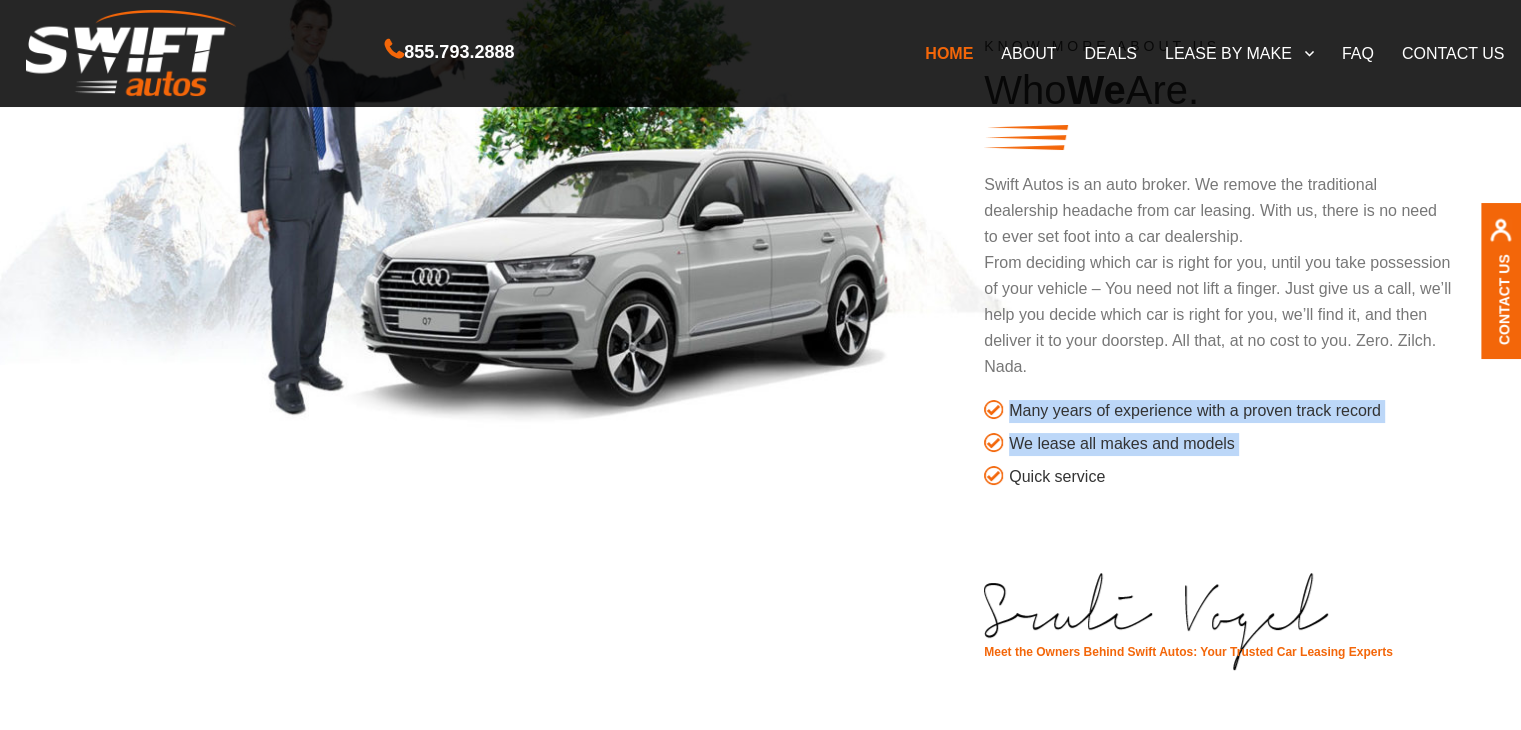 drag, startPoint x: 1093, startPoint y: 455, endPoint x: 1172, endPoint y: 409, distance: 91.416626 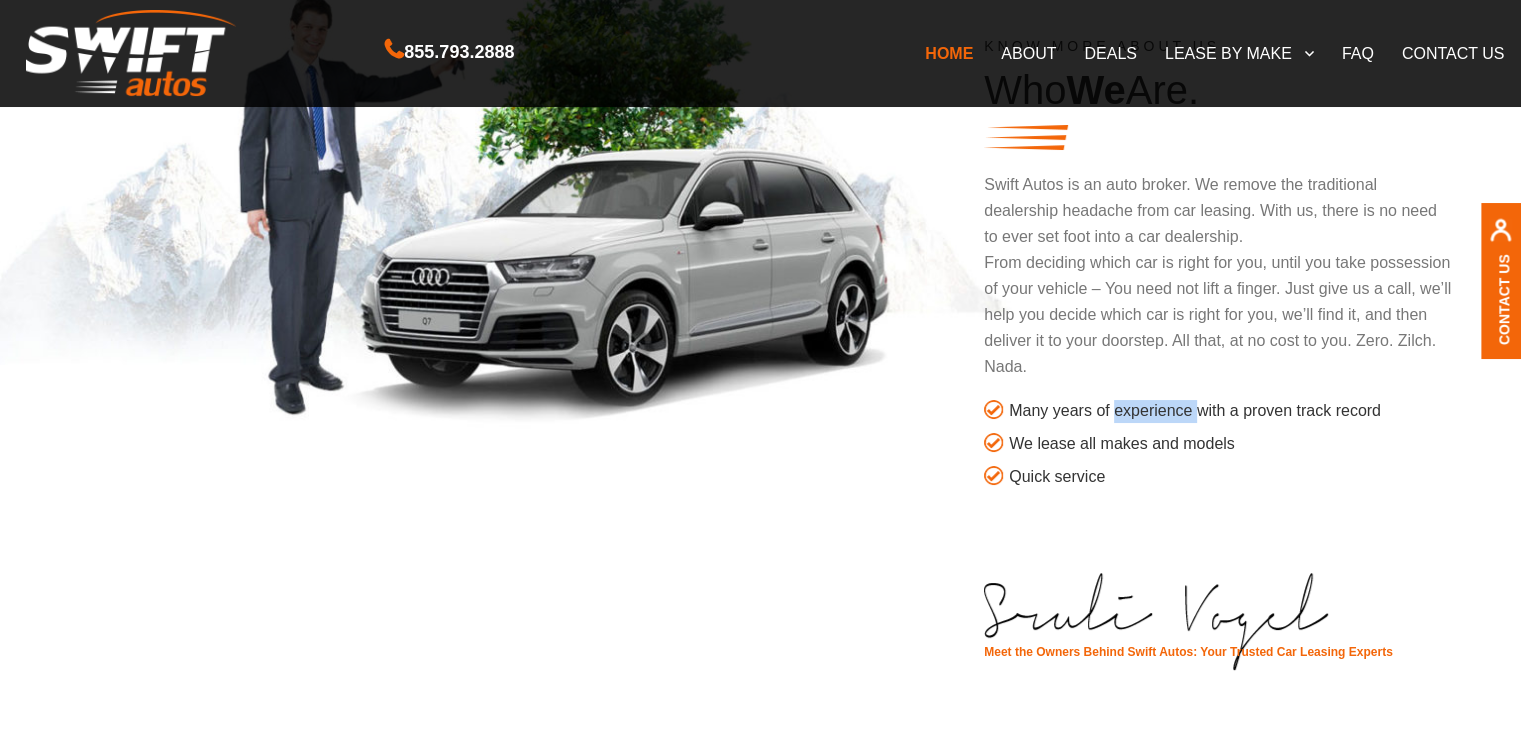 click on "Many years of experience with a proven track record" at bounding box center (1231, 411) 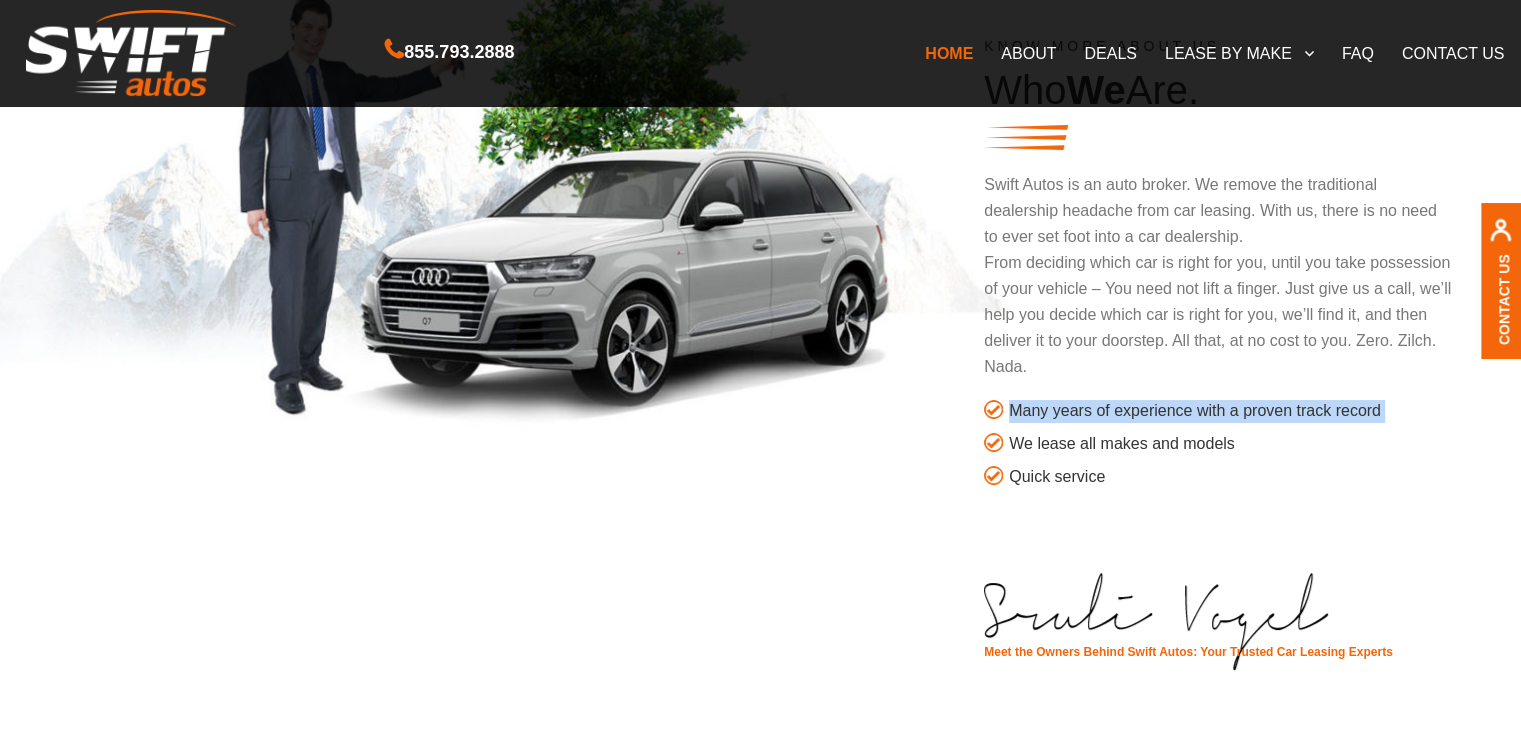 click on "Many years of experience with a proven track record" at bounding box center [1231, 411] 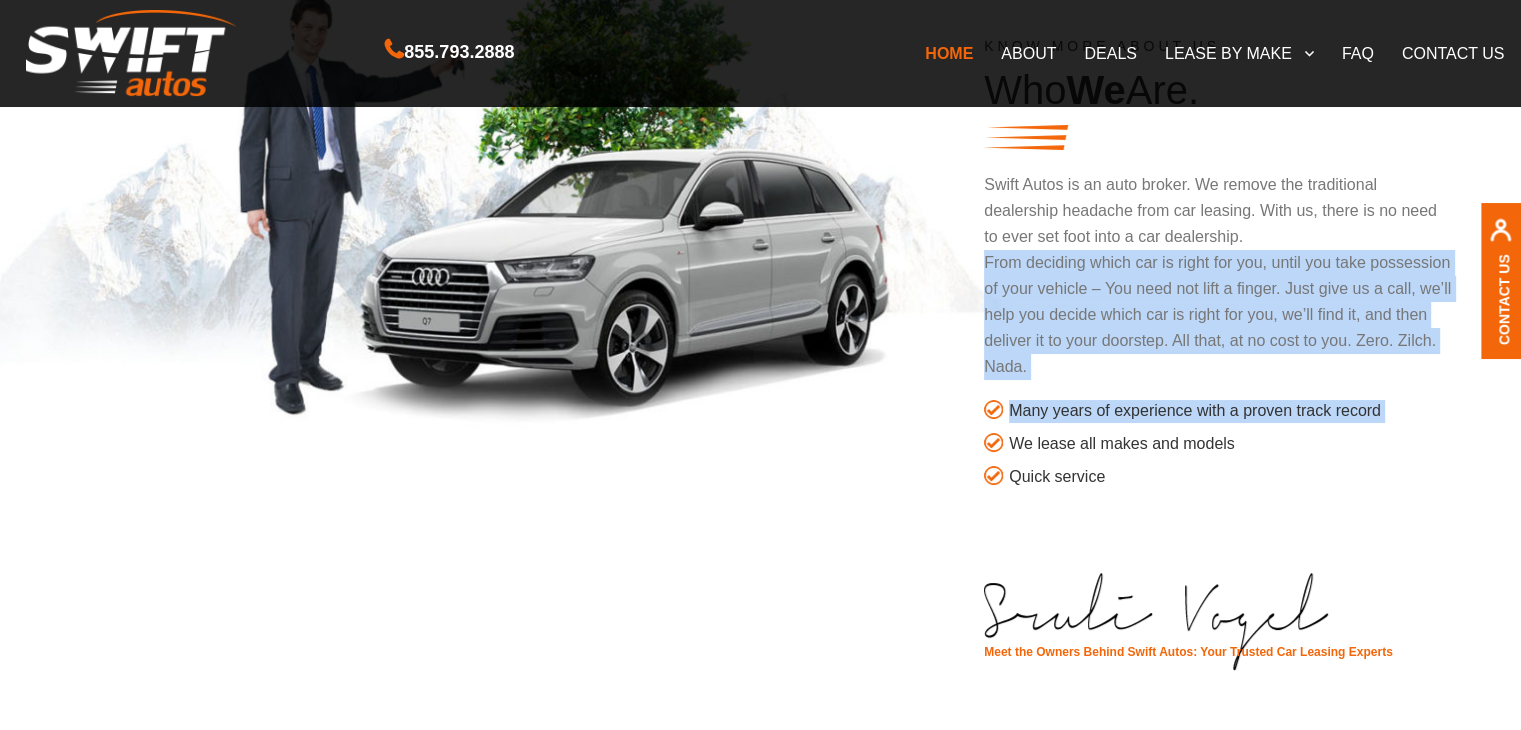 click on "From deciding which car is right for you, until you take possession of your vehicle – You need not lift a finger. Just give us a call, we’ll help you decide which car is right for you, we’ll find it, and then deliver it to your doorstep. All that, at no cost to you. Zero. Zilch. Nada." at bounding box center [1219, 315] 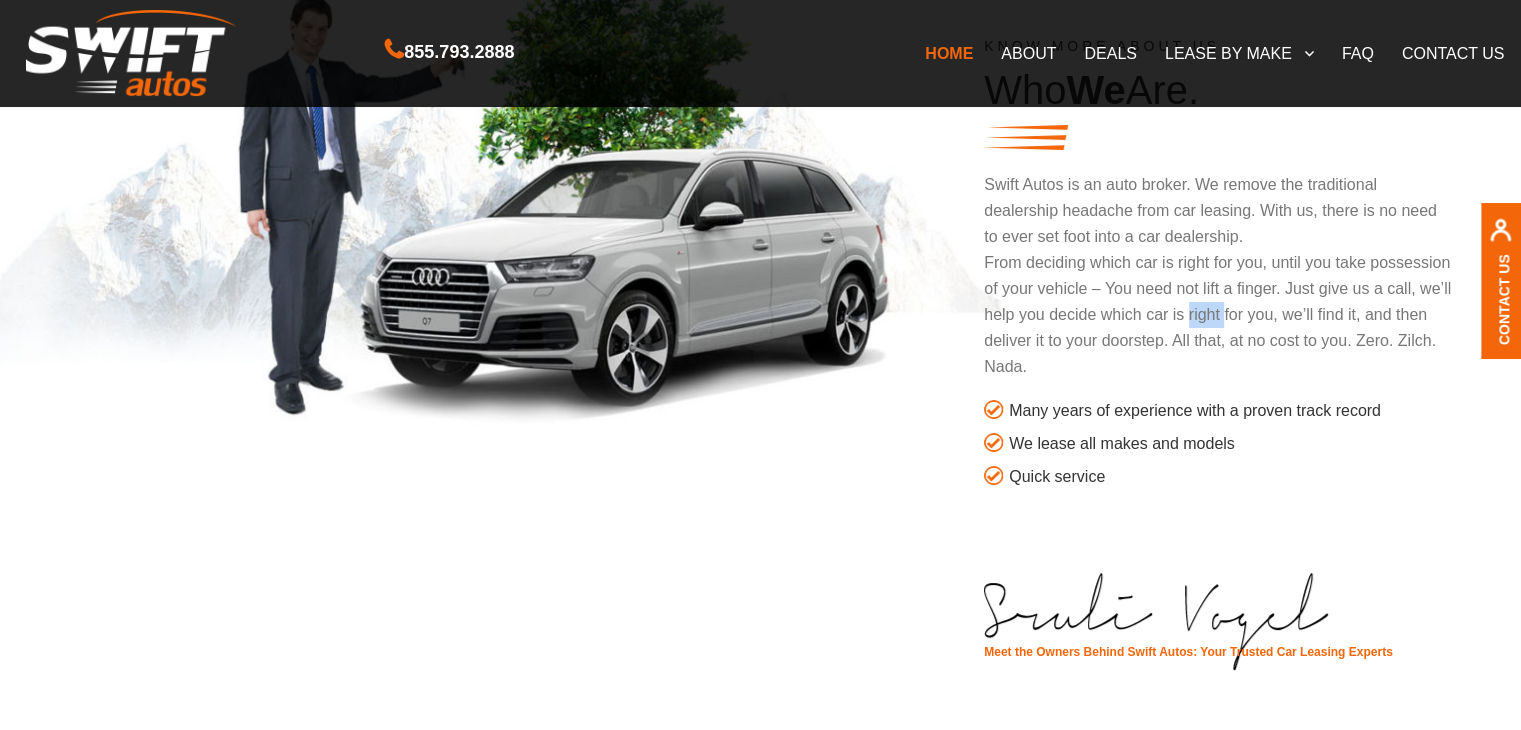 click on "From deciding which car is right for you, until you take possession of your vehicle – You need not lift a finger. Just give us a call, we’ll help you decide which car is right for you, we’ll find it, and then deliver it to your doorstep. All that, at no cost to you. Zero. Zilch. Nada." at bounding box center (1219, 315) 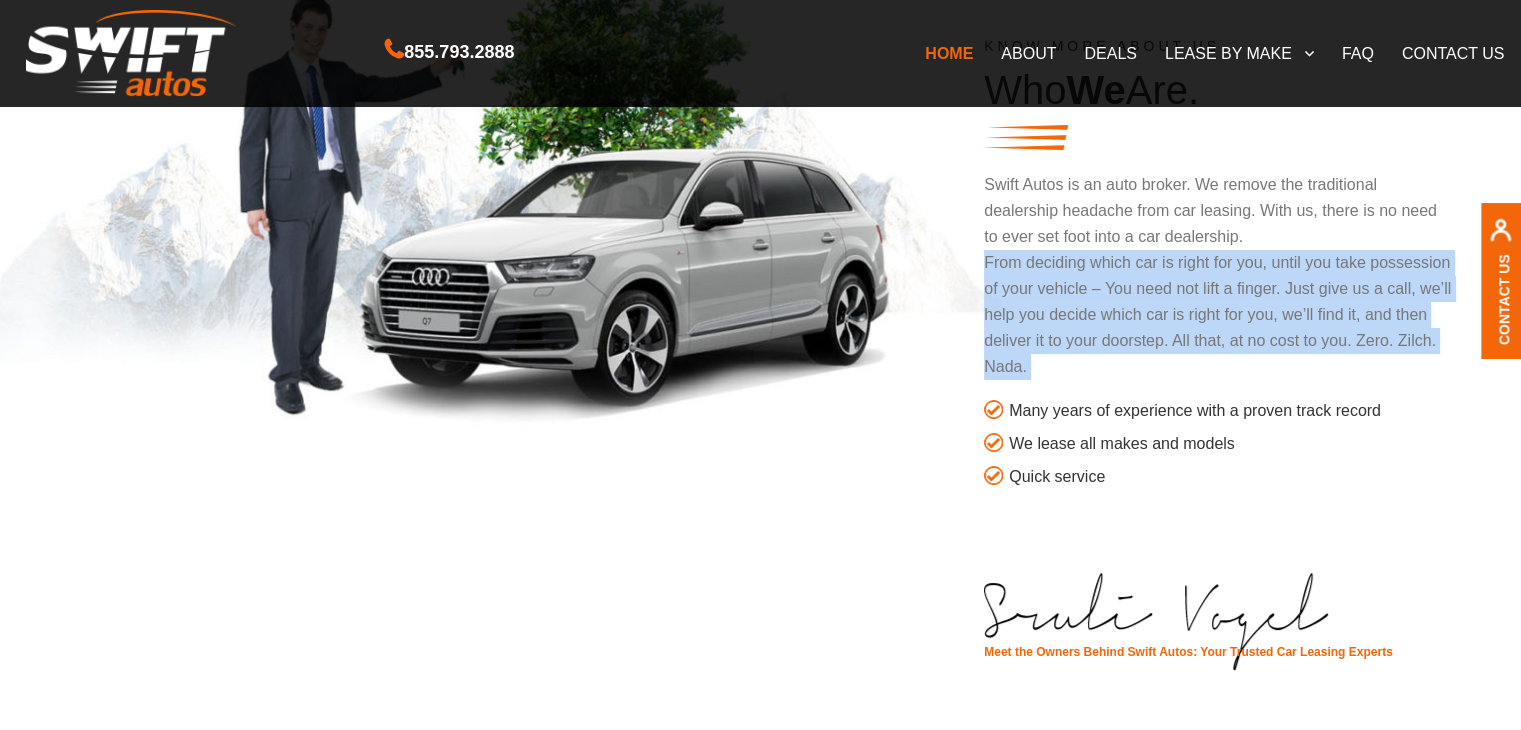 click on "From deciding which car is right for you, until you take possession of your vehicle – You need not lift a finger. Just give us a call, we’ll help you decide which car is right for you, we’ll find it, and then deliver it to your doorstep. All that, at no cost to you. Zero. Zilch. Nada." at bounding box center (1219, 315) 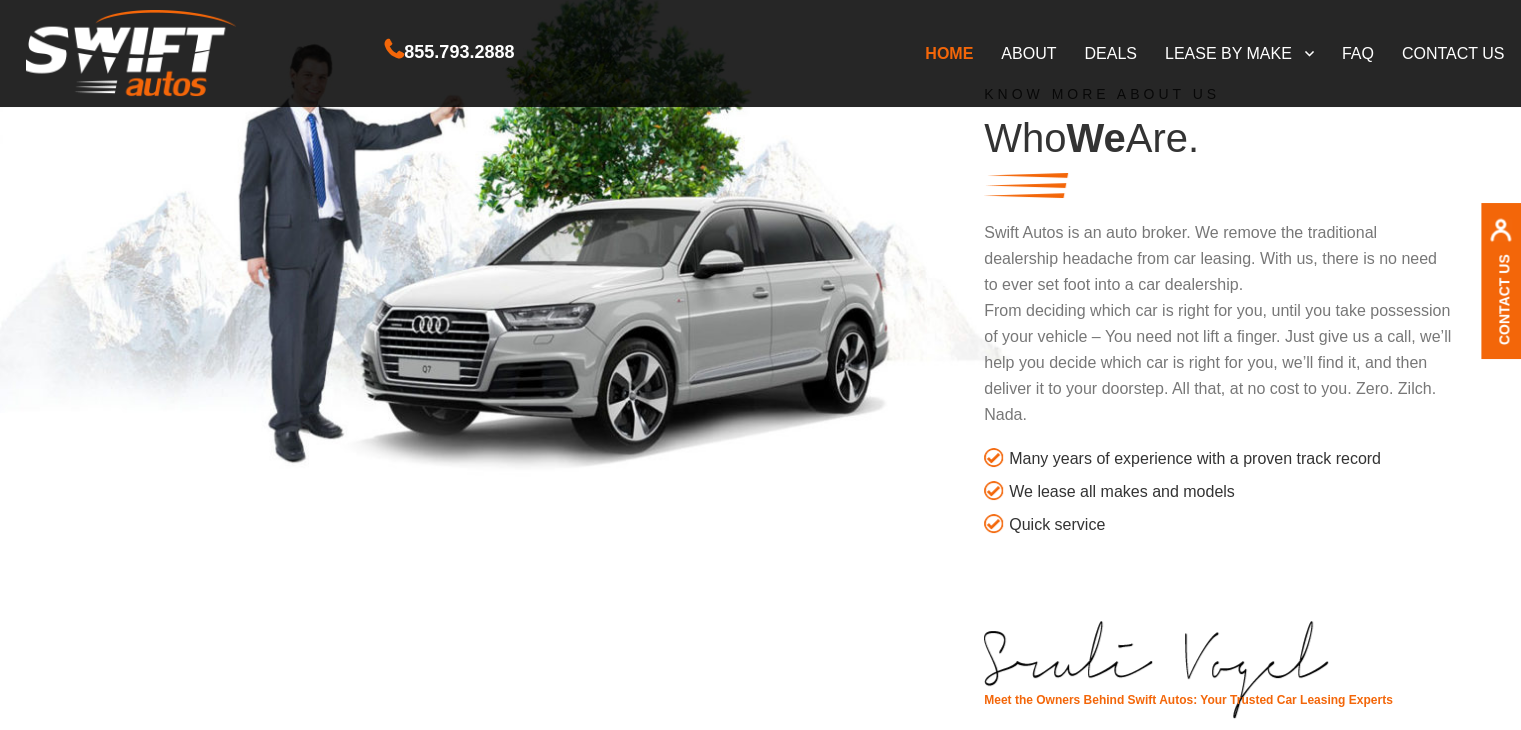 click on "Swift Autos is an auto broker. We remove the traditional dealership headache from car leasing. With us, there is no need to ever set foot into a car dealership." at bounding box center (1219, 259) 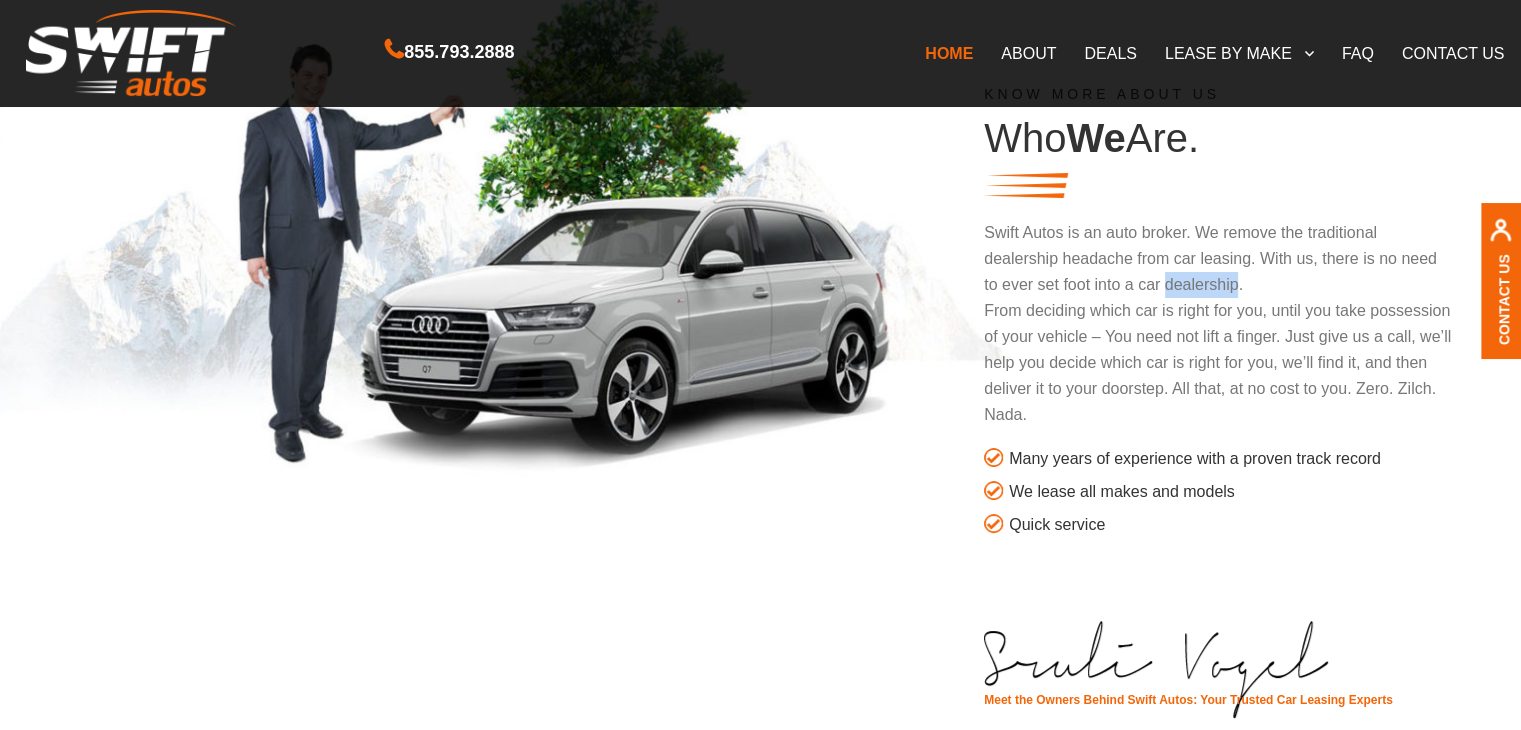 click on "Swift Autos is an auto broker. We remove the traditional dealership headache from car leasing. With us, there is no need to ever set foot into a car dealership." at bounding box center (1219, 259) 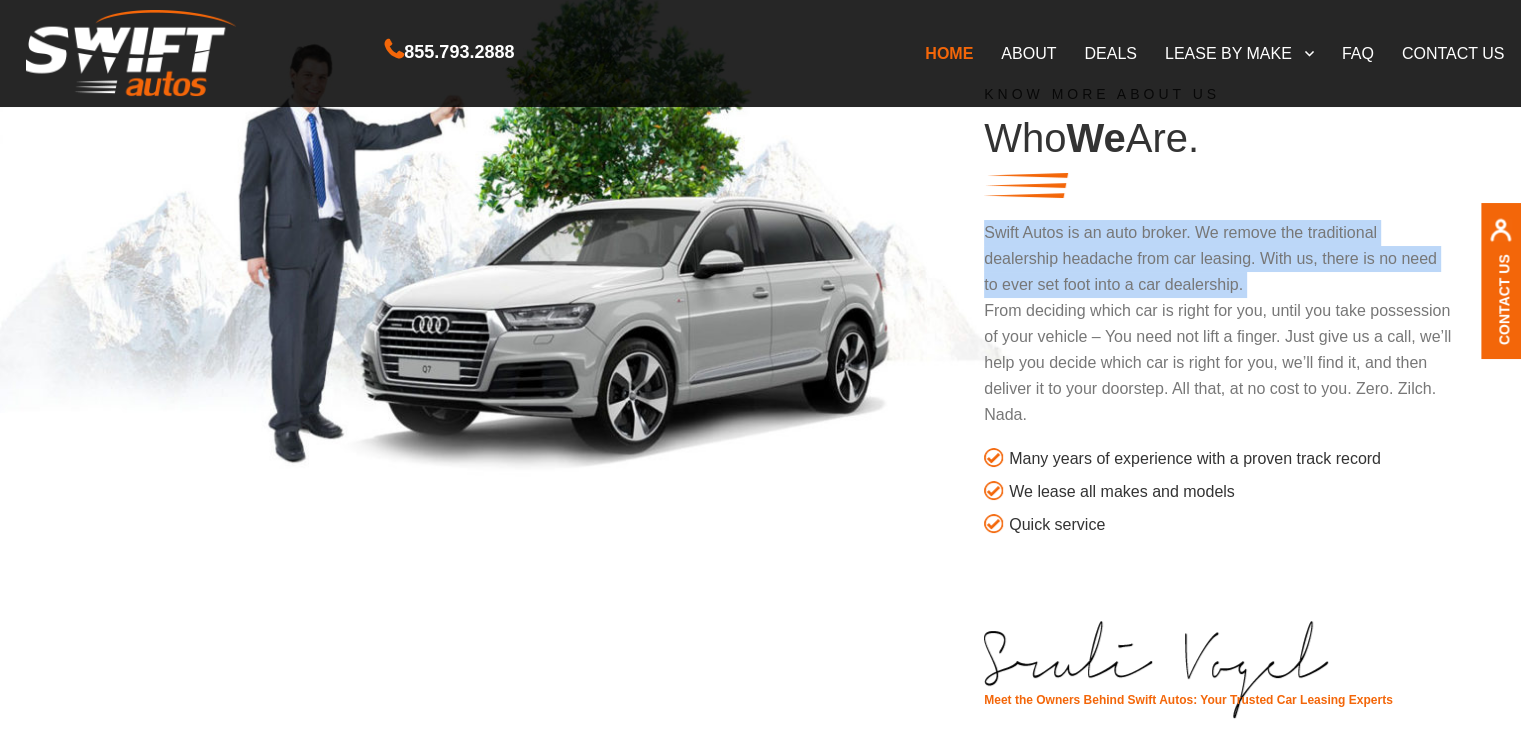 click on "Swift Autos is an auto broker. We remove the traditional dealership headache from car leasing. With us, there is no need to ever set foot into a car dealership." at bounding box center [1219, 259] 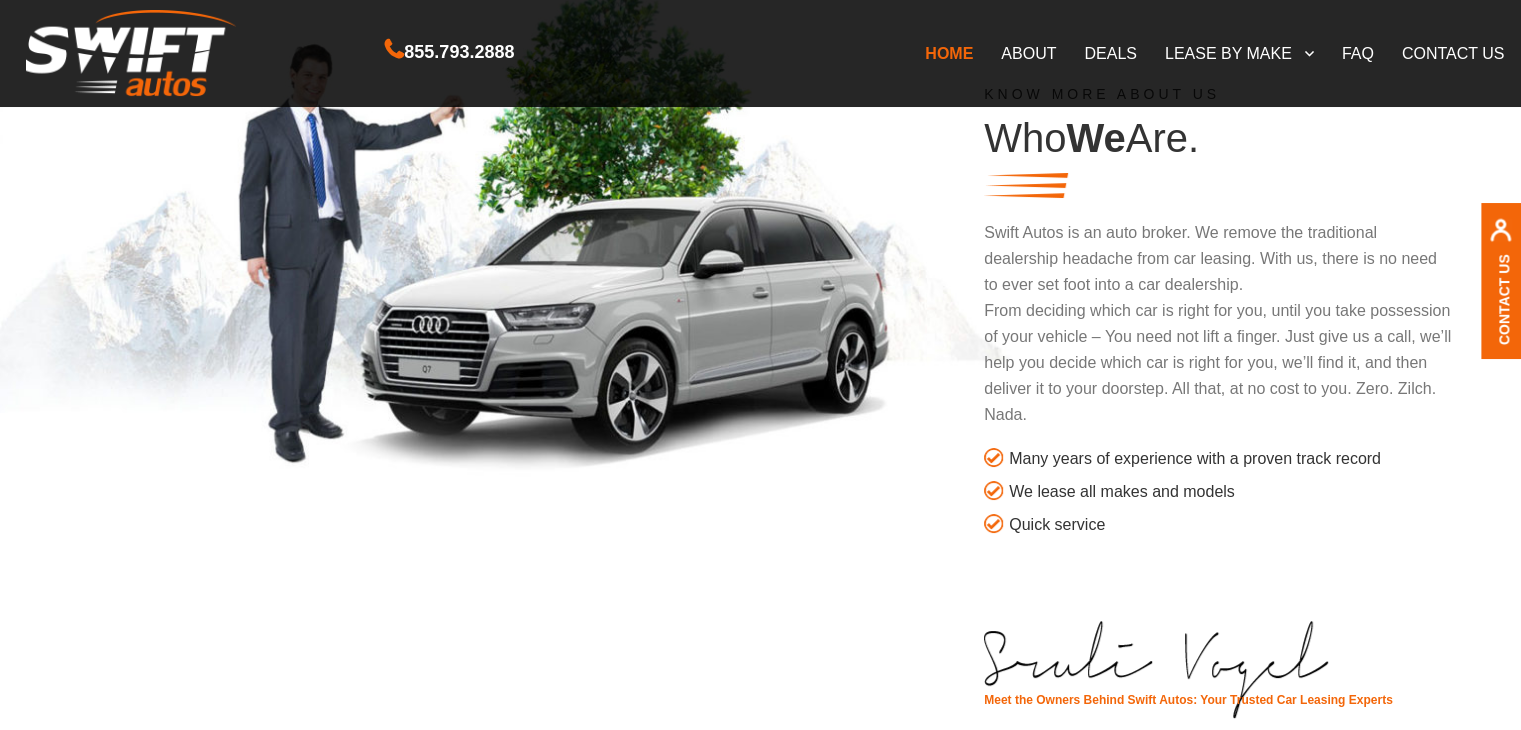 click on "From deciding which car is right for you, until you take possession of your vehicle – You need not lift a finger. Just give us a call, we’ll help you decide which car is right for you, we’ll find it, and then deliver it to your doorstep. All that, at no cost to you. Zero. Zilch. Nada." at bounding box center (1219, 363) 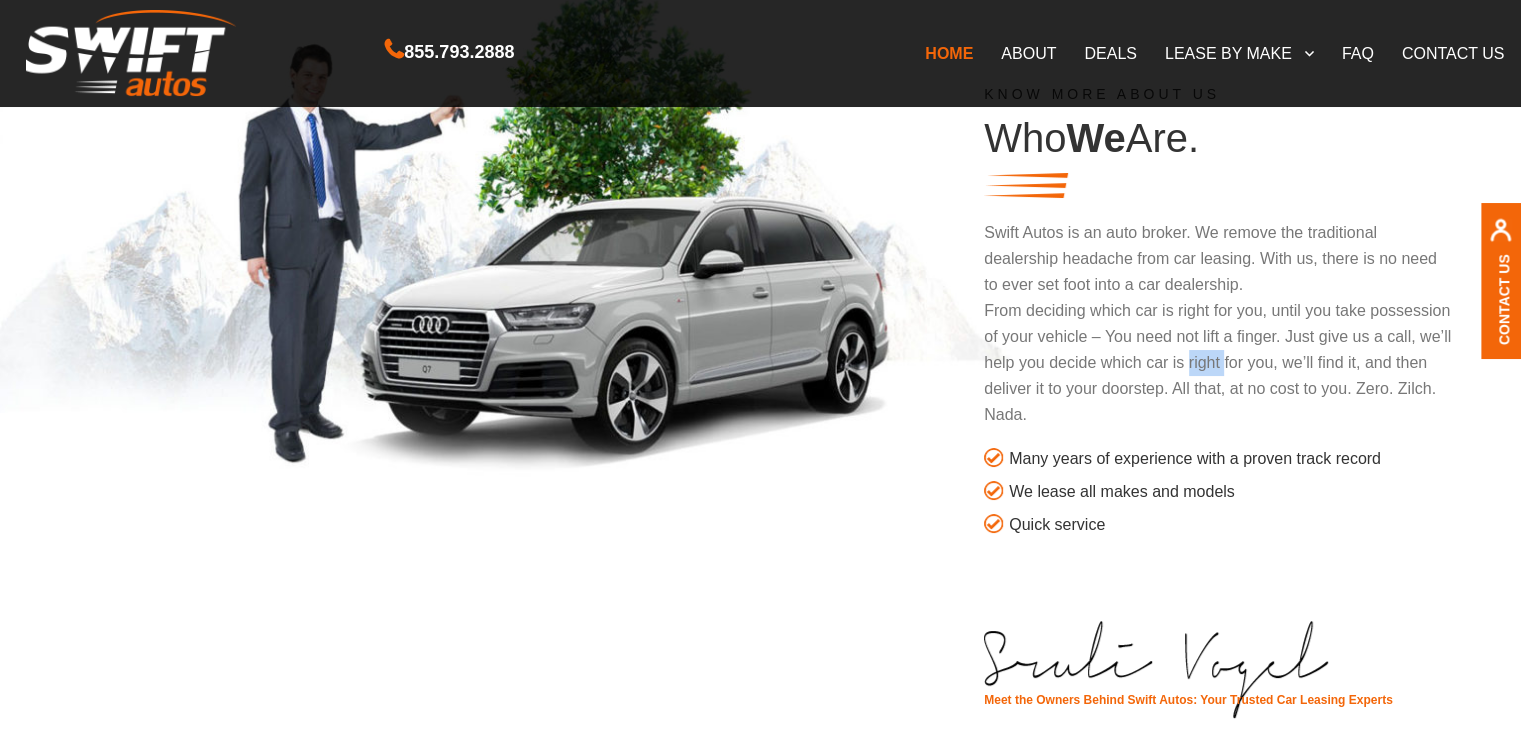 click on "From deciding which car is right for you, until you take possession of your vehicle – You need not lift a finger. Just give us a call, we’ll help you decide which car is right for you, we’ll find it, and then deliver it to your doorstep. All that, at no cost to you. Zero. Zilch. Nada." at bounding box center (1219, 363) 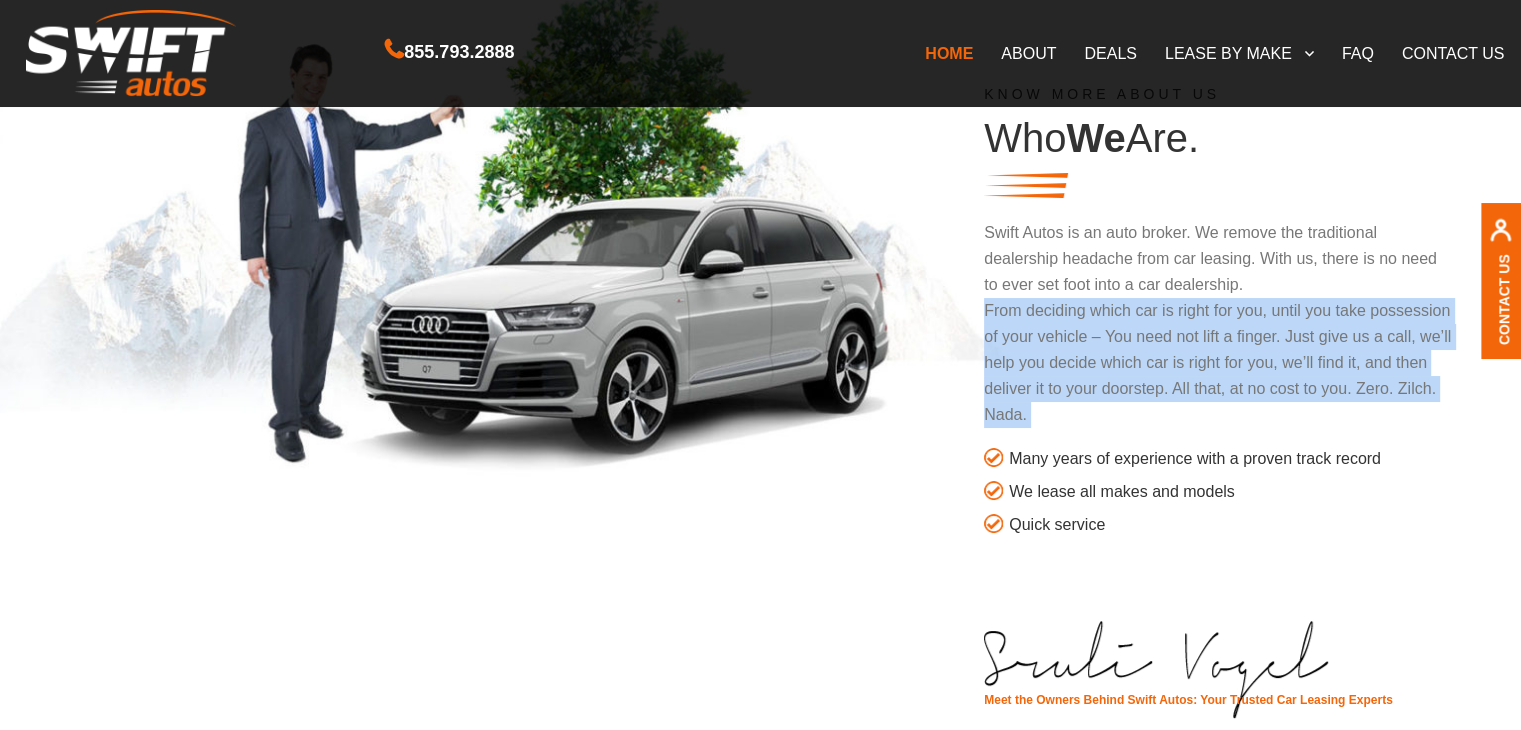 click on "From deciding which car is right for you, until you take possession of your vehicle – You need not lift a finger. Just give us a call, we’ll help you decide which car is right for you, we’ll find it, and then deliver it to your doorstep. All that, at no cost to you. Zero. Zilch. Nada." at bounding box center (1219, 363) 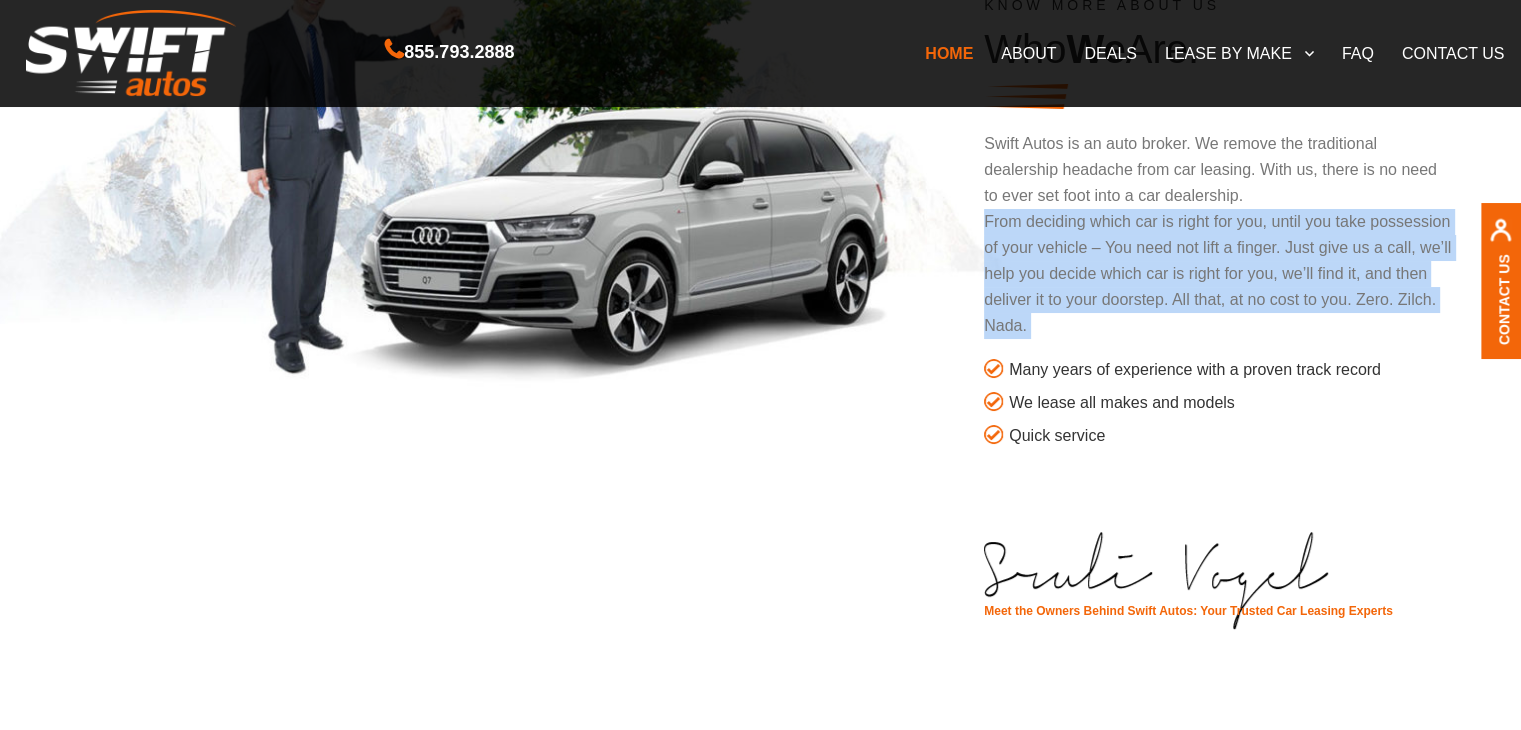 scroll, scrollTop: 1111, scrollLeft: 0, axis: vertical 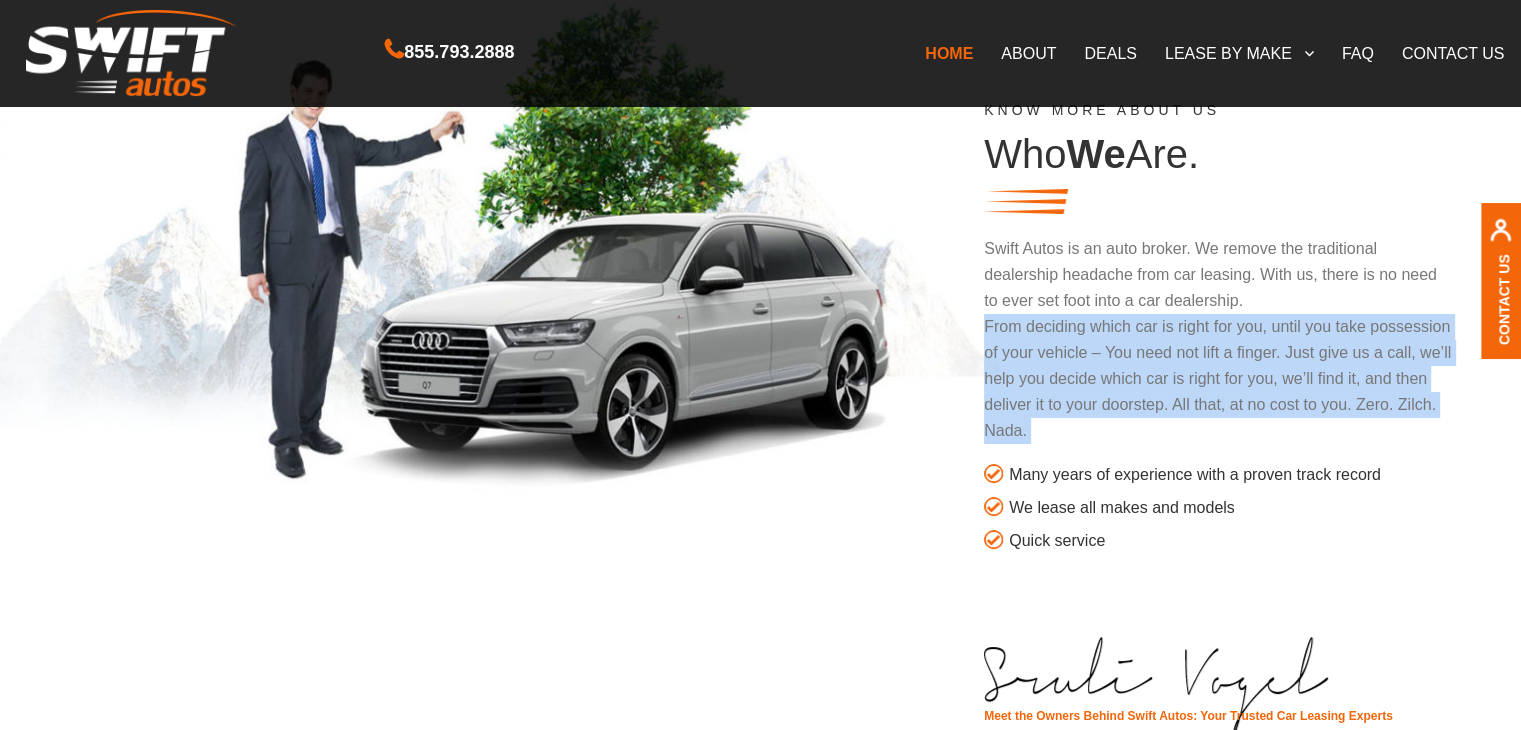 click on "From deciding which car is right for you, until you take possession of your vehicle – You need not lift a finger. Just give us a call, we’ll help you decide which car is right for you, we’ll find it, and then deliver it to your doorstep. All that, at no cost to you. Zero. Zilch. Nada." at bounding box center [1219, 379] 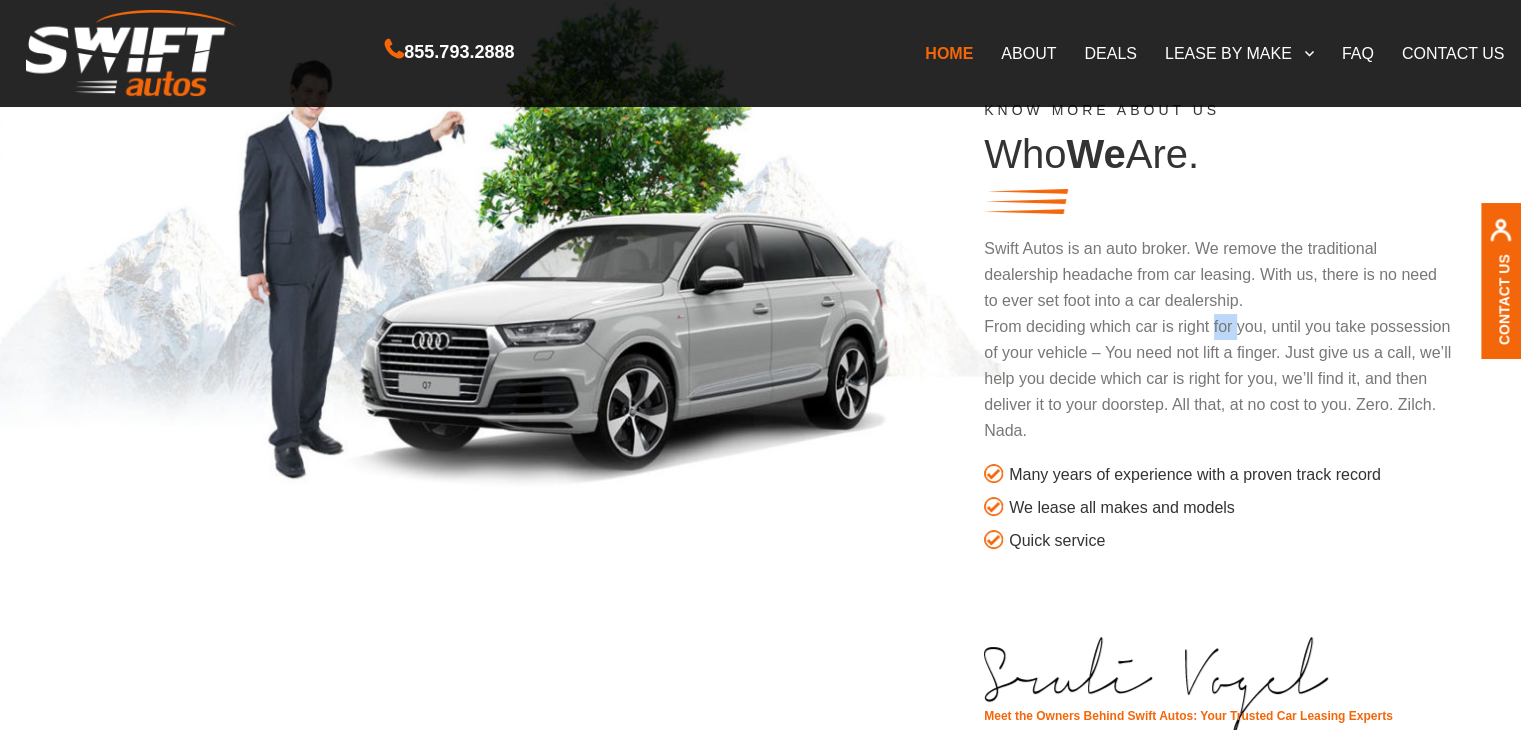 click on "From deciding which car is right for you, until you take possession of your vehicle – You need not lift a finger. Just give us a call, we’ll help you decide which car is right for you, we’ll find it, and then deliver it to your doorstep. All that, at no cost to you. Zero. Zilch. Nada." at bounding box center (1219, 379) 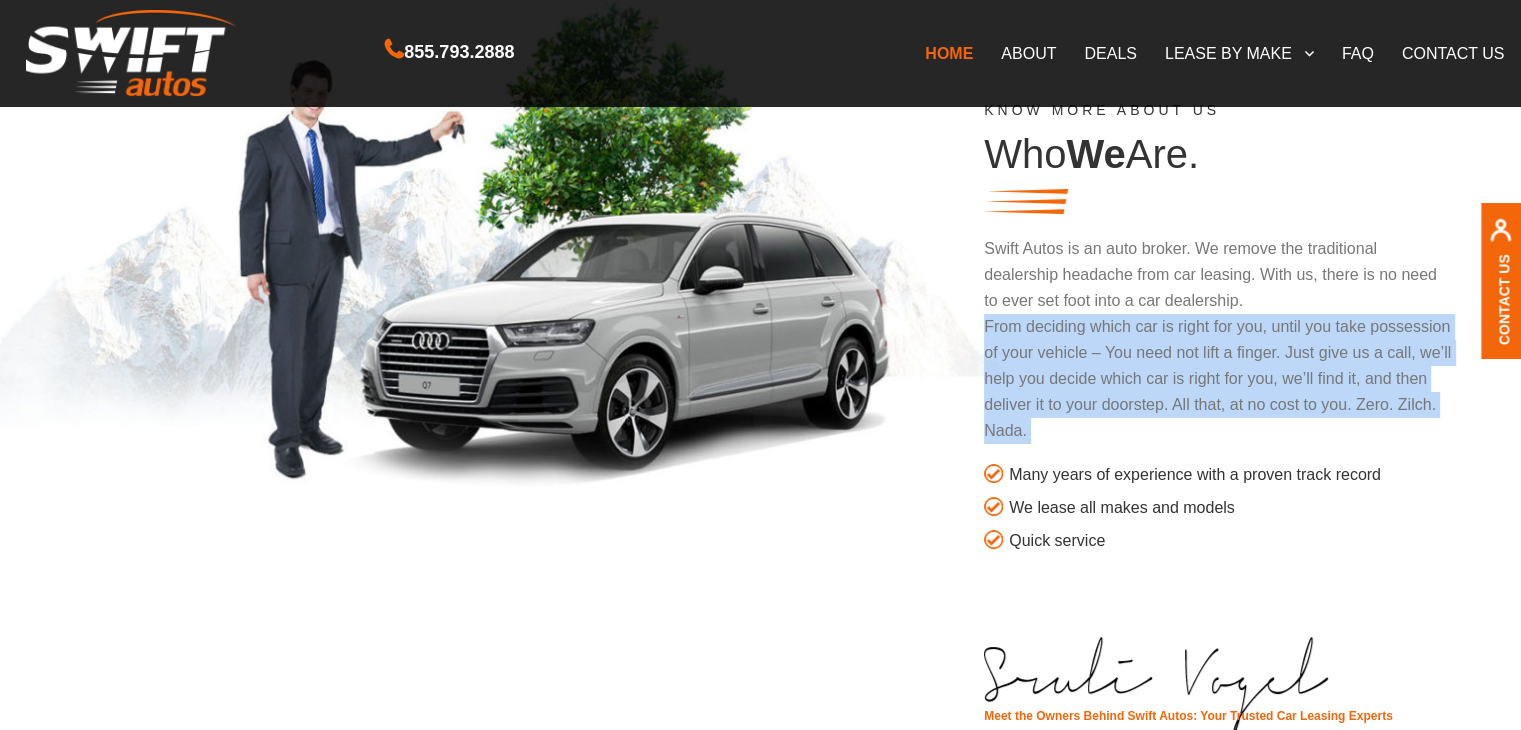 click on "From deciding which car is right for you, until you take possession of your vehicle – You need not lift a finger. Just give us a call, we’ll help you decide which car is right for you, we’ll find it, and then deliver it to your doorstep. All that, at no cost to you. Zero. Zilch. Nada." at bounding box center (1219, 379) 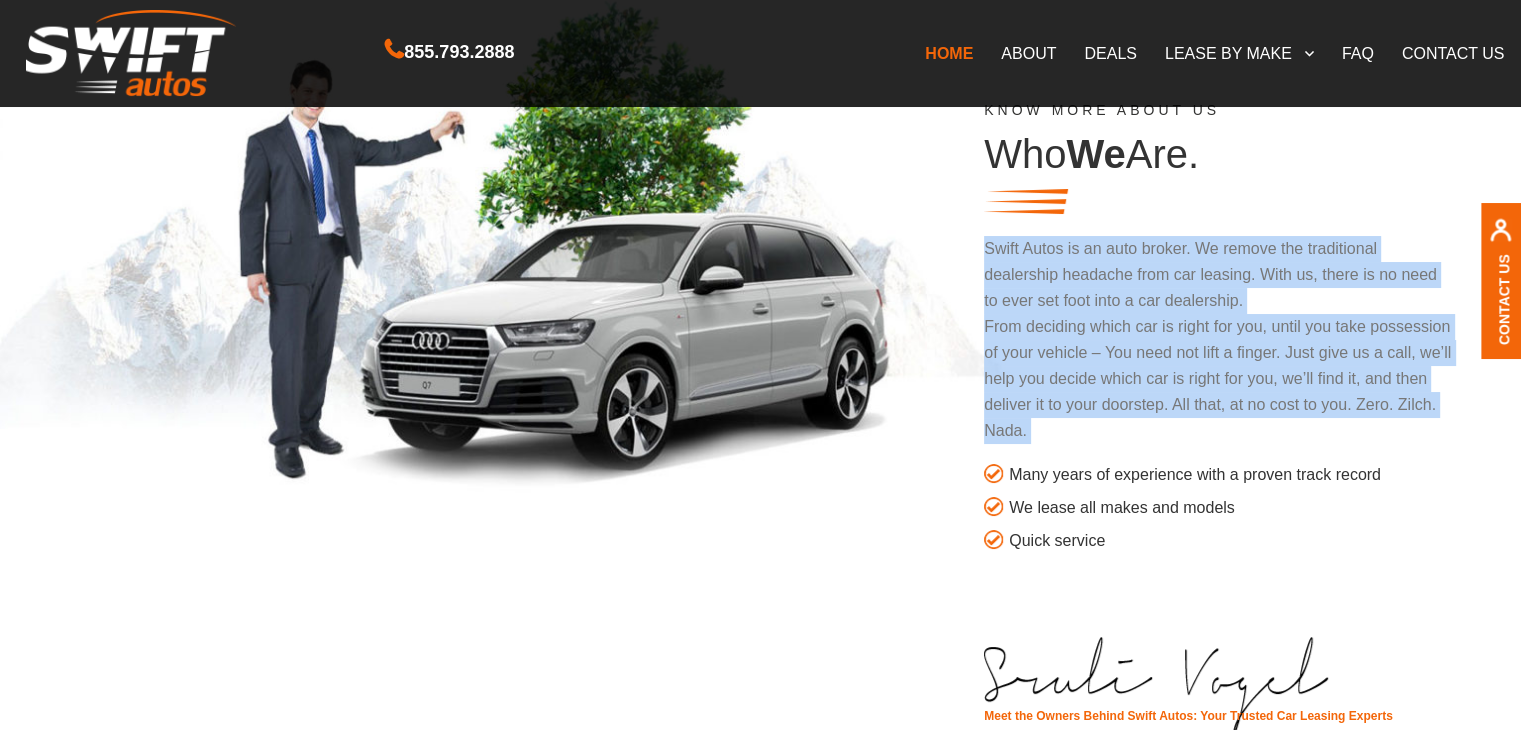 drag, startPoint x: 1220, startPoint y: 319, endPoint x: 1224, endPoint y: 268, distance: 51.156624 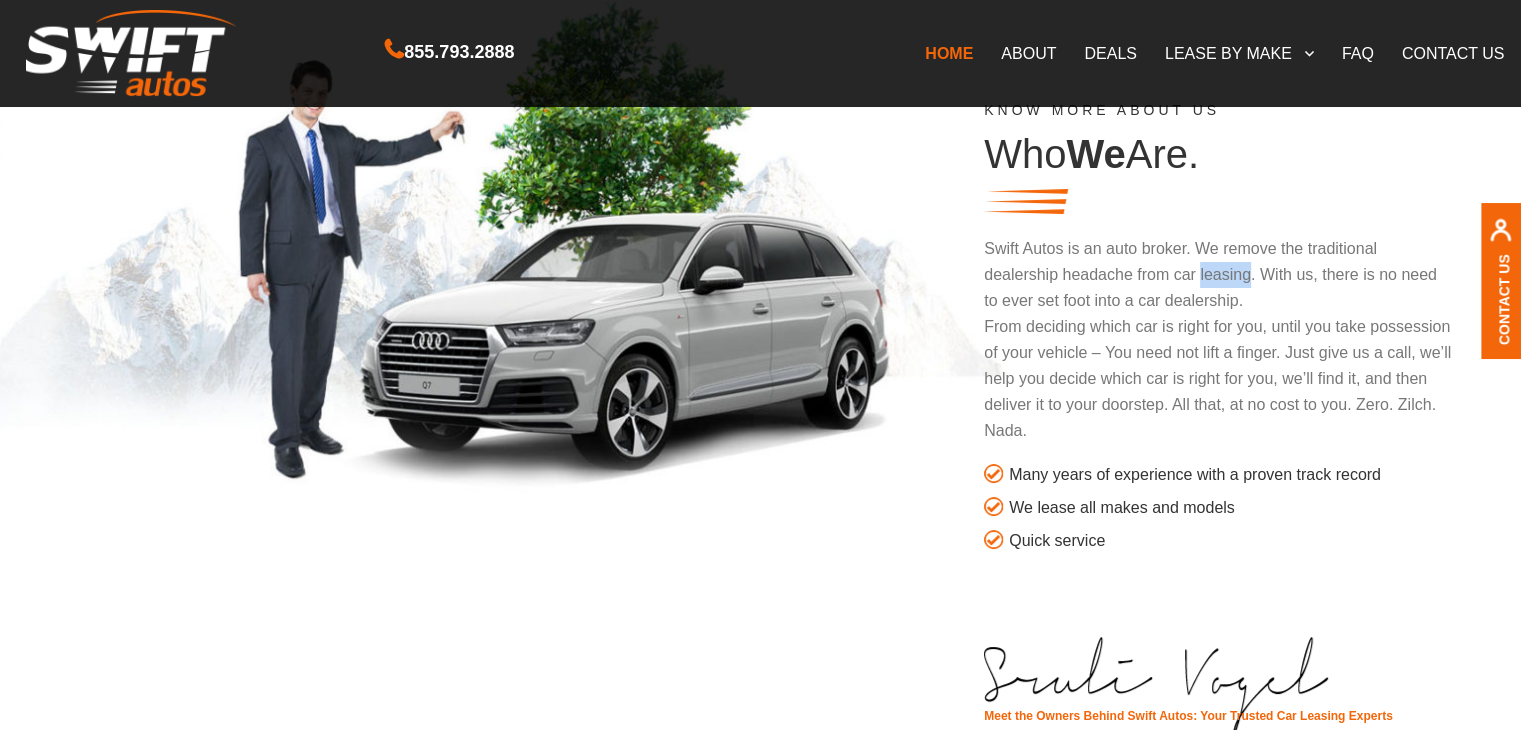 click on "Swift Autos is an auto broker. We remove the traditional dealership headache from car leasing. With us, there is no need to ever set foot into a car dealership." at bounding box center [1219, 275] 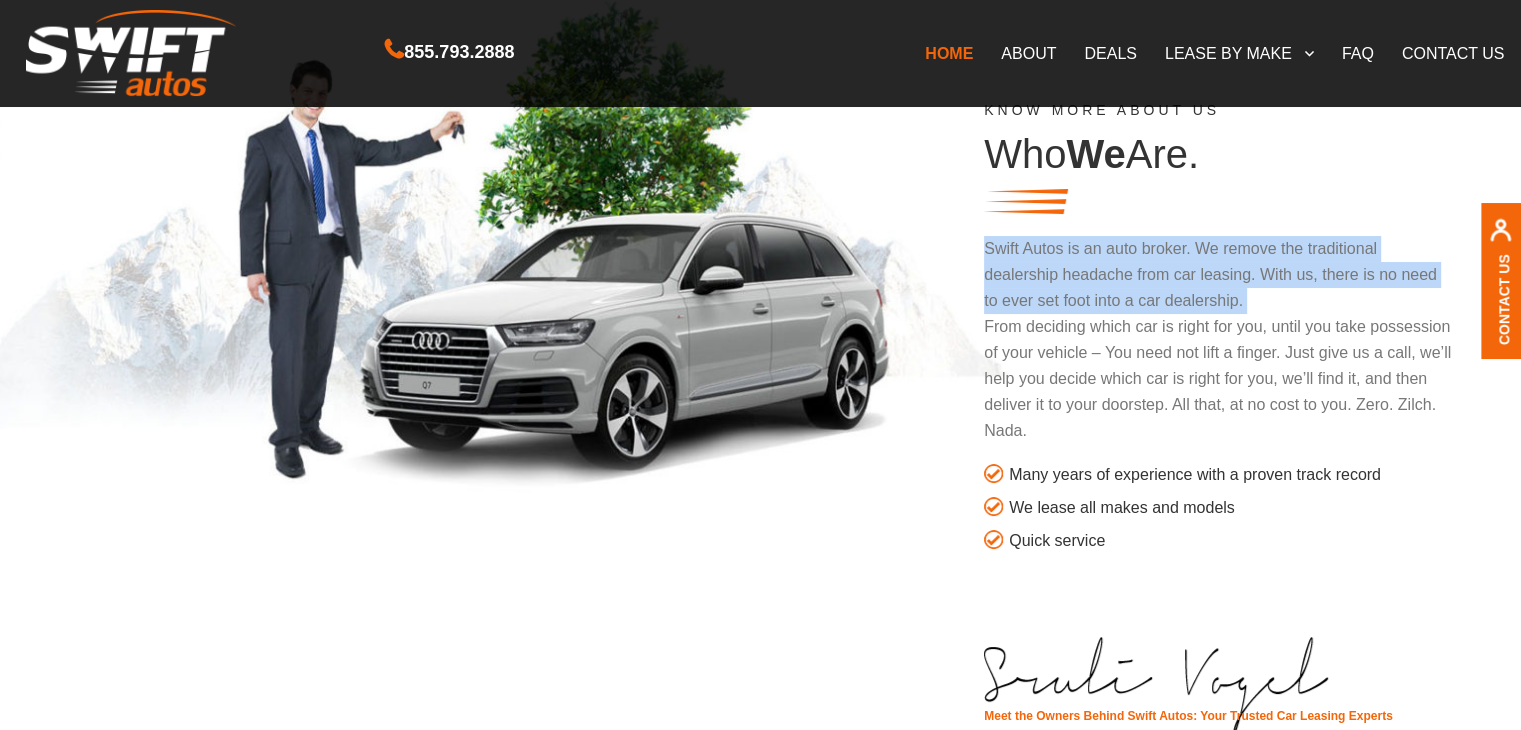 click on "Swift Autos is an auto broker. We remove the traditional dealership headache from car leasing. With us, there is no need to ever set foot into a car dealership." at bounding box center (1219, 275) 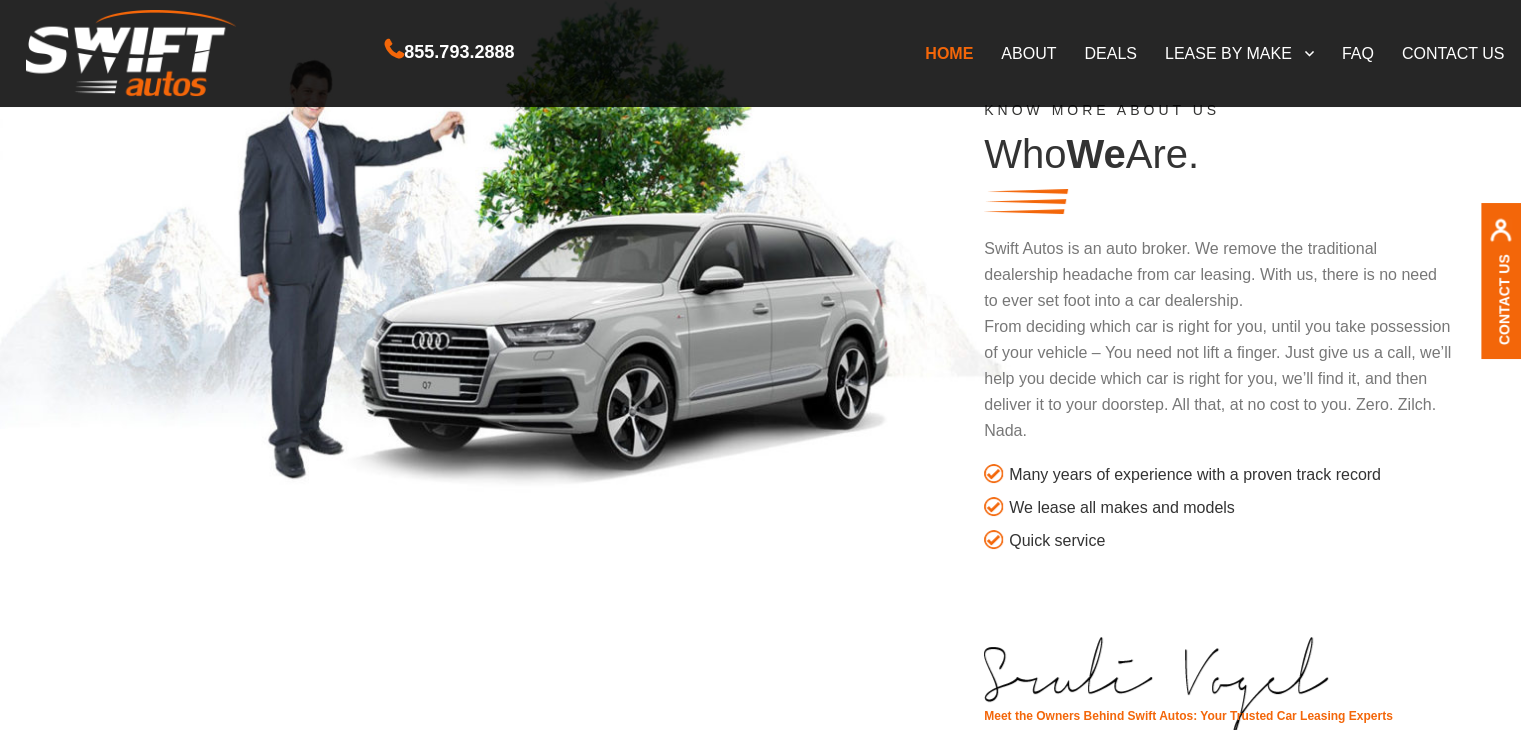click on "From deciding which car is right for you, until you take possession of your vehicle – You need not lift a finger. Just give us a call, we’ll help you decide which car is right for you, we’ll find it, and then deliver it to your doorstep. All that, at no cost to you. Zero. Zilch. Nada." at bounding box center (1219, 379) 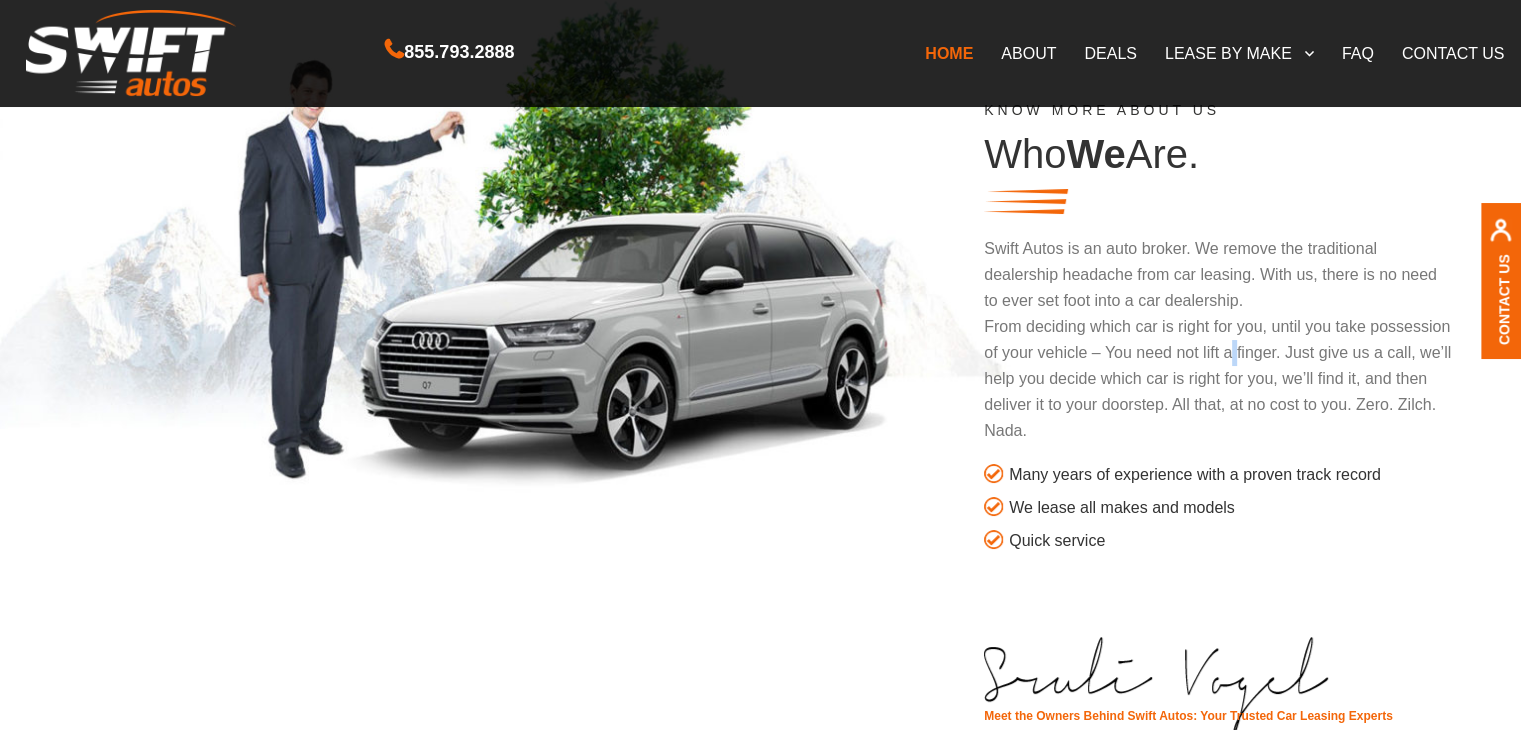 click on "From deciding which car is right for you, until you take possession of your vehicle – You need not lift a finger. Just give us a call, we’ll help you decide which car is right for you, we’ll find it, and then deliver it to your doorstep. All that, at no cost to you. Zero. Zilch. Nada." at bounding box center [1219, 379] 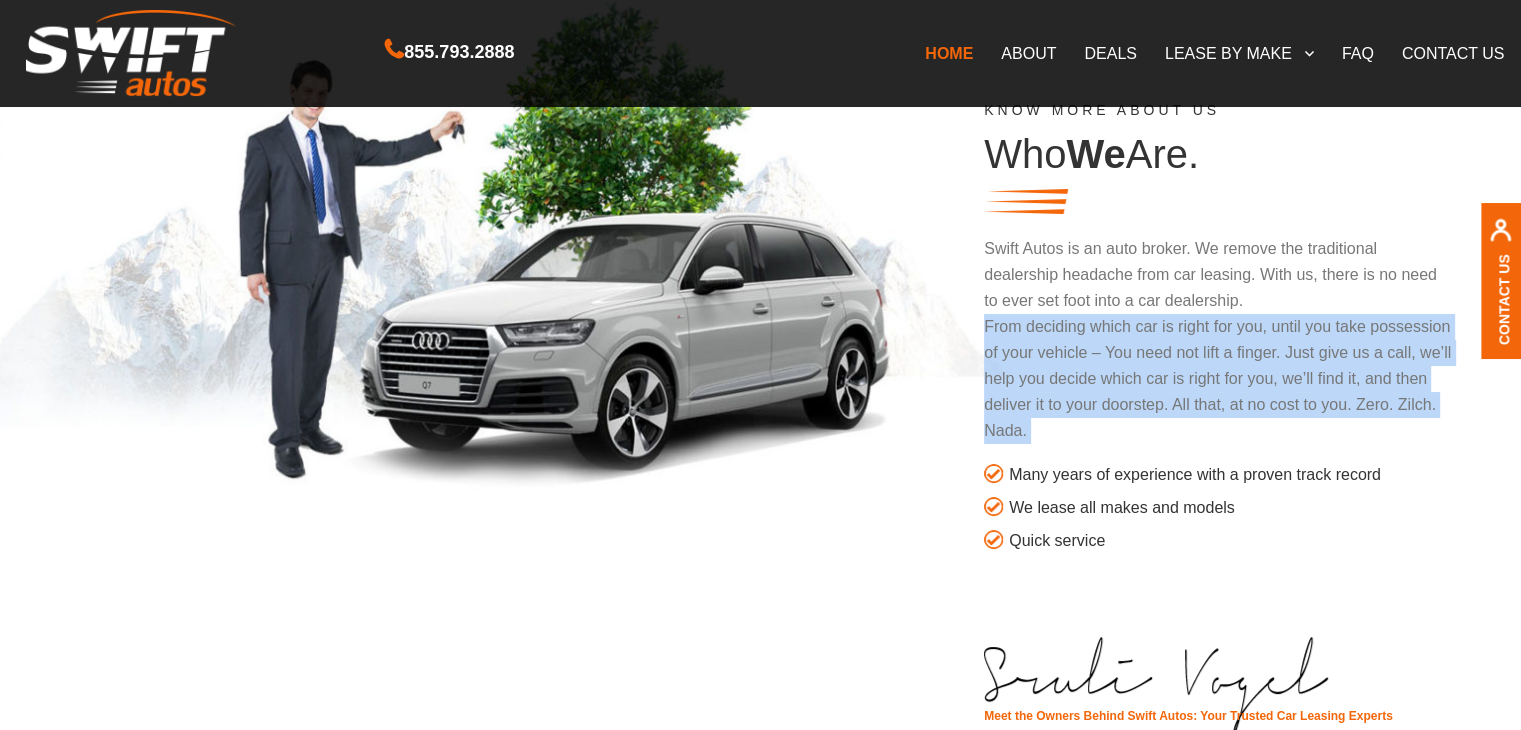 click on "From deciding which car is right for you, until you take possession of your vehicle – You need not lift a finger. Just give us a call, we’ll help you decide which car is right for you, we’ll find it, and then deliver it to your doorstep. All that, at no cost to you. Zero. Zilch. Nada." at bounding box center (1219, 379) 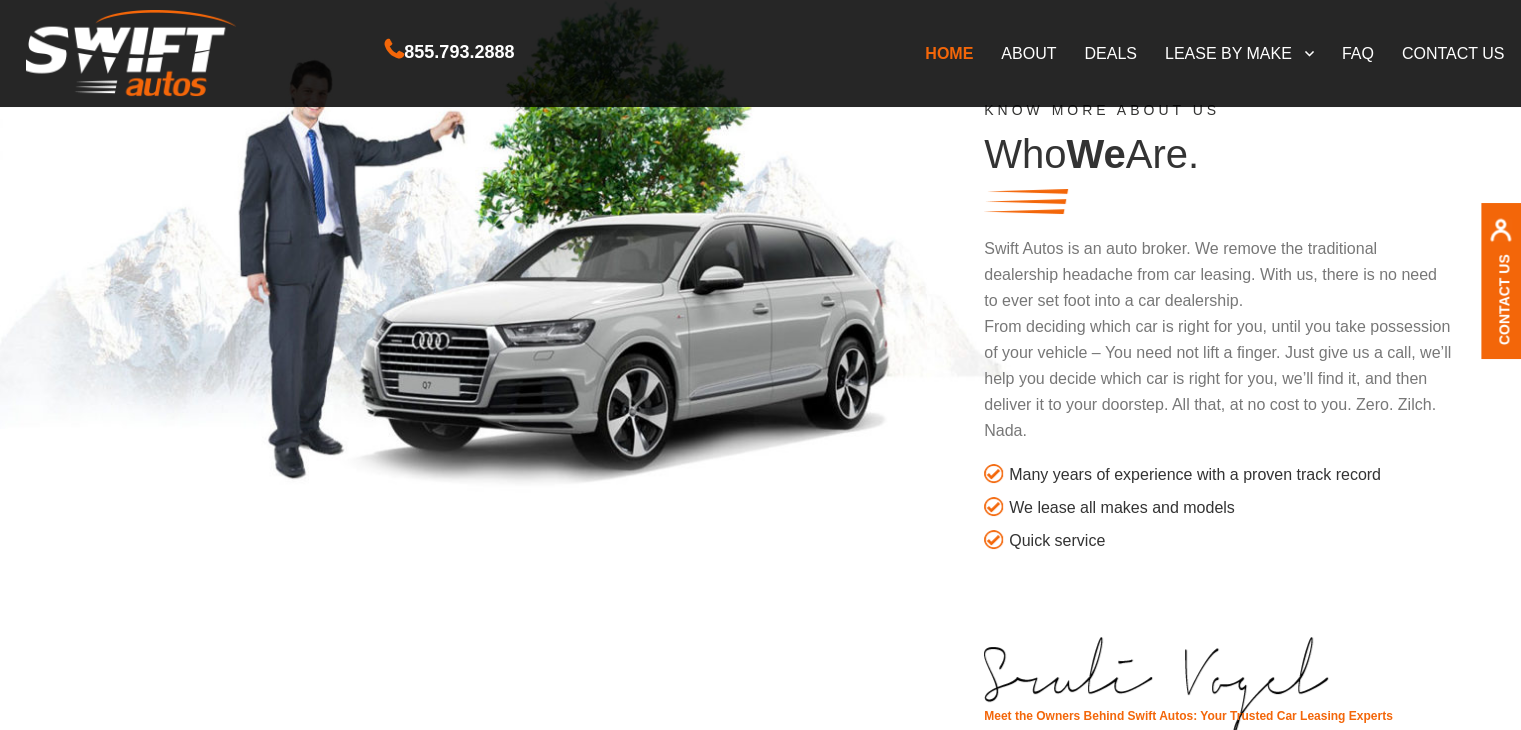 click on "Many years of experience with a proven track record" at bounding box center [1231, 475] 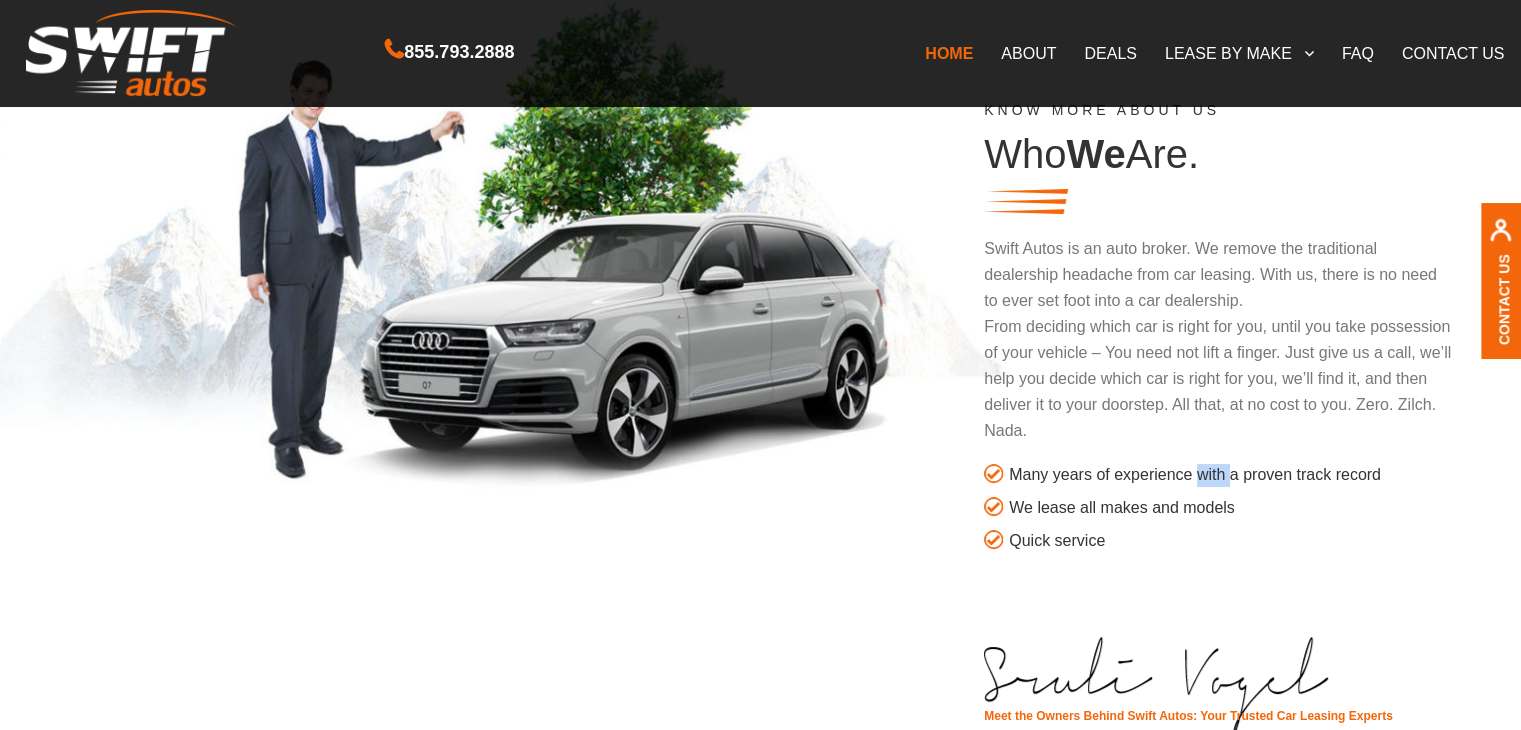 click on "Many years of experience with a proven track record" at bounding box center (1231, 475) 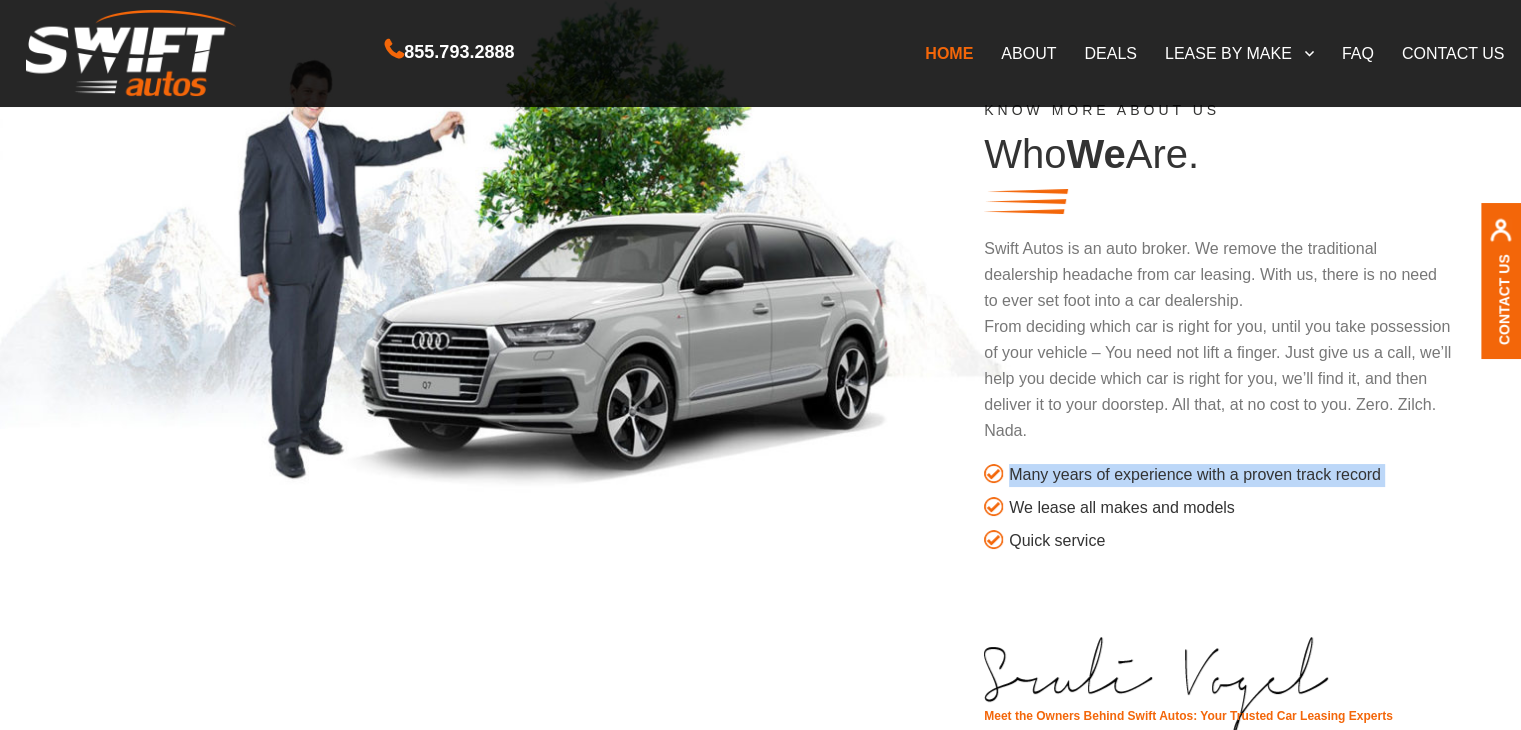 drag, startPoint x: 1197, startPoint y: 486, endPoint x: 1181, endPoint y: 502, distance: 22.627417 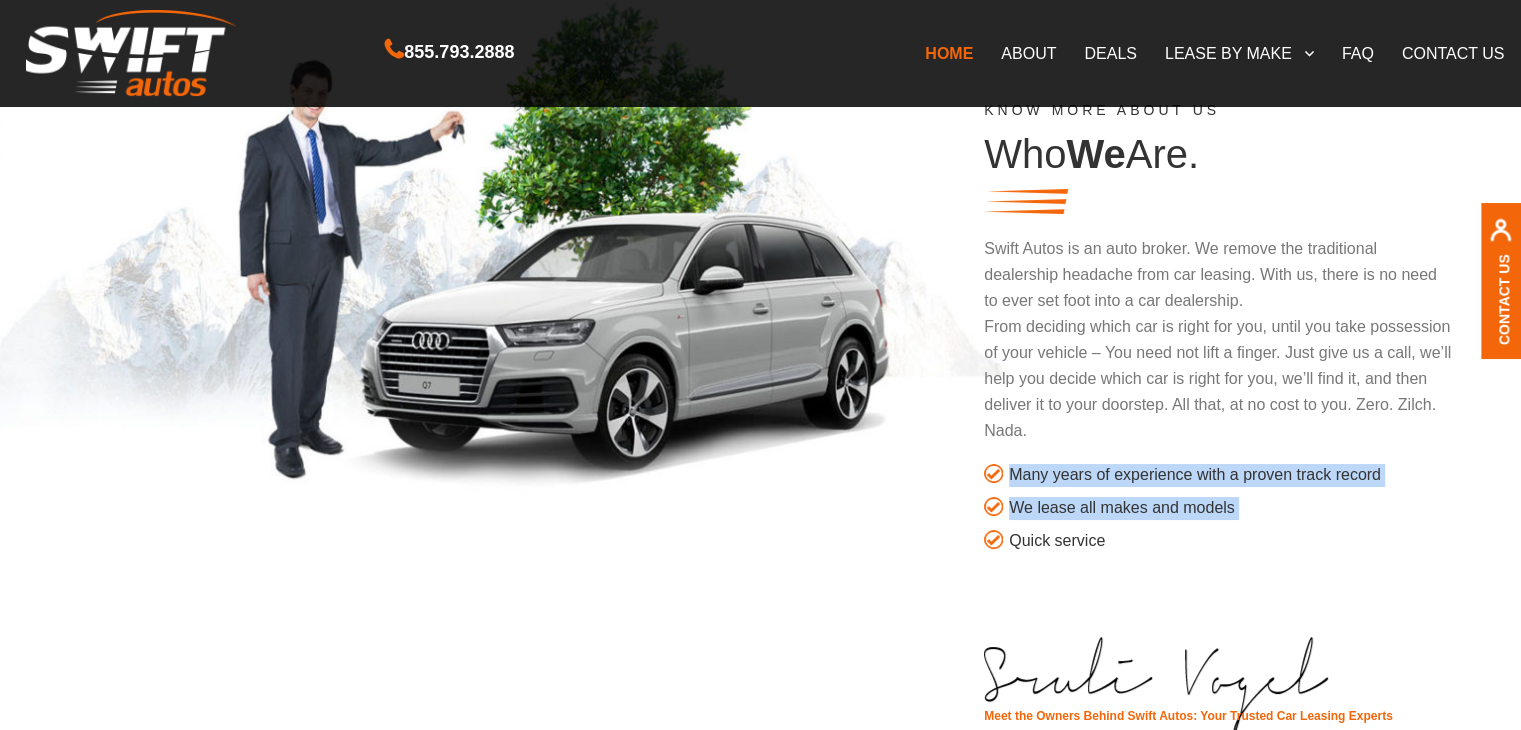 click on "We lease all makes and models" at bounding box center [1231, 508] 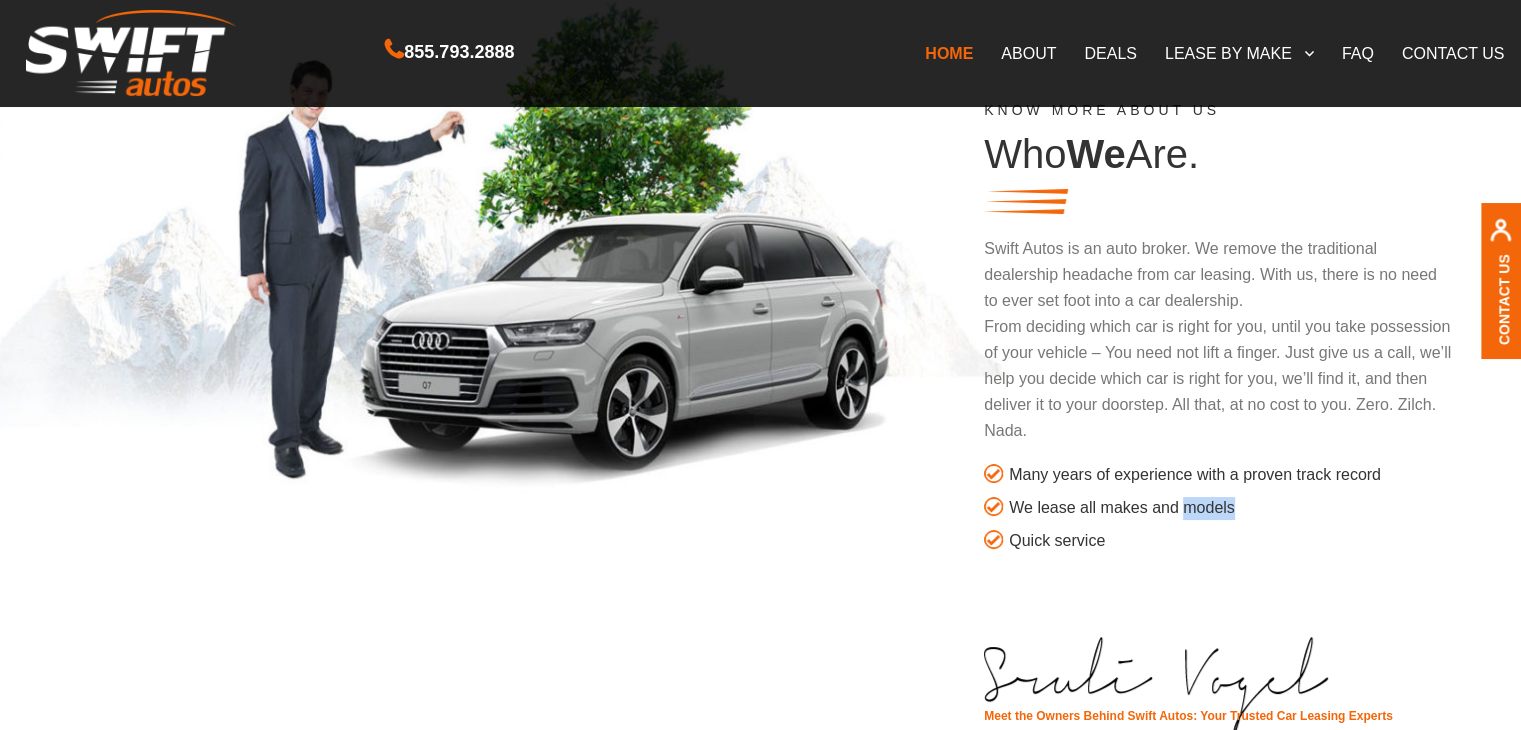 click on "We lease all makes and models" at bounding box center [1231, 508] 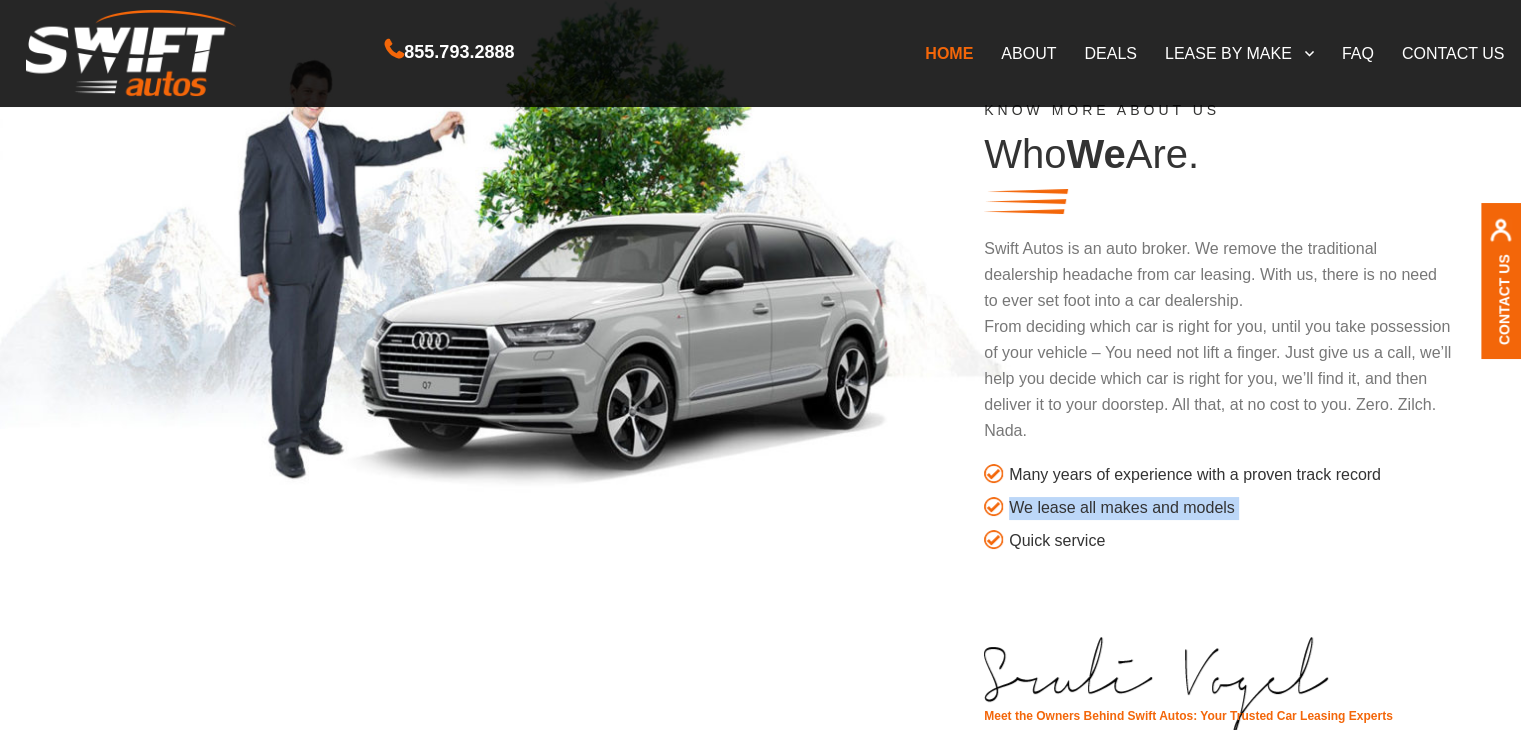 click on "We lease all makes and models" at bounding box center (1231, 508) 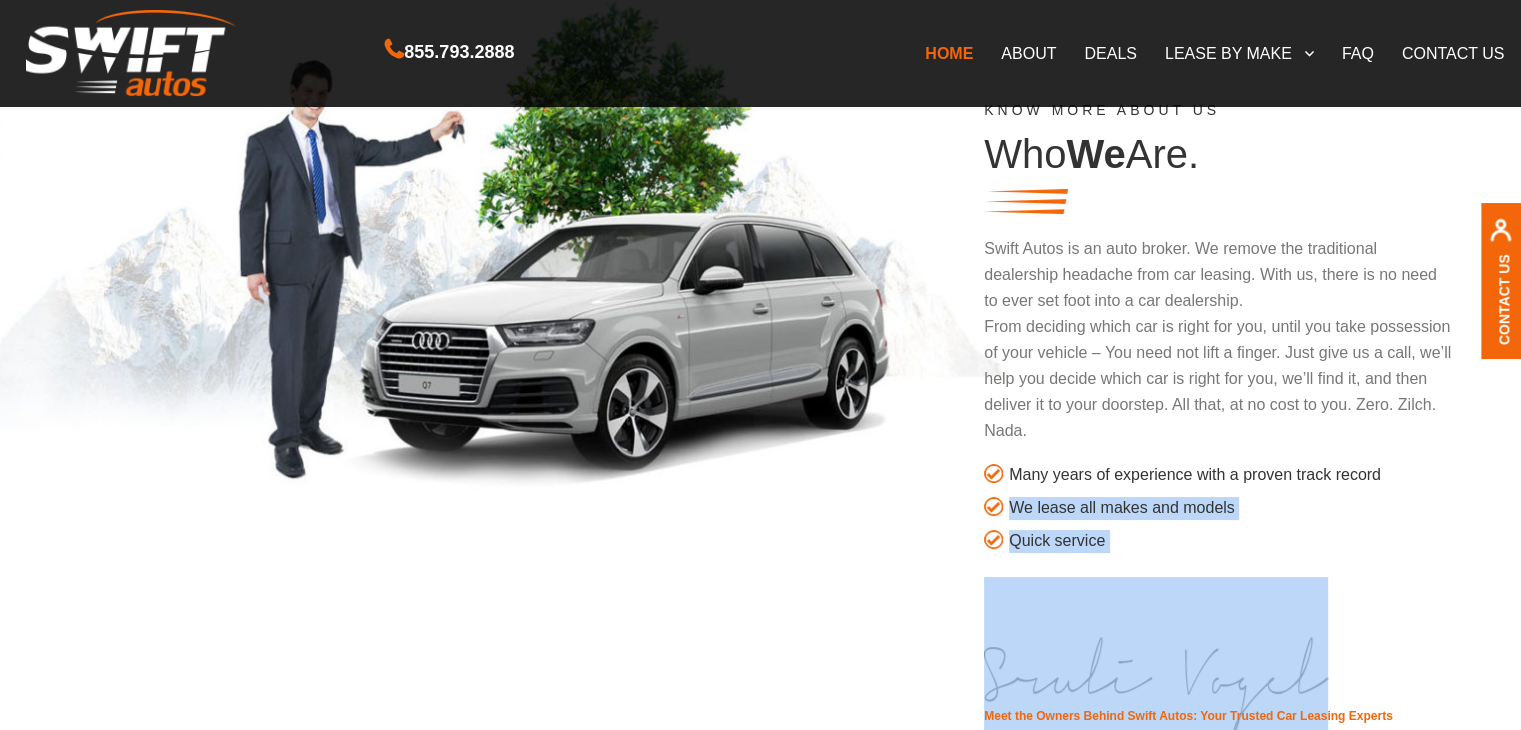 click on "Quick service" at bounding box center [1231, 541] 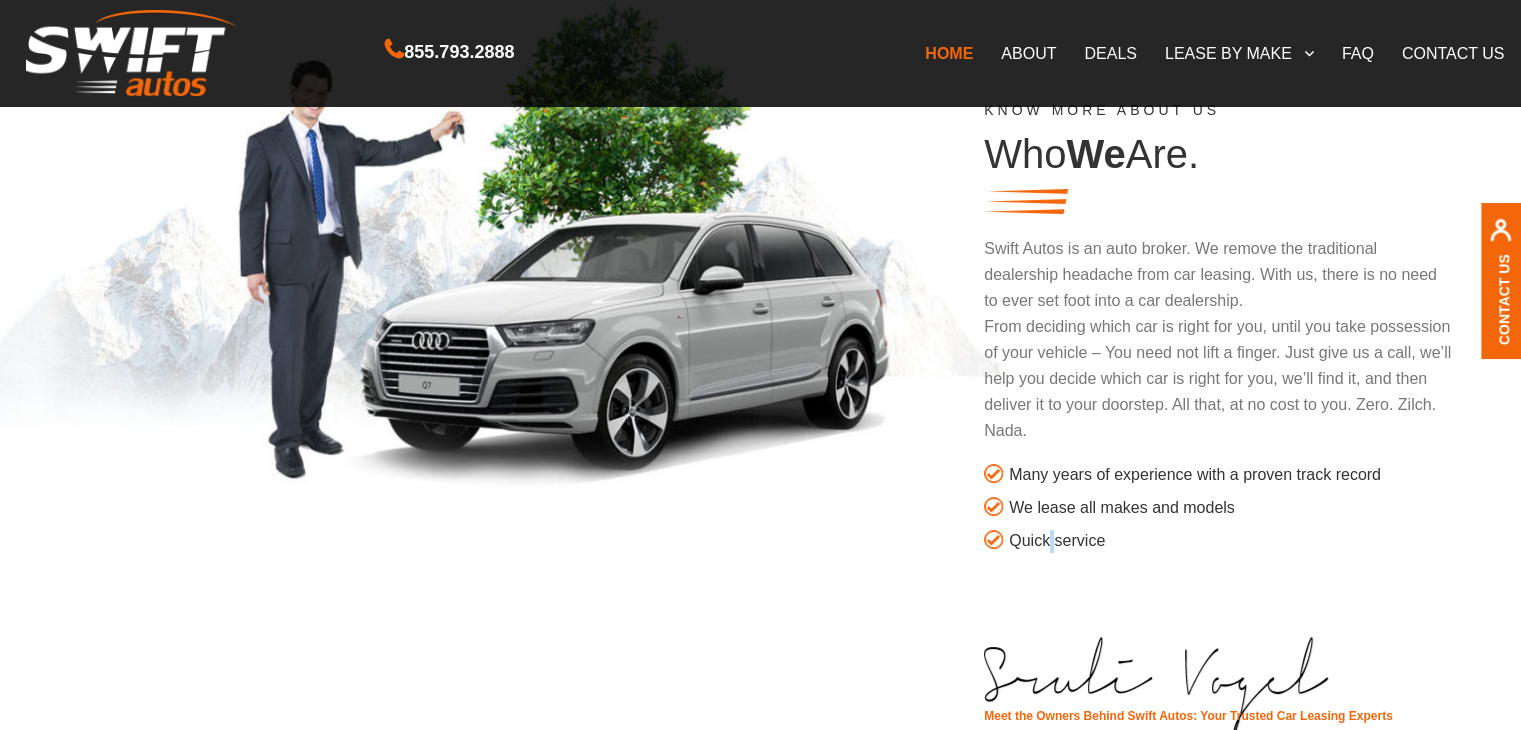 click on "Quick service" at bounding box center [1231, 541] 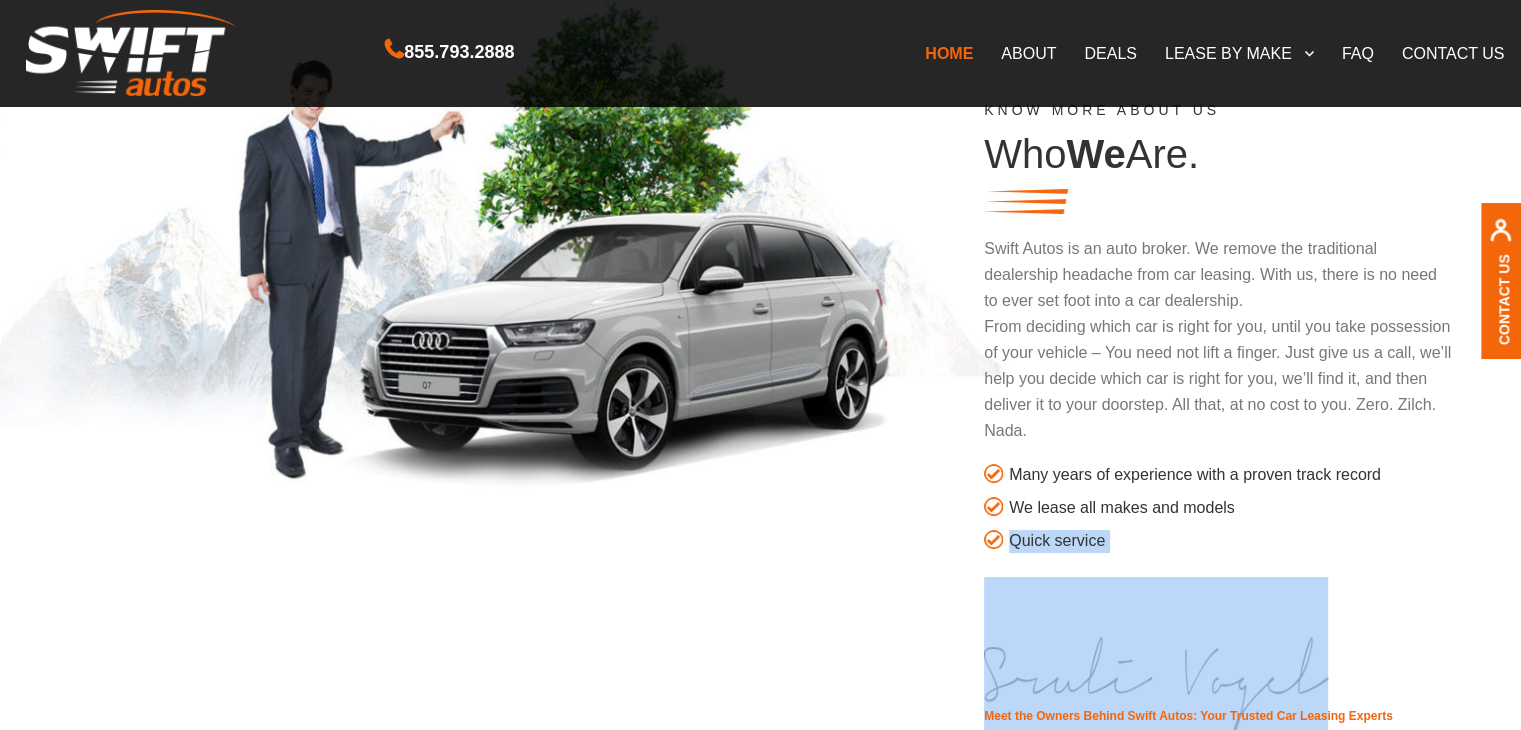 click on "Quick service" at bounding box center [1231, 541] 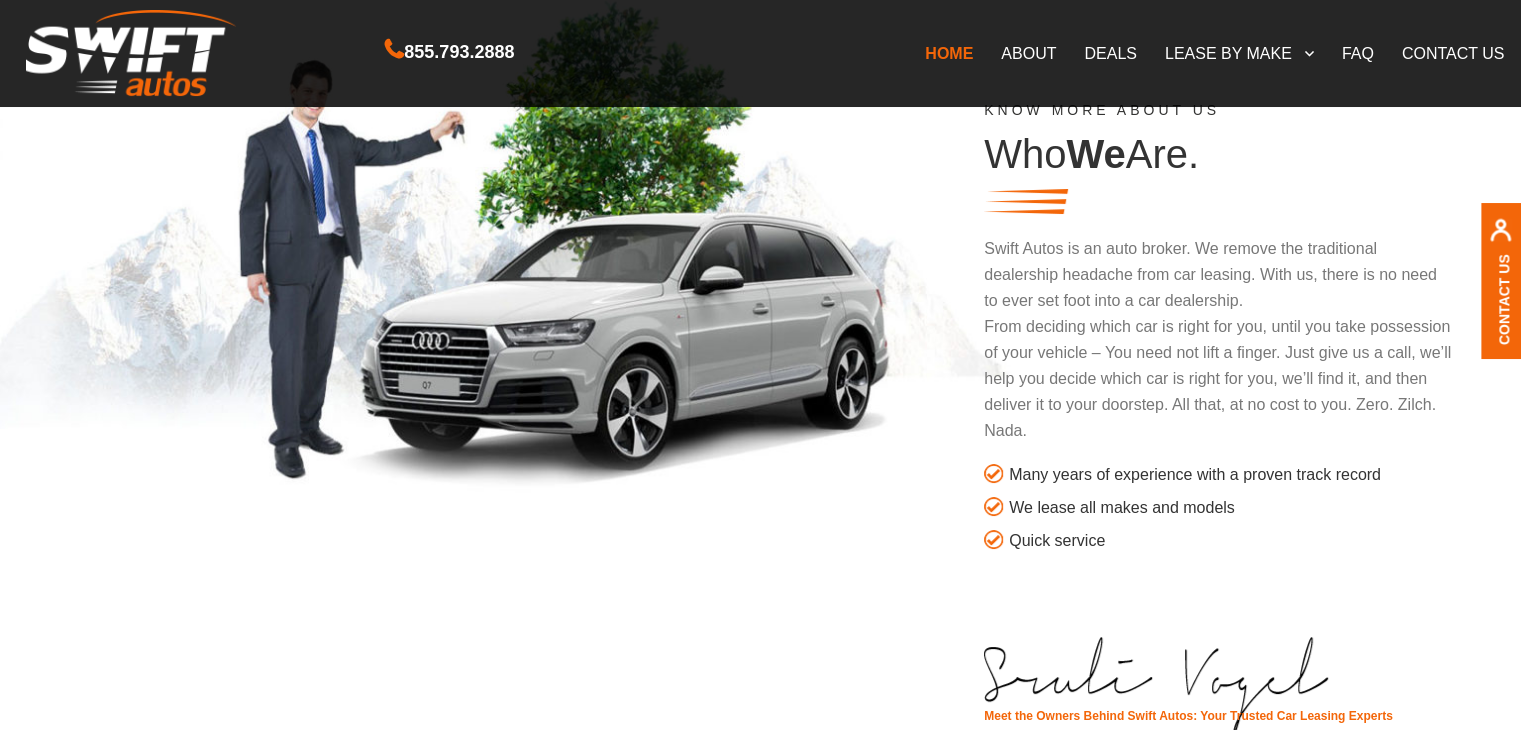 click on "KNOW MORE ABOUT US Who  We  Are. Swift Autos is an auto broker. We remove the traditional dealership headache from car leasing. With us, there is no need to ever set foot into a car dealership. From deciding which car is right for you, until you take possession of your vehicle – You need not lift a finger. Just give us a call, we’ll help you decide which car is right for you, we’ll find it, and then deliver it to your doorstep. All that, at no cost to you. Zero. Zilch. Nada. Many years of experience with a proven track record We lease all makes and models Quick service Meet the Owners Behind Swift Autos: Your Trusted Car Leasing Experts" at bounding box center (760, 443) 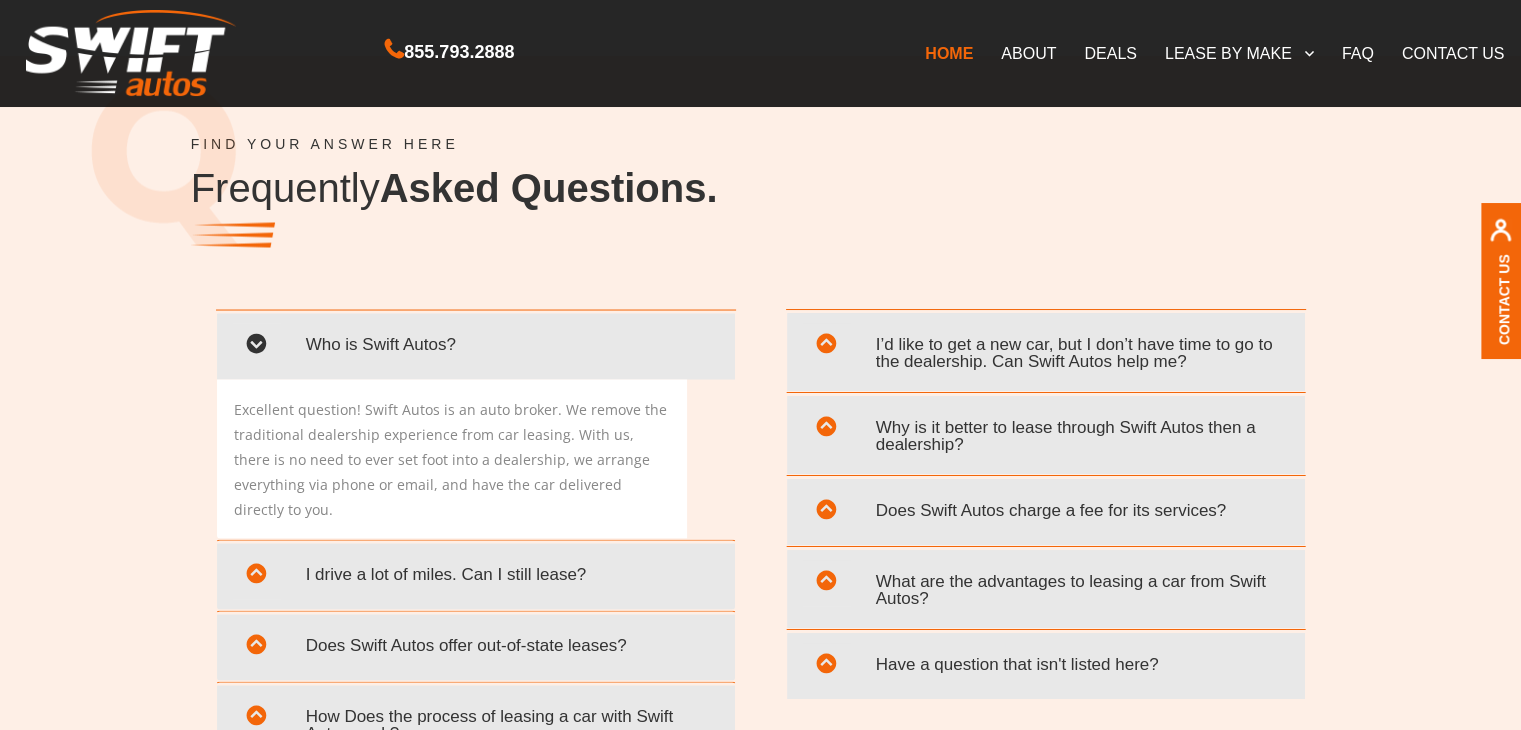 scroll, scrollTop: 3742, scrollLeft: 0, axis: vertical 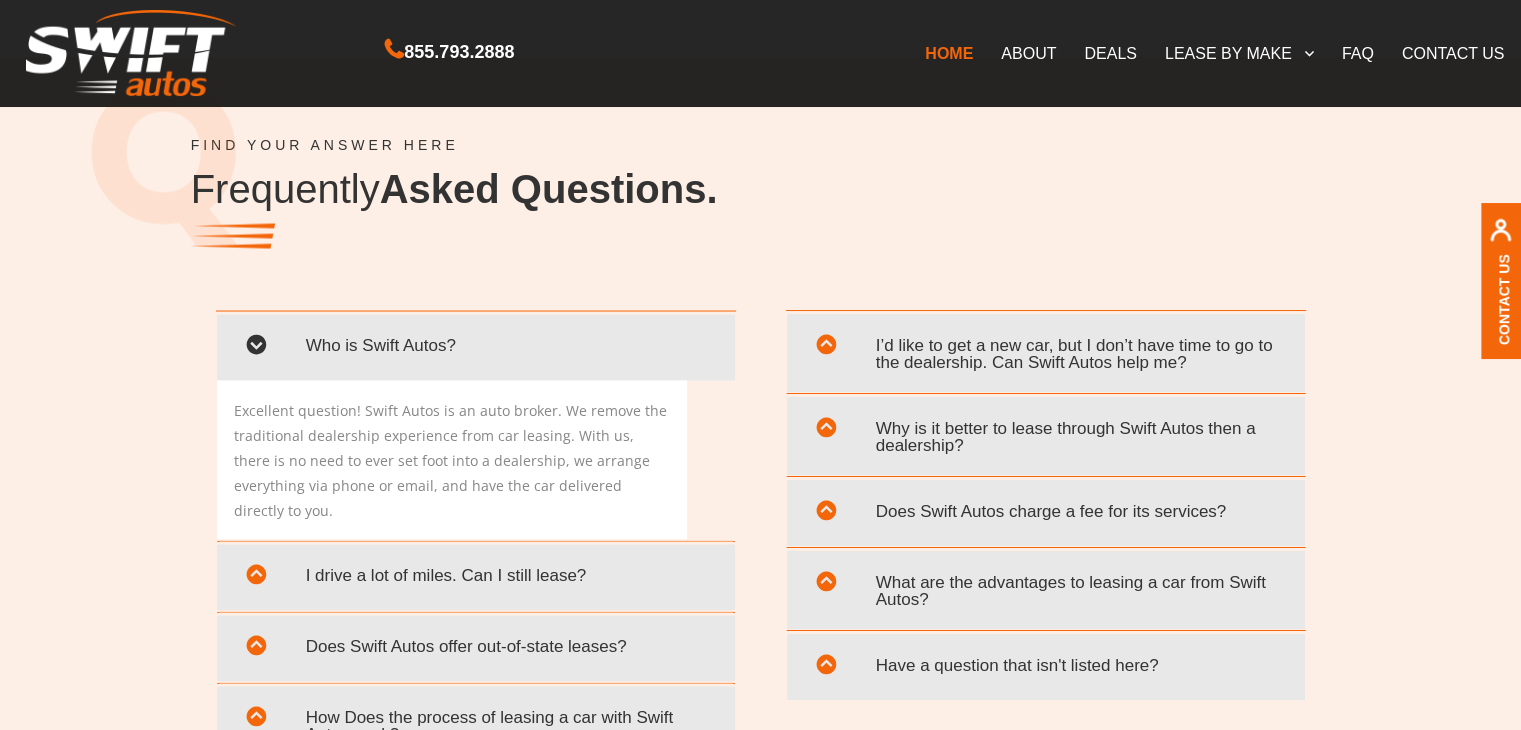 click at bounding box center (826, 667) 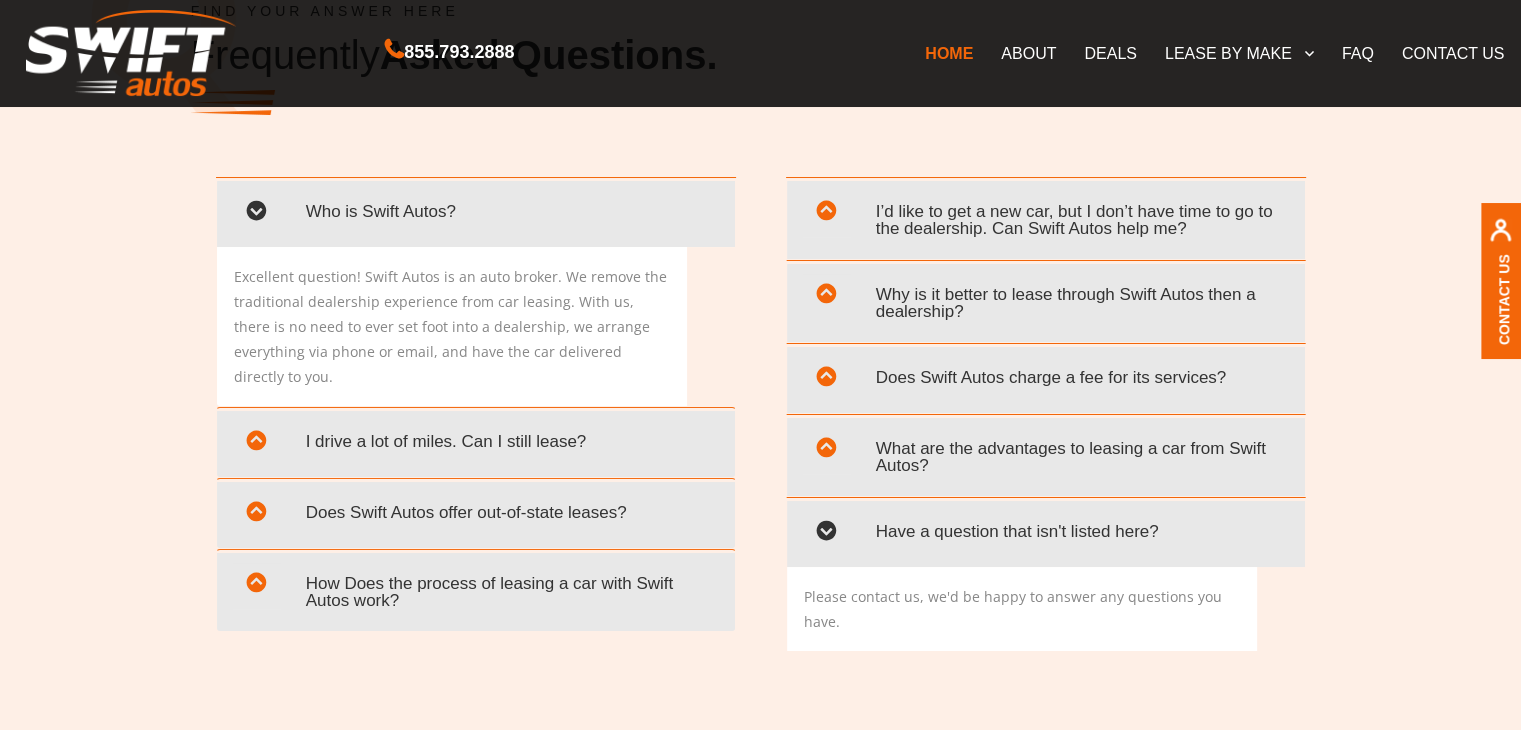 scroll, scrollTop: 3808, scrollLeft: 0, axis: vertical 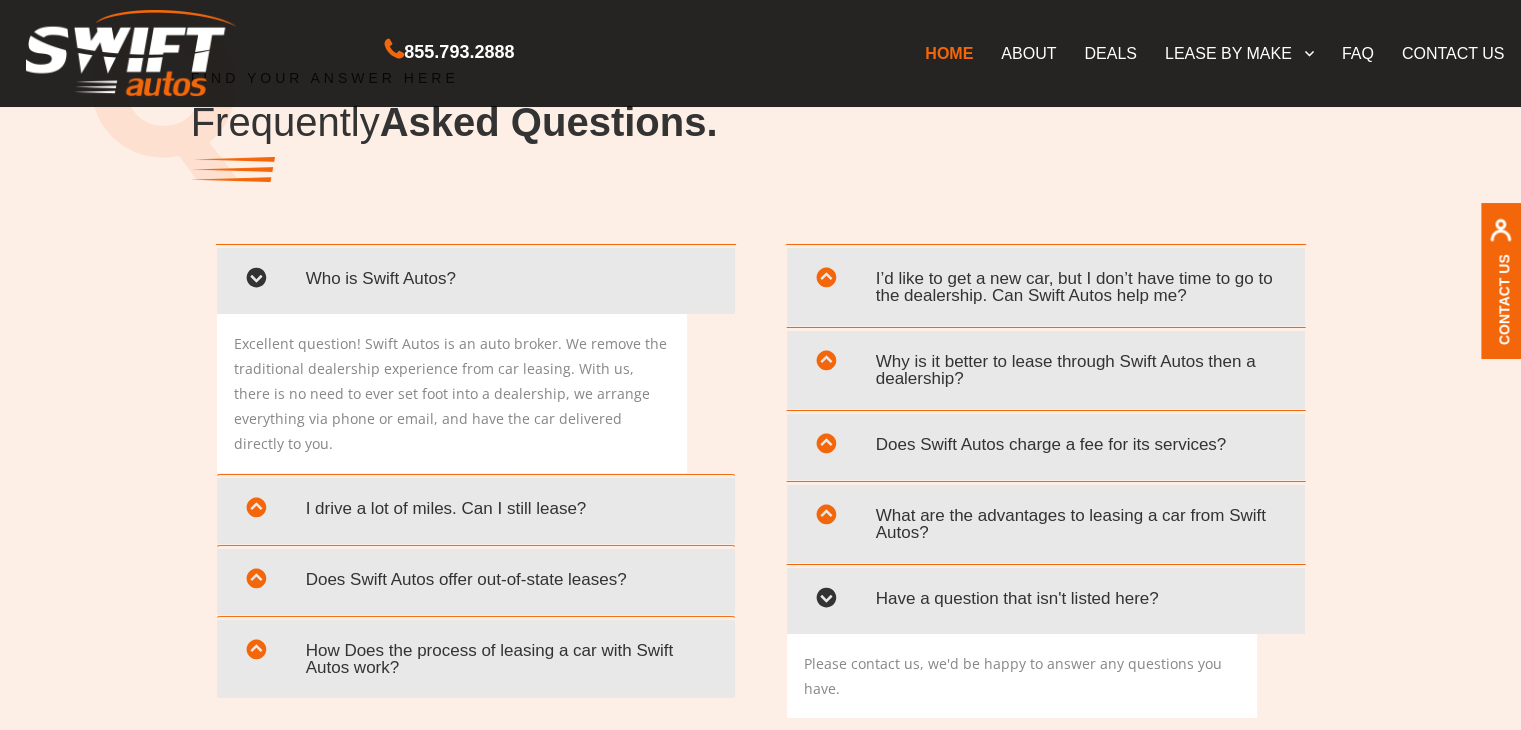 click at bounding box center [826, 601] 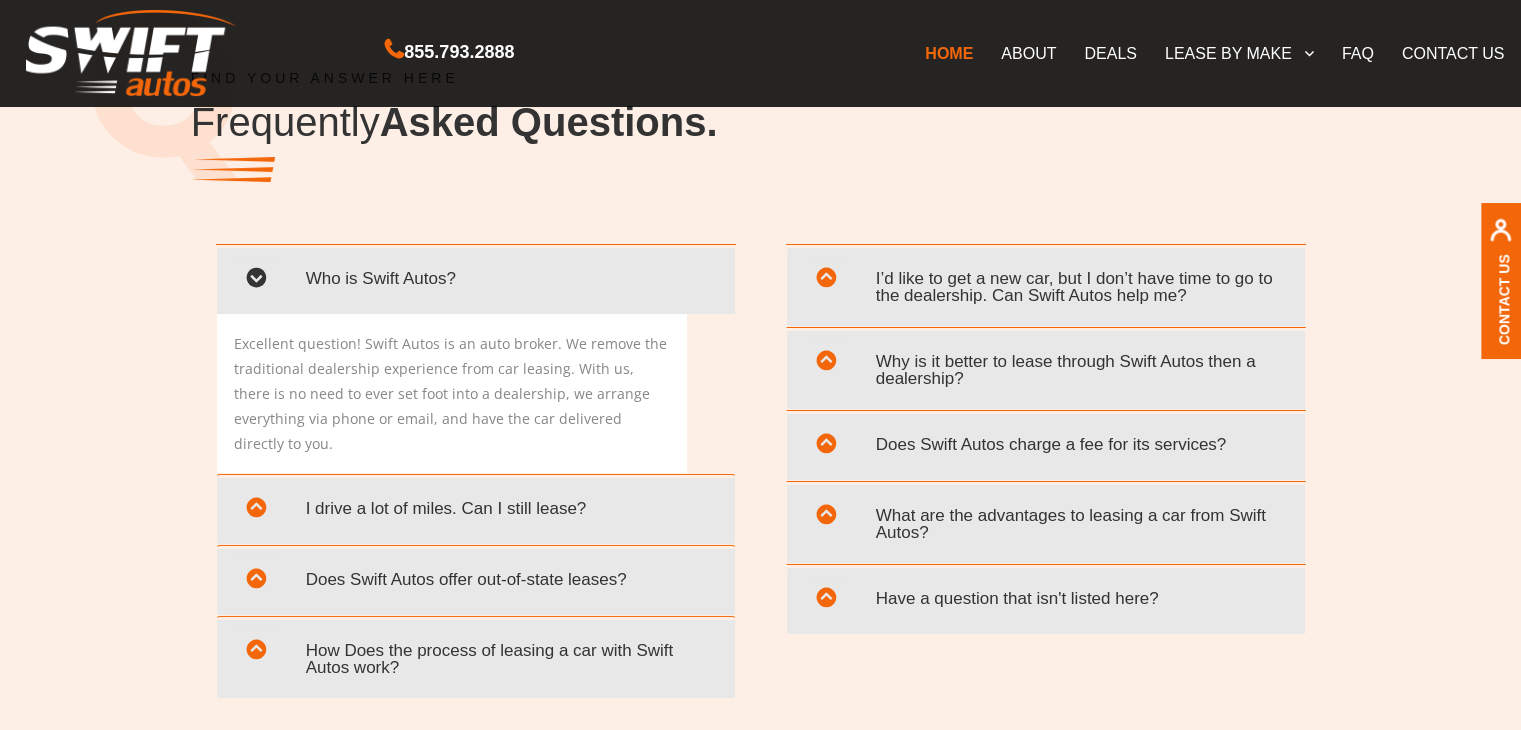 click at bounding box center (826, 518) 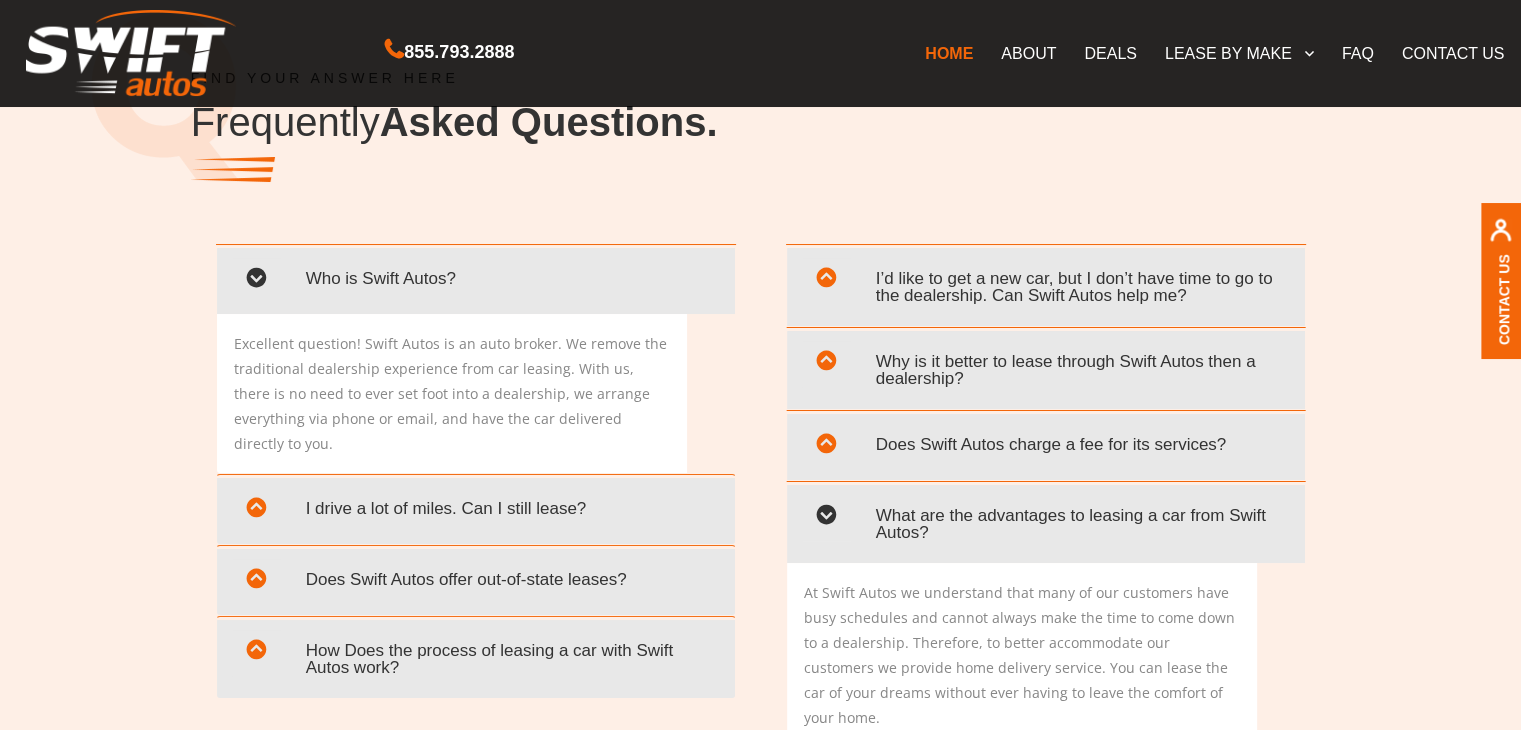 click at bounding box center [826, 518] 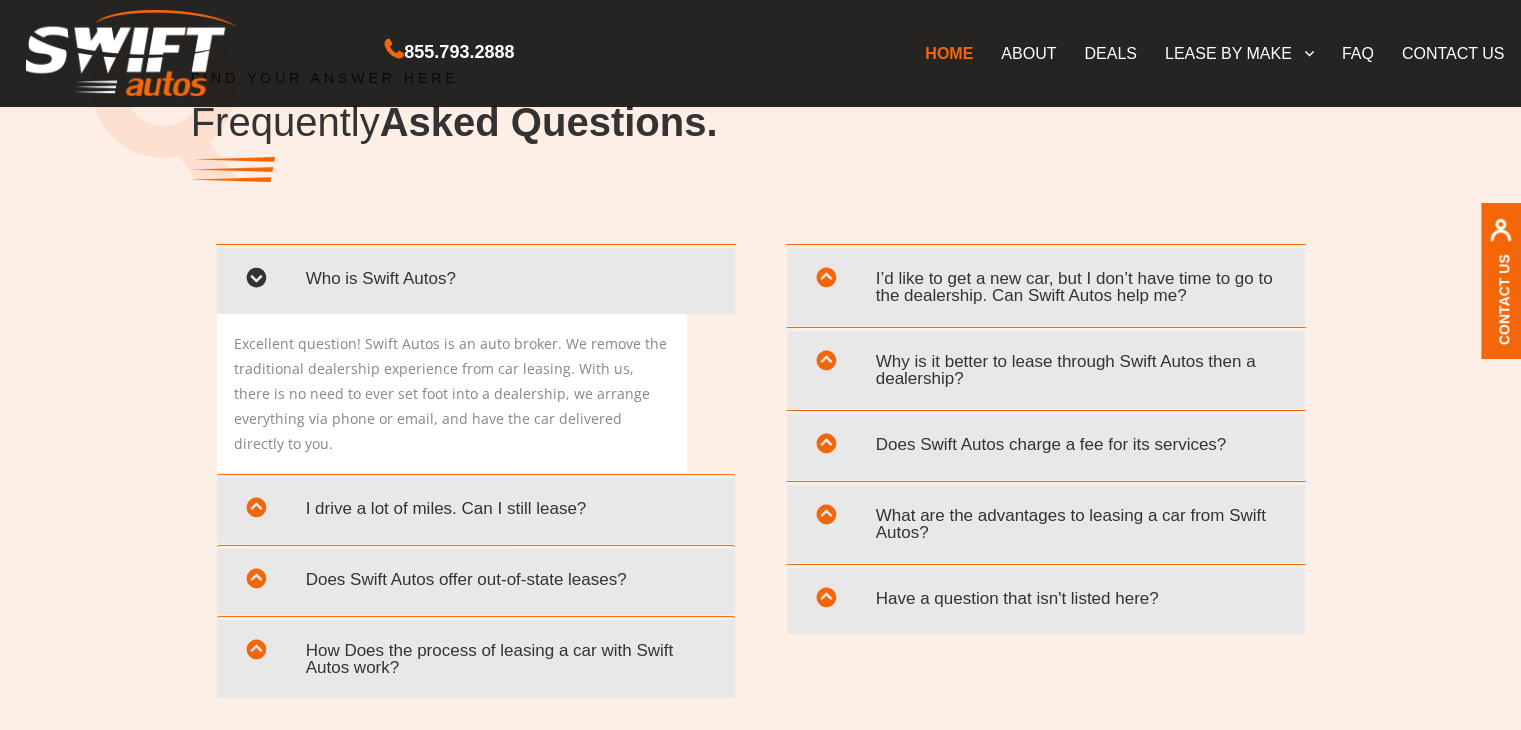 click at bounding box center (826, 447) 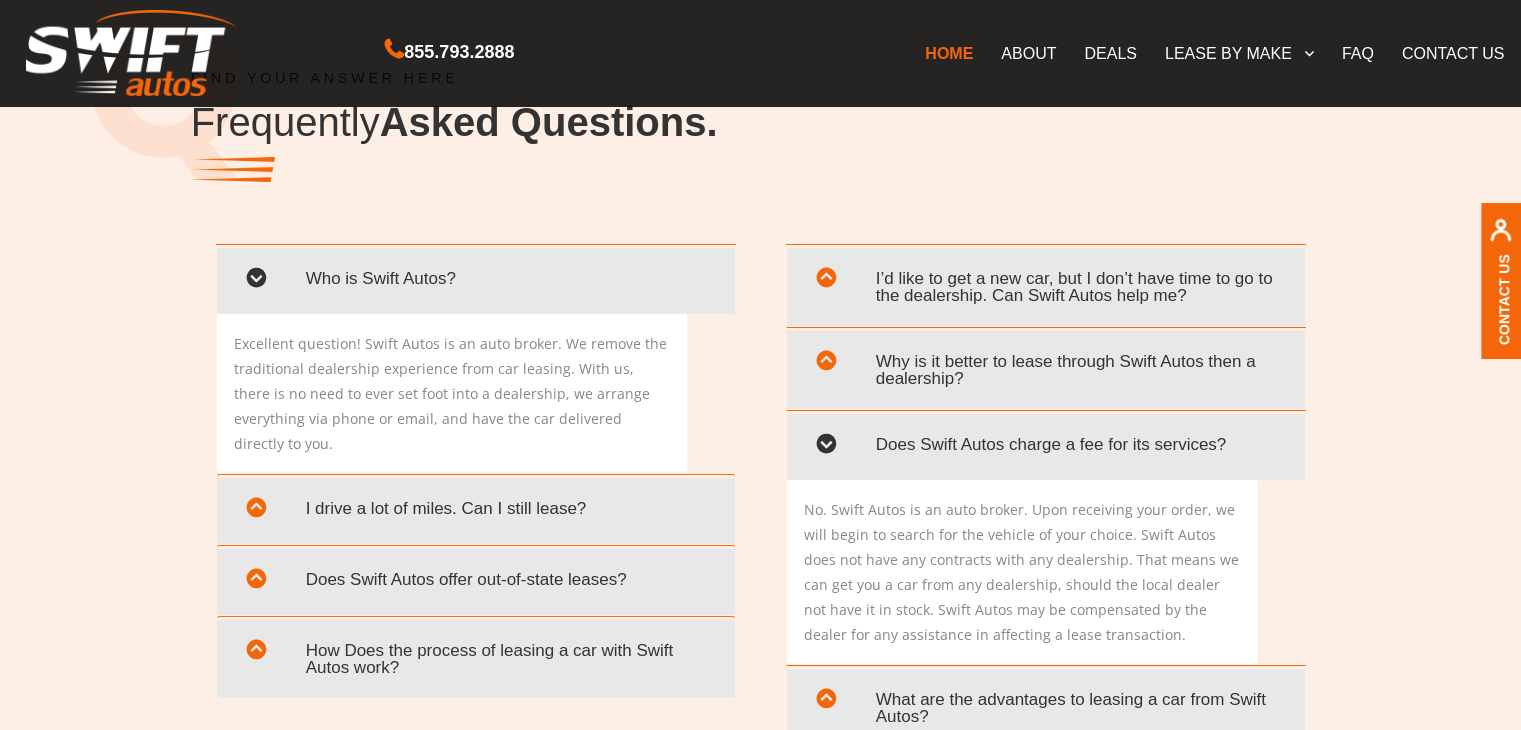 click at bounding box center [826, 447] 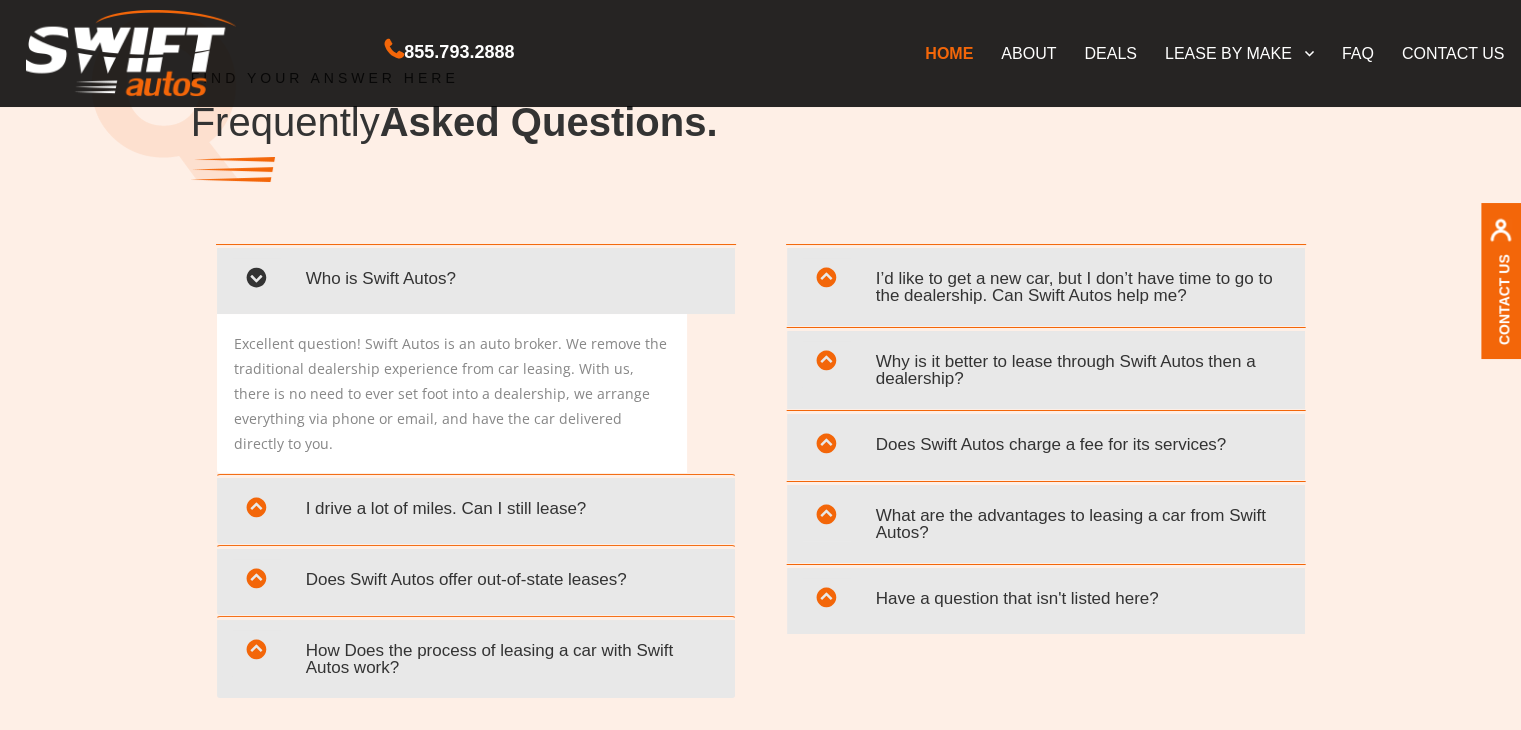 click at bounding box center [826, 364] 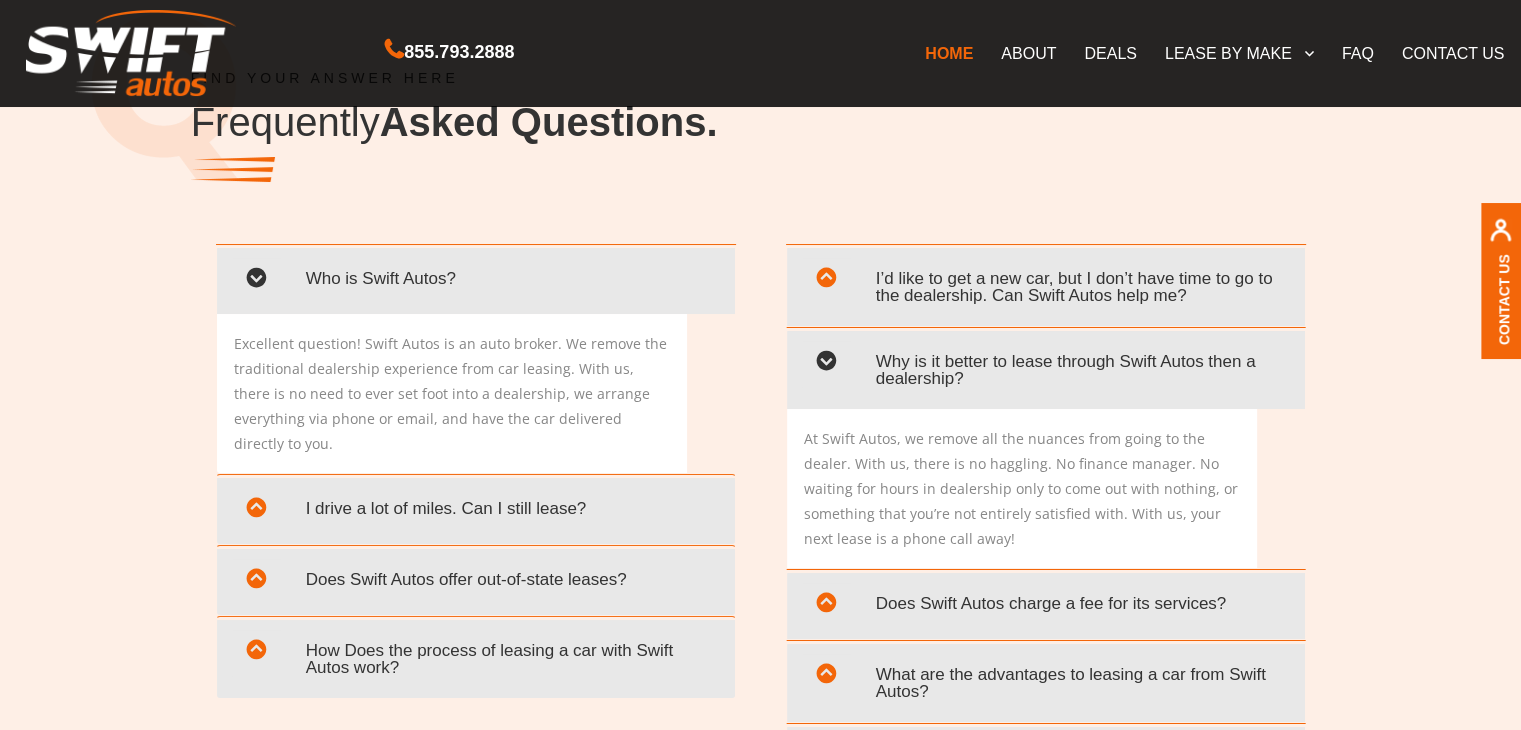 click at bounding box center (826, 364) 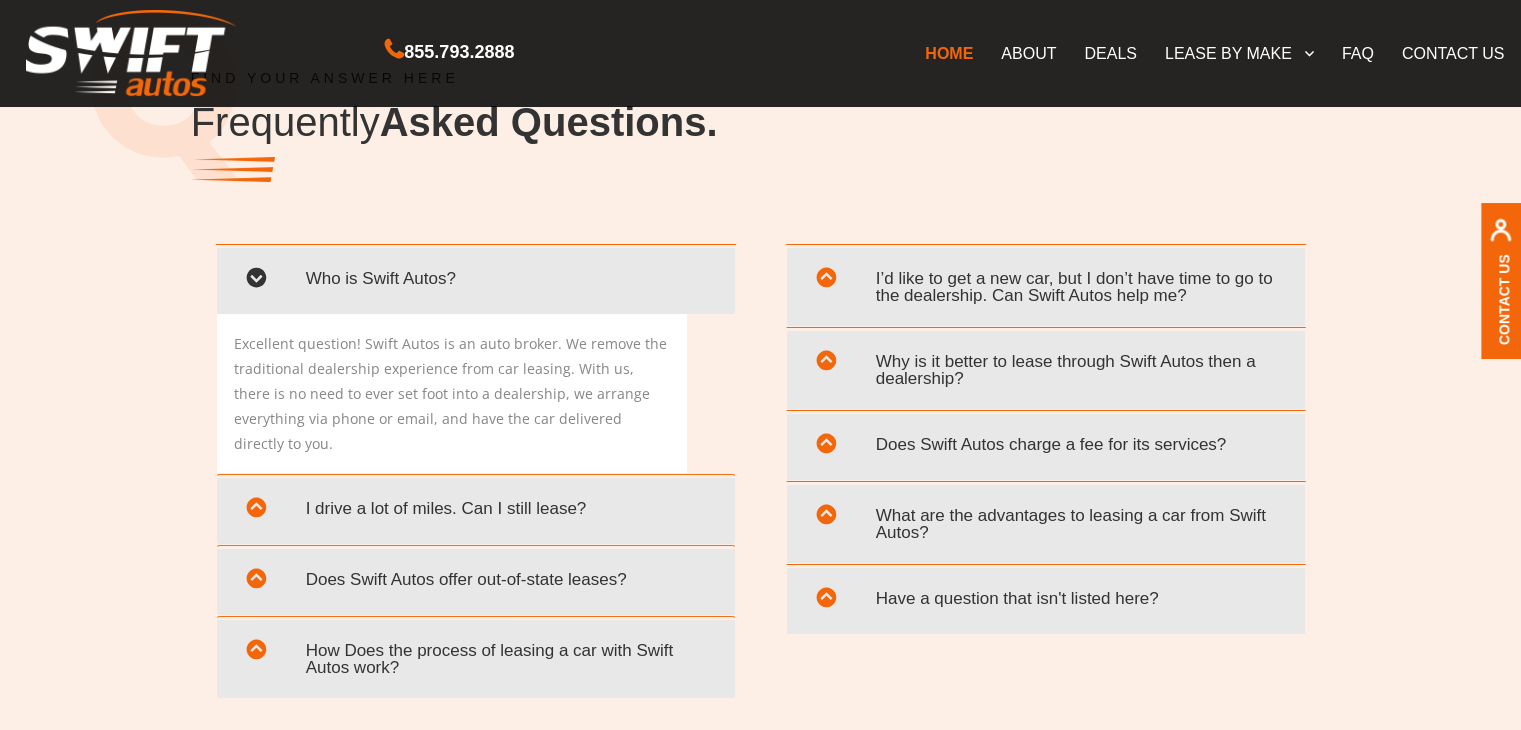 click at bounding box center (826, 281) 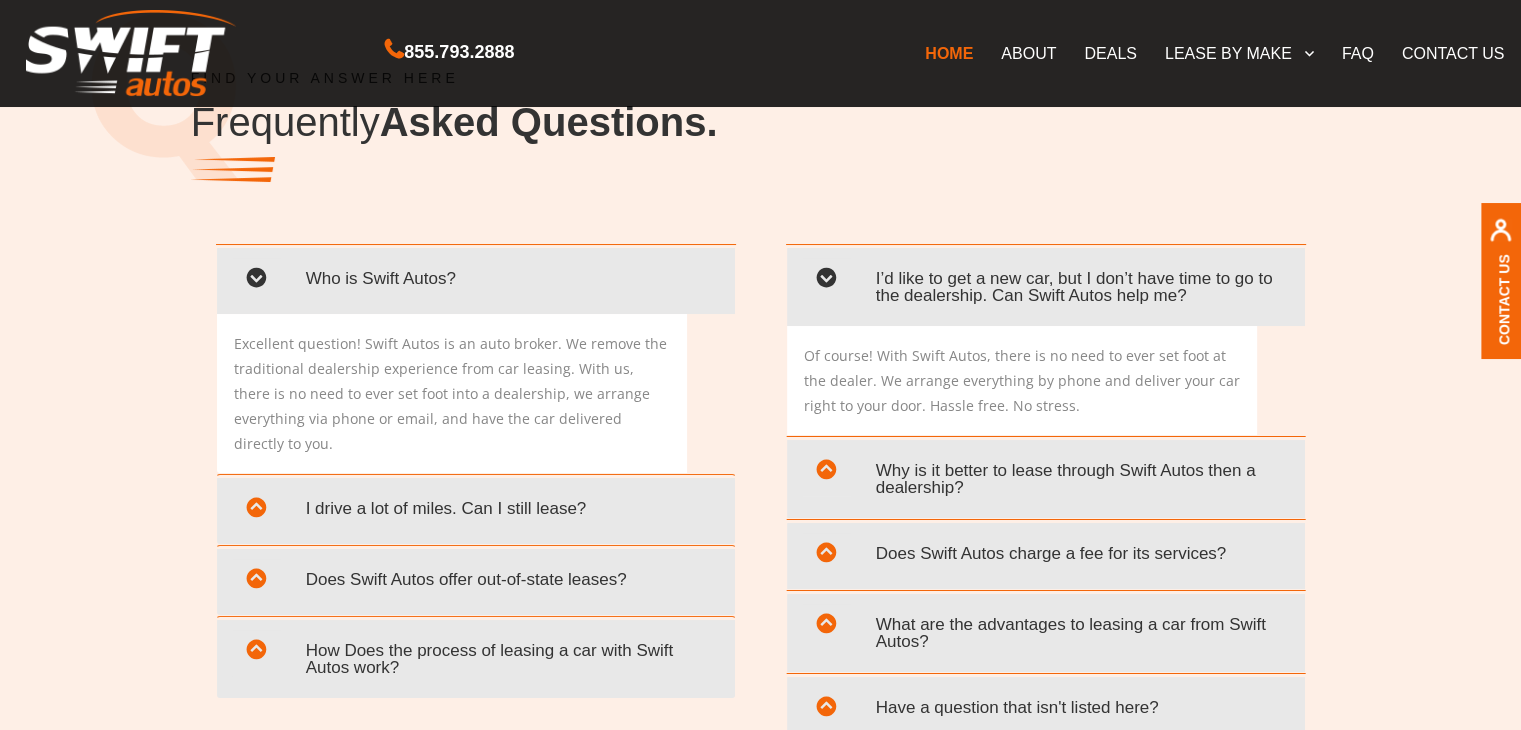 click at bounding box center (826, 281) 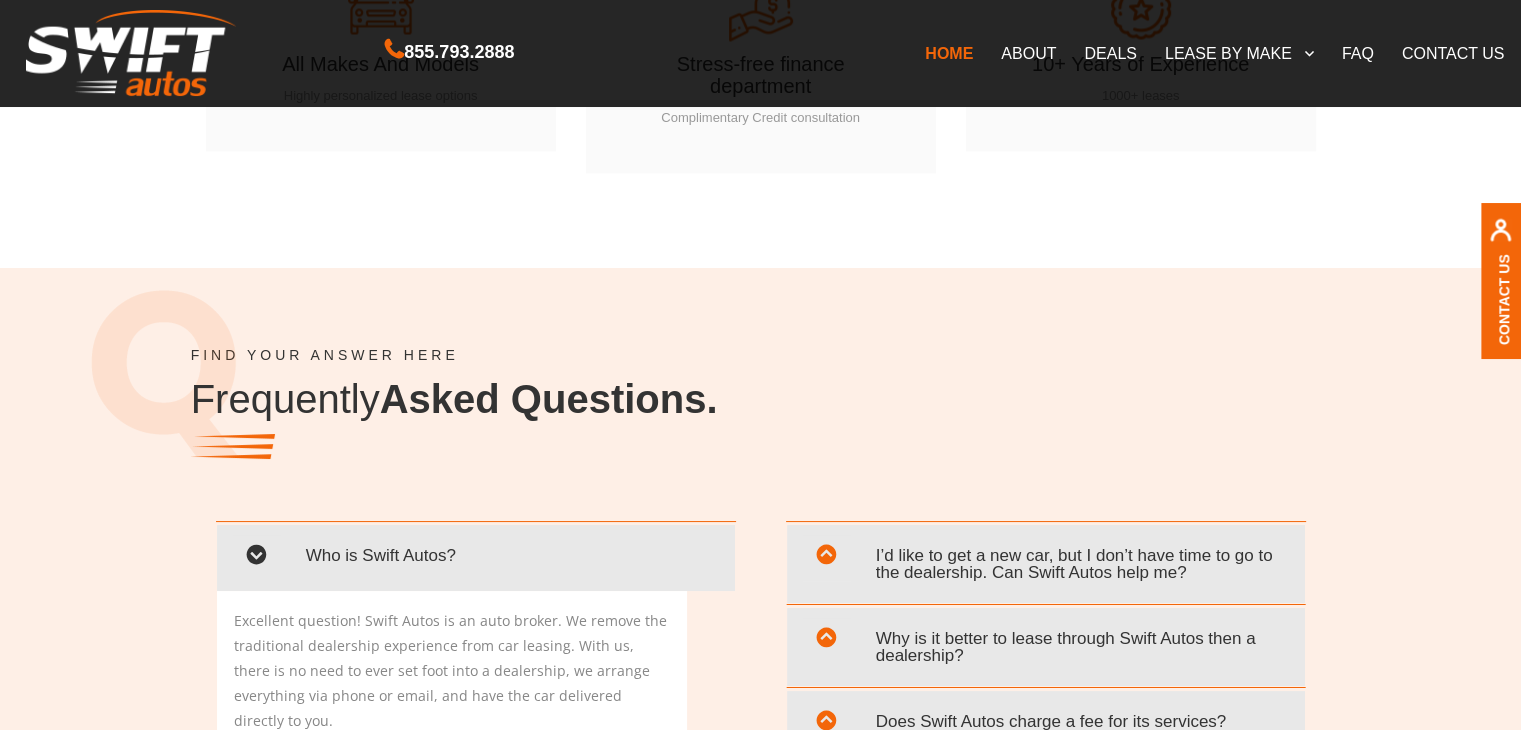 scroll, scrollTop: 3528, scrollLeft: 0, axis: vertical 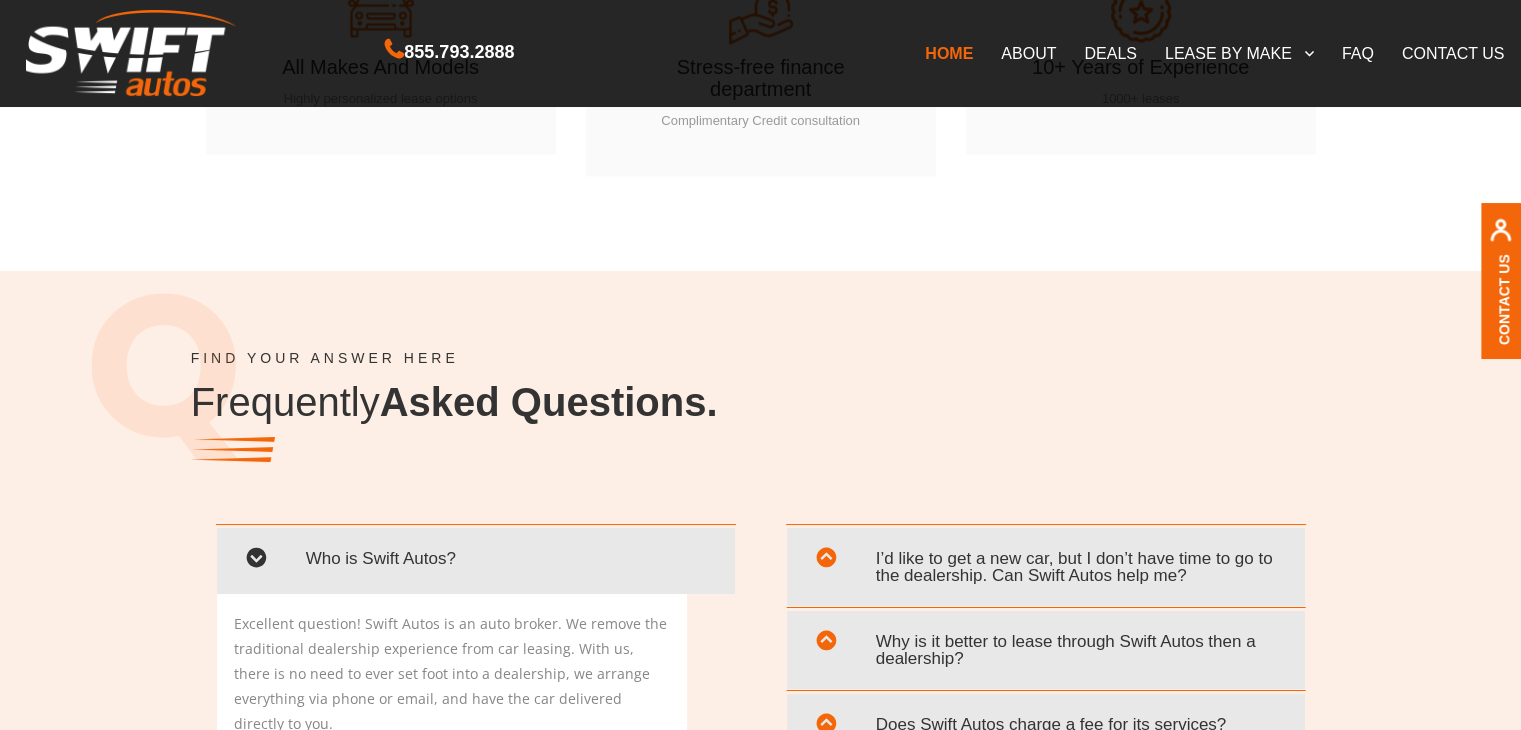 click on "Asked Questions." at bounding box center (549, 402) 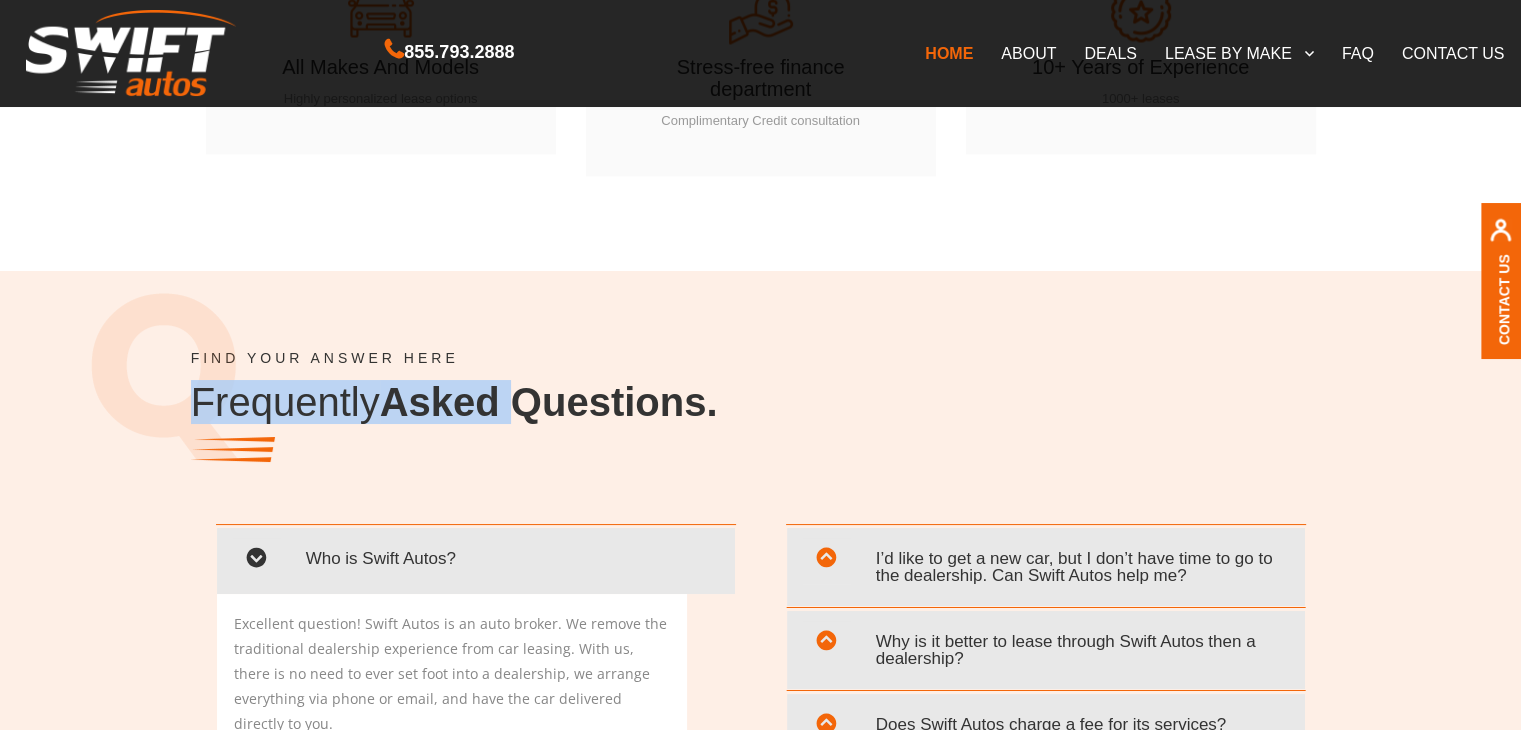 click on "Asked Questions." at bounding box center (549, 402) 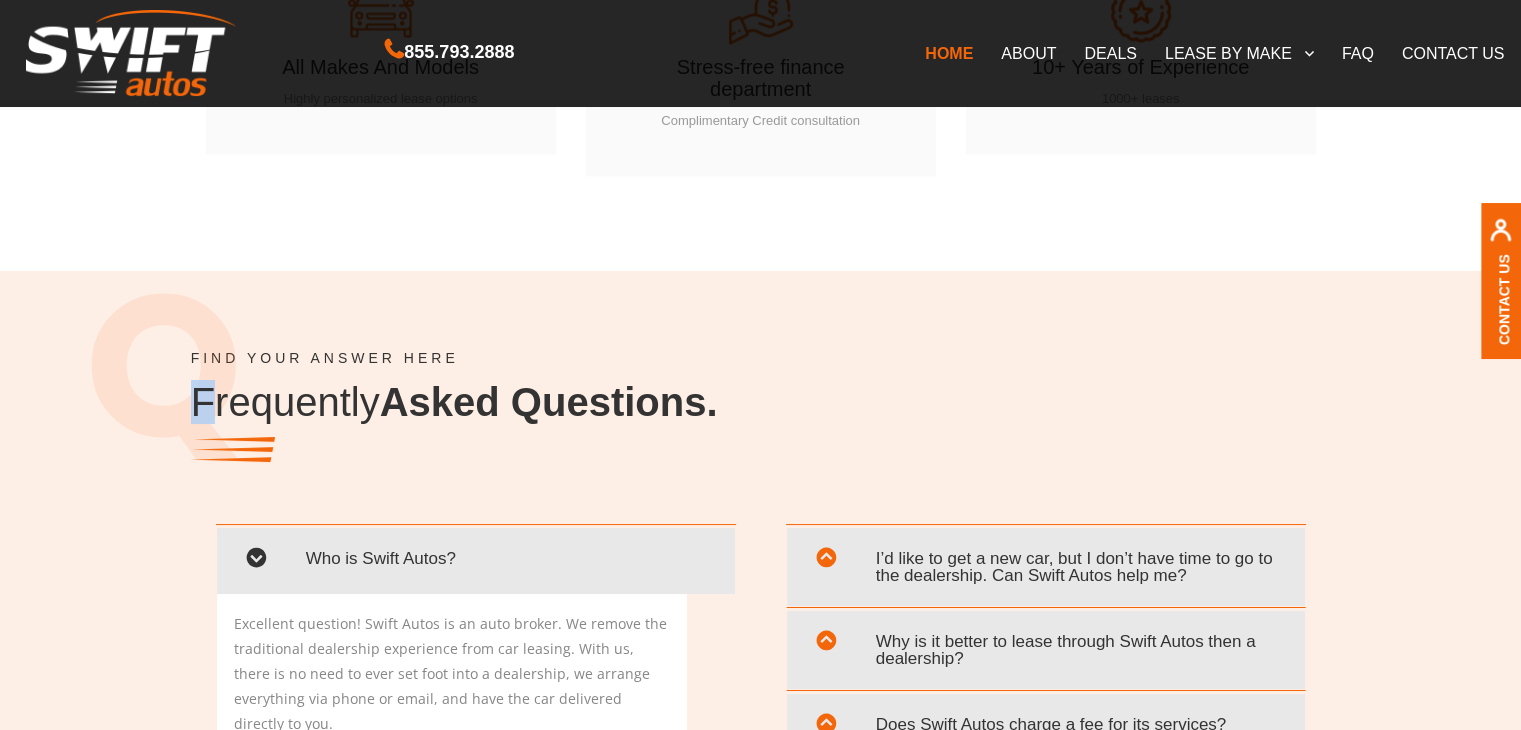 click on "Asked Questions." at bounding box center [549, 402] 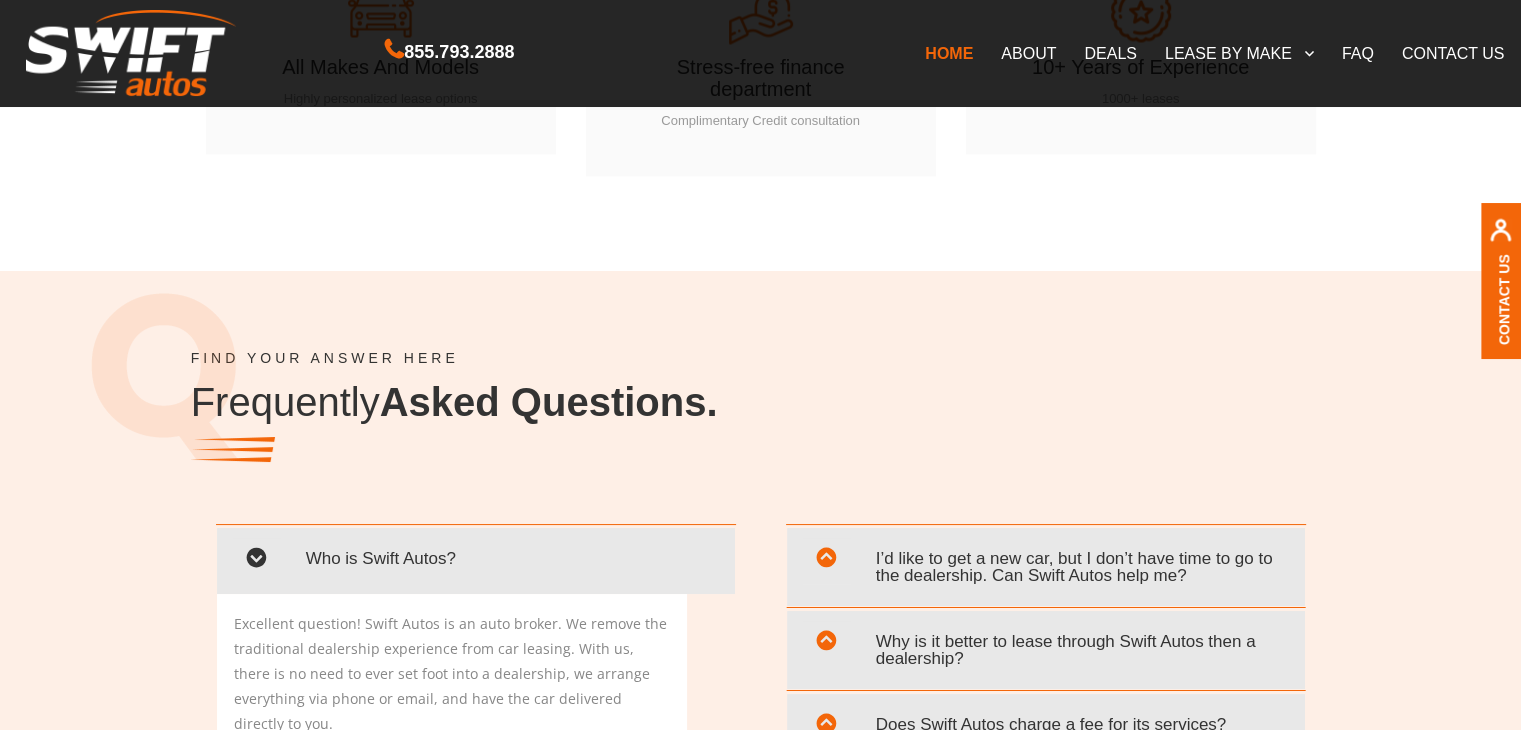 click on "Frequently Asked Questions." at bounding box center [454, 425] 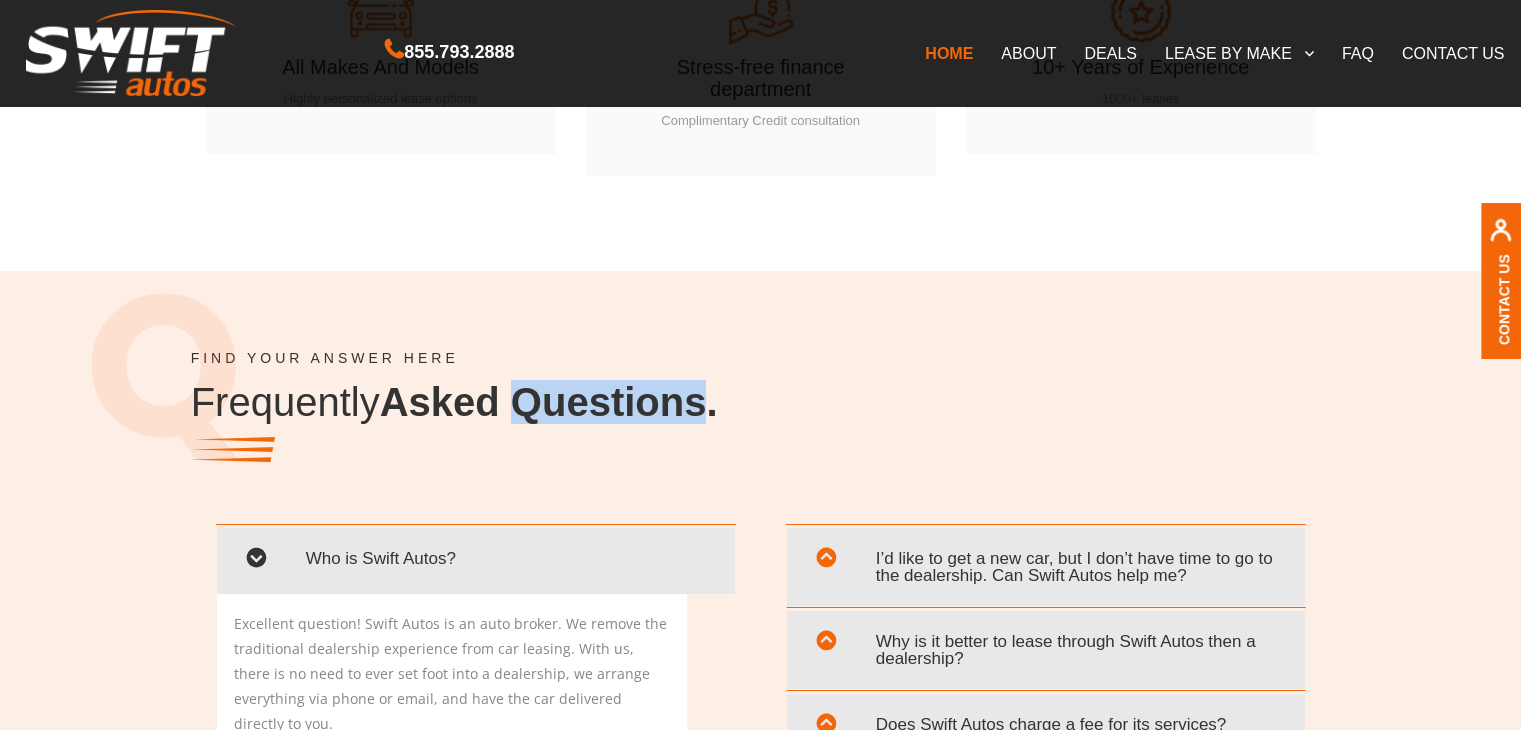 drag, startPoint x: 604, startPoint y: 425, endPoint x: 641, endPoint y: 399, distance: 45.221676 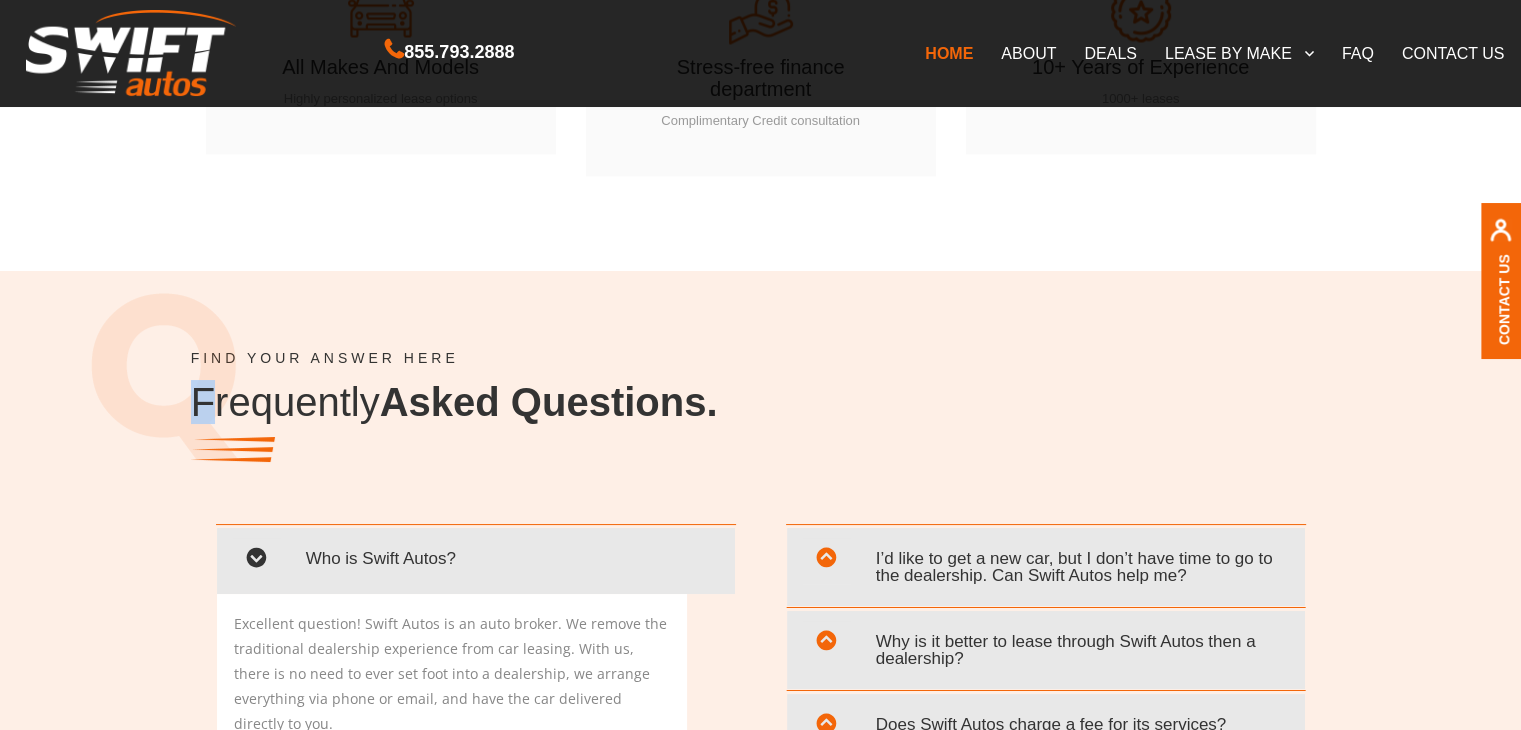 click on "Asked Questions." at bounding box center (549, 402) 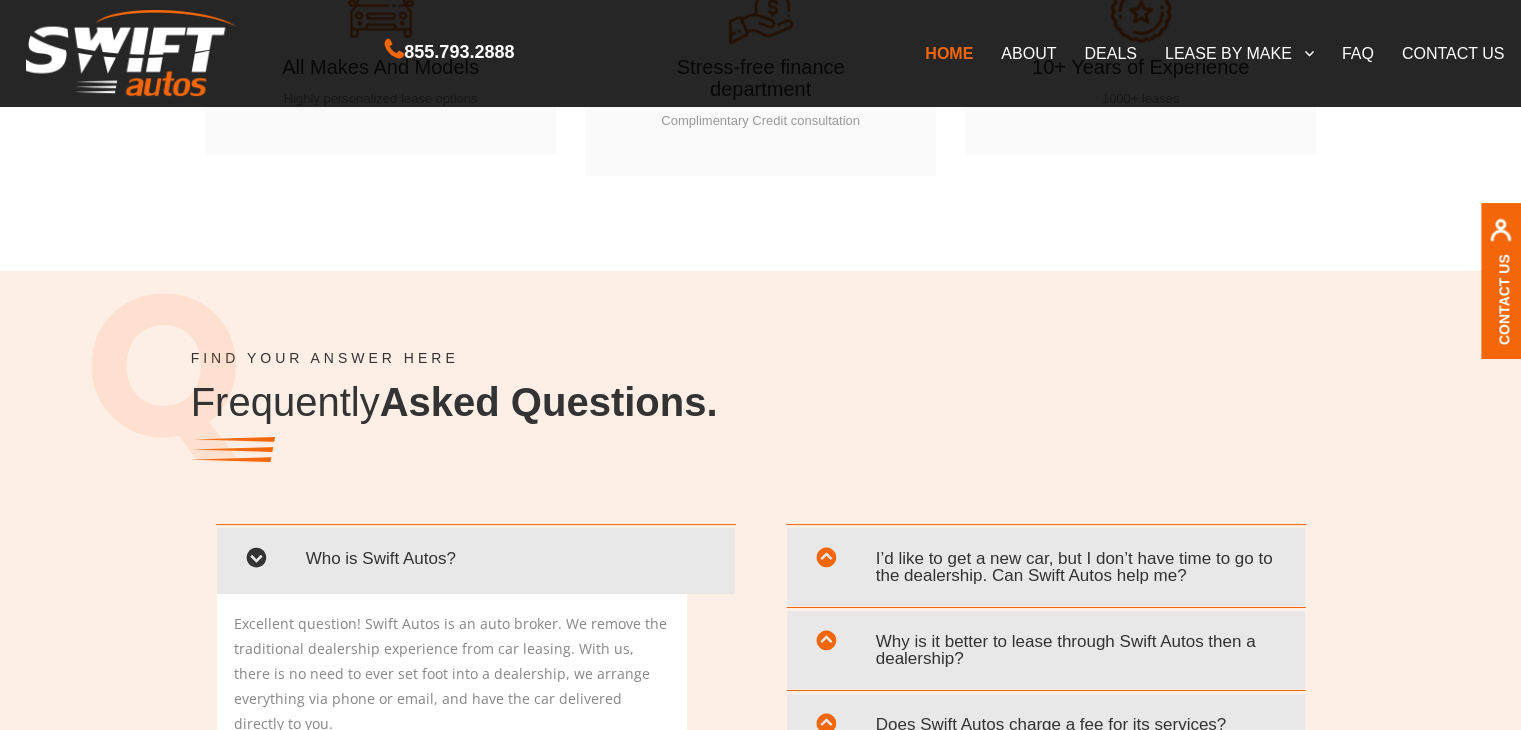 click on "FIND YOUR ANSWER HERE" at bounding box center [761, 358] 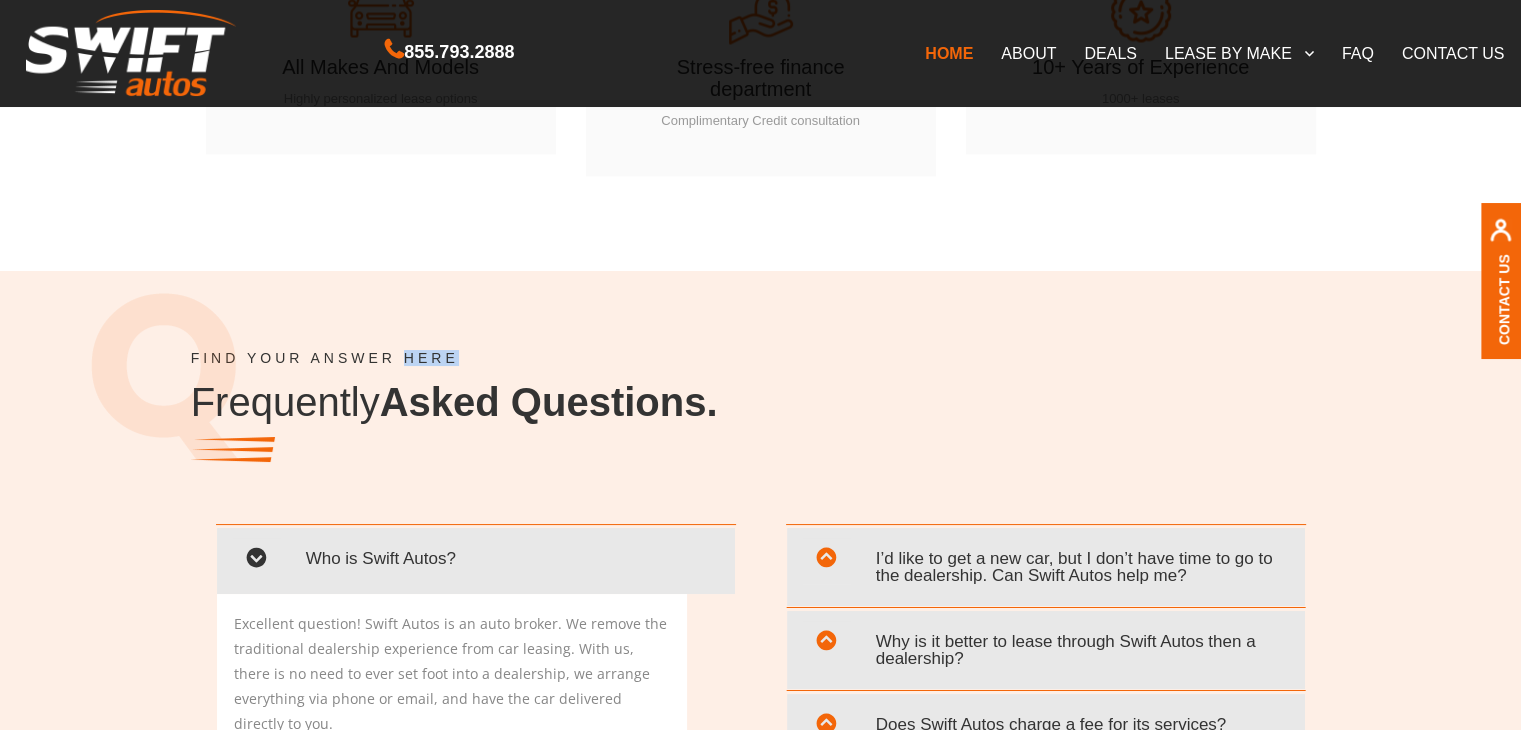 click on "FIND YOUR ANSWER HERE" at bounding box center [761, 358] 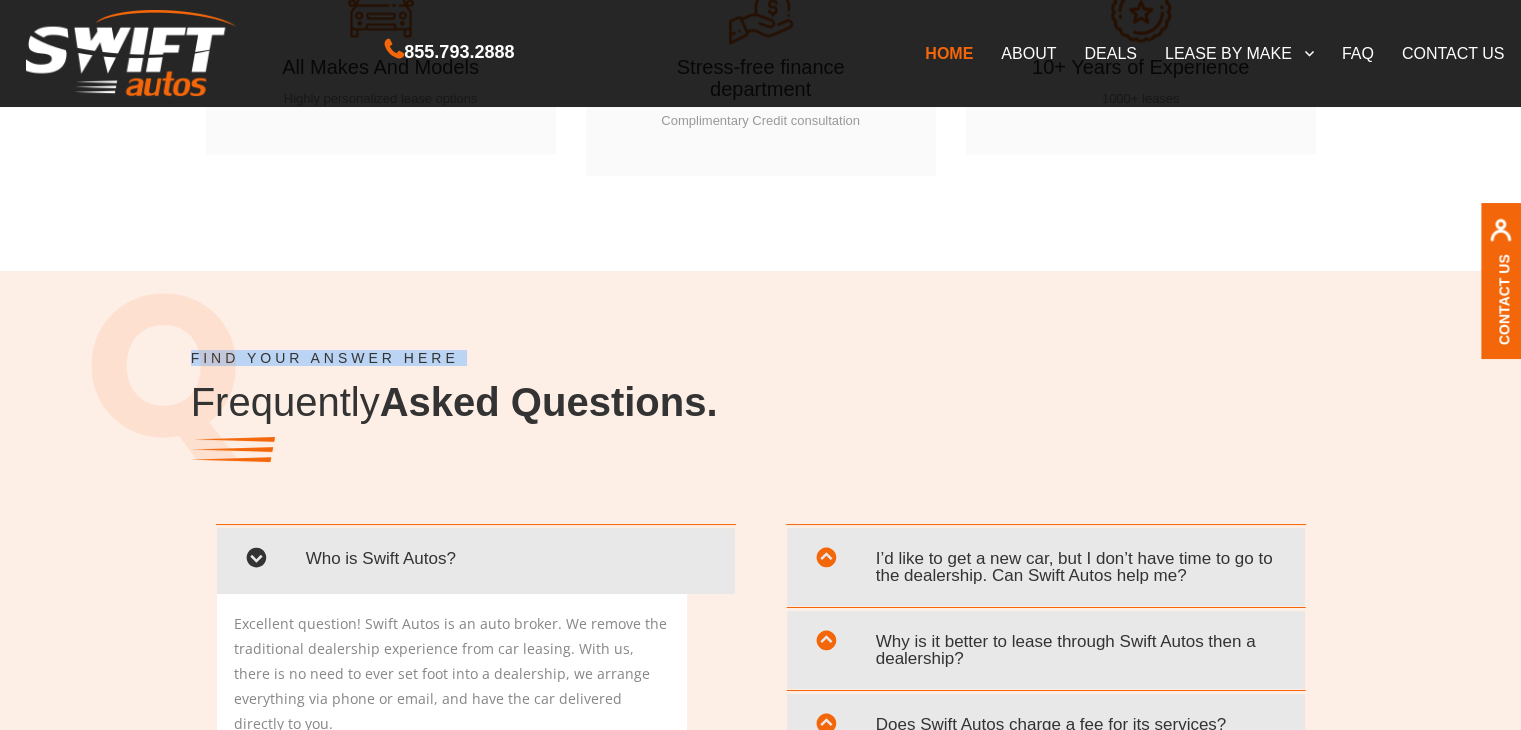 click on "FIND YOUR ANSWER HERE" at bounding box center (761, 358) 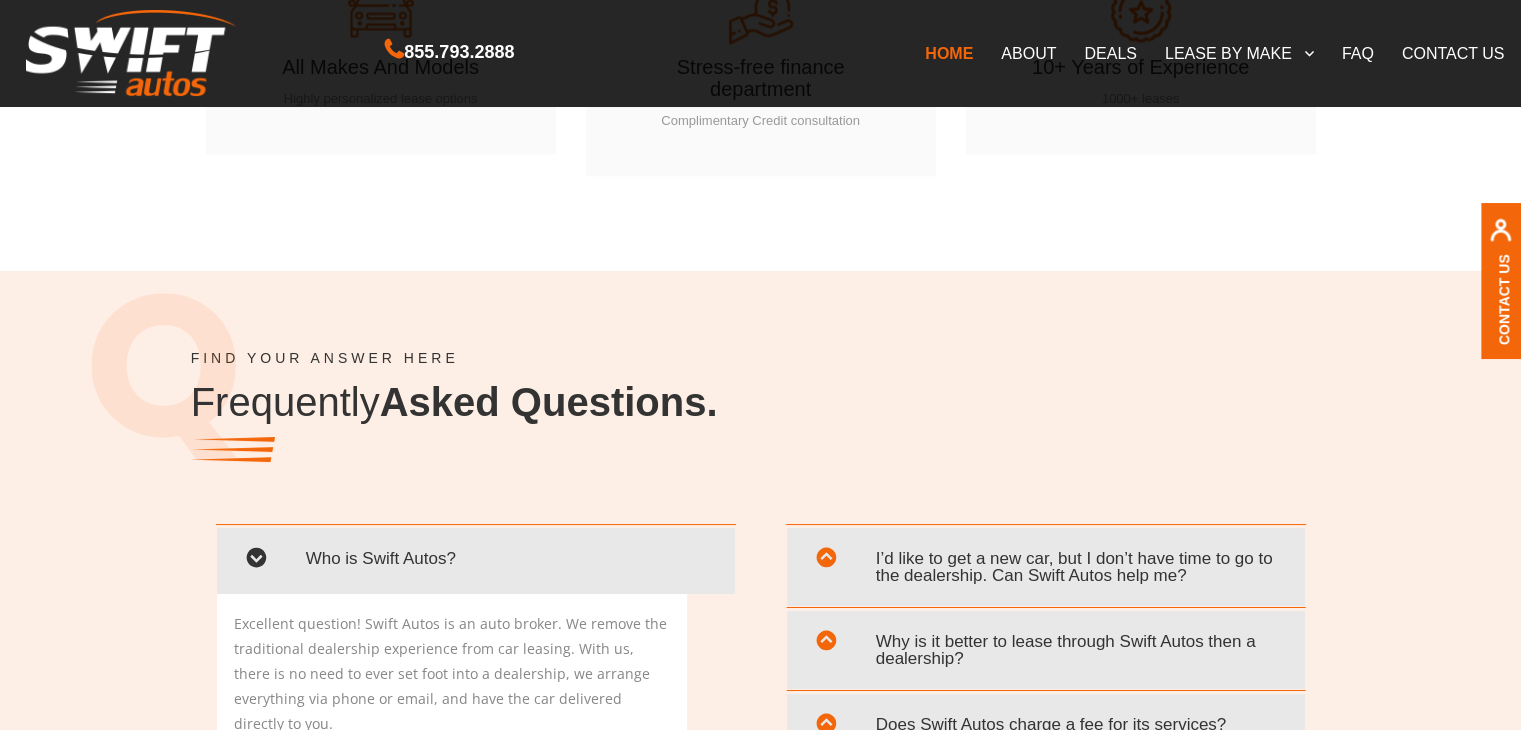 click on "Asked Questions." at bounding box center [549, 402] 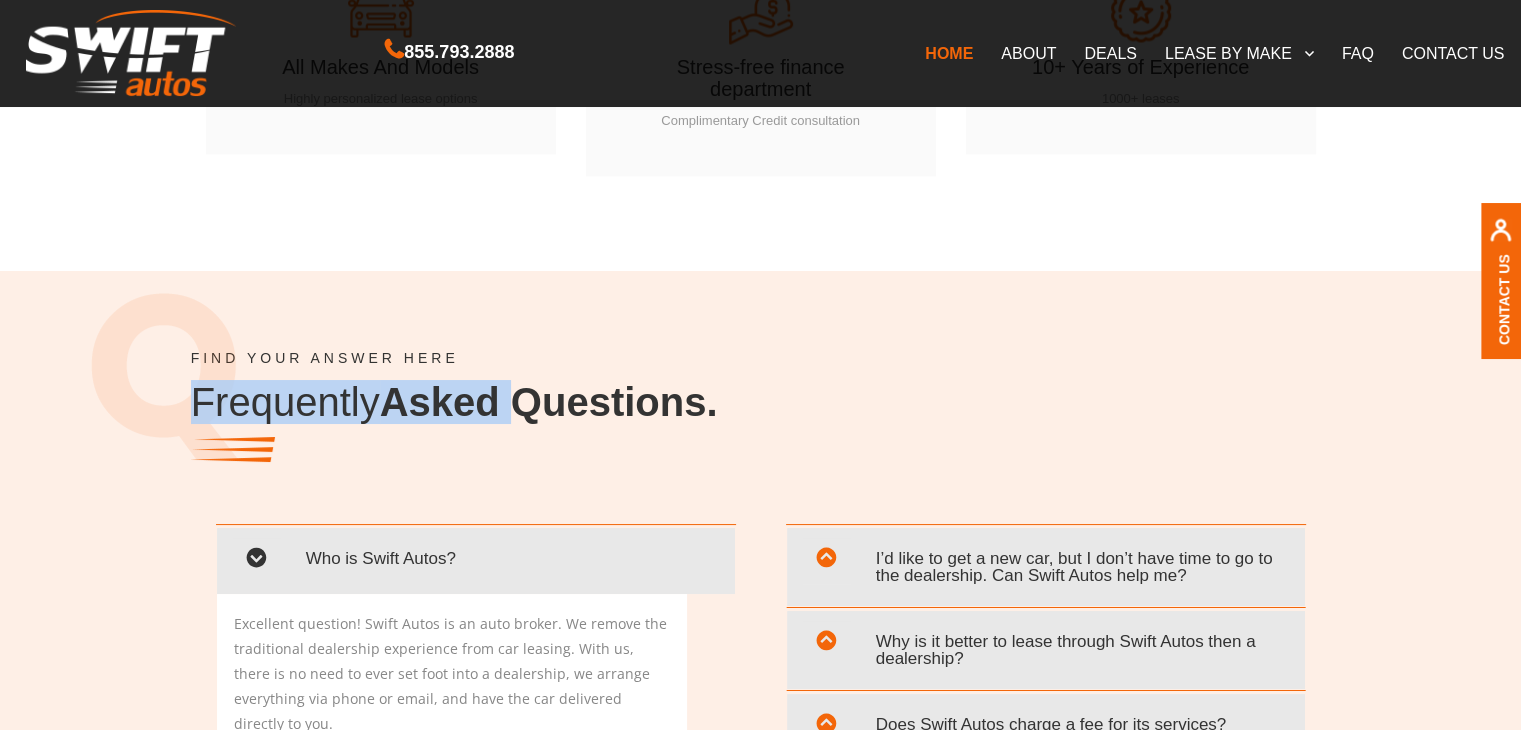 click on "Asked Questions." at bounding box center [549, 402] 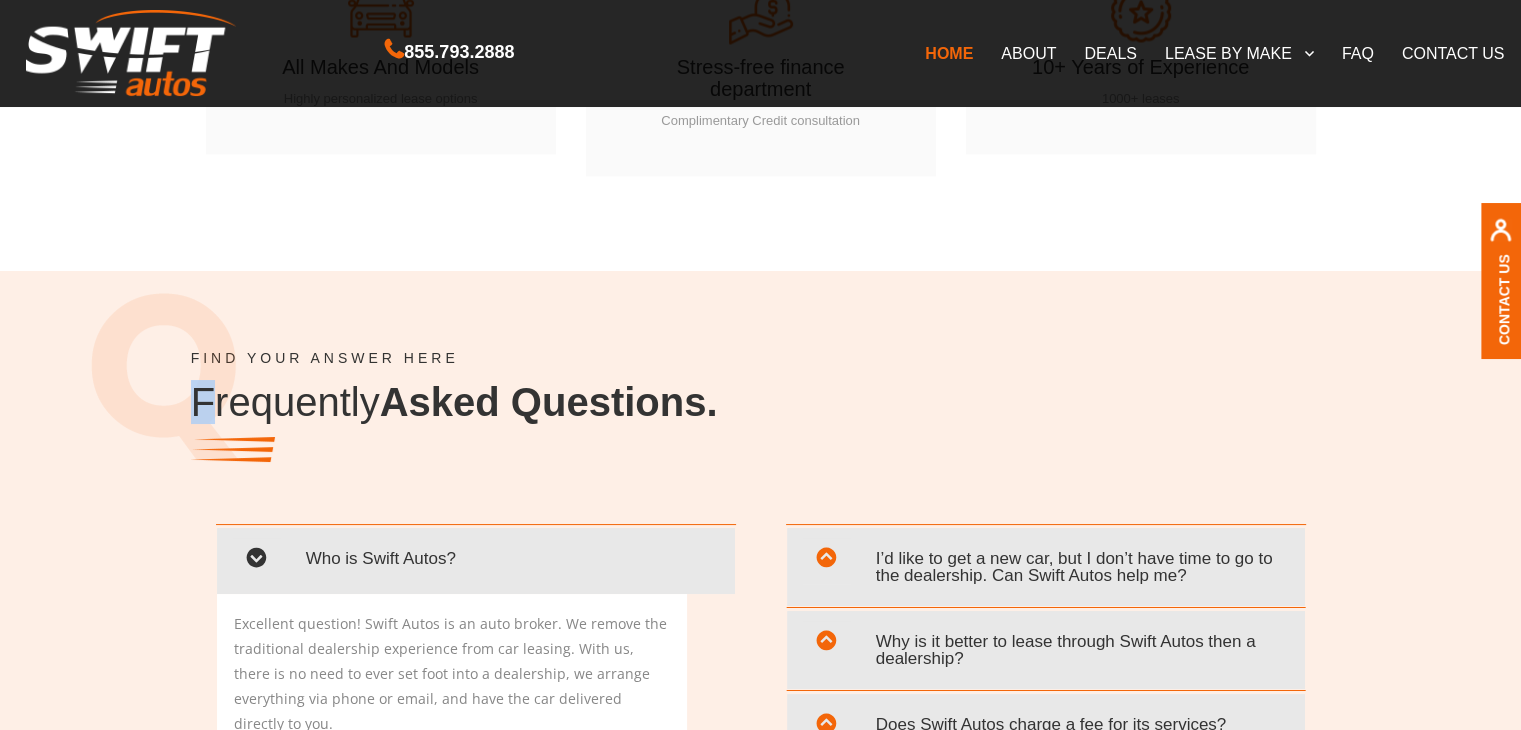 click on "Asked Questions." at bounding box center (549, 402) 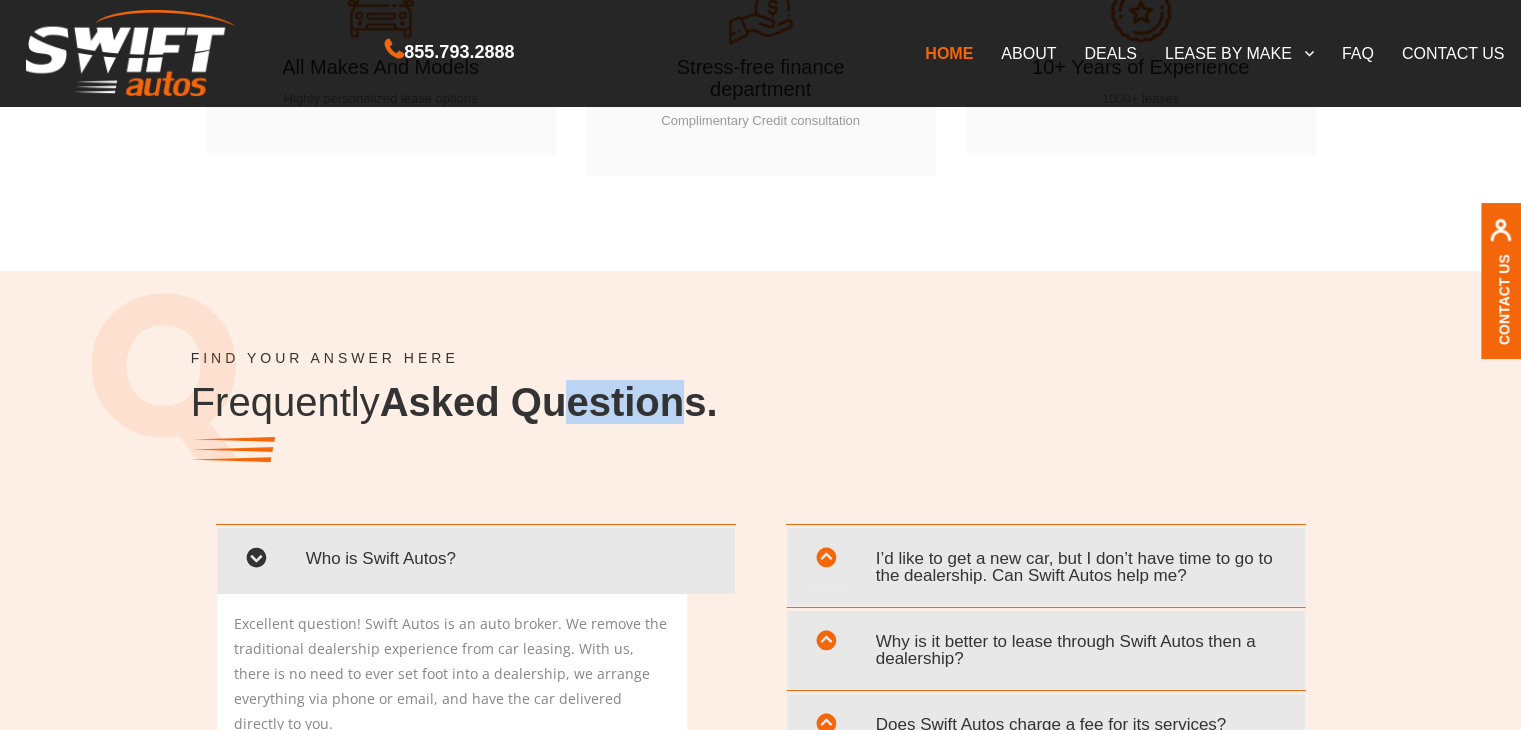drag, startPoint x: 562, startPoint y: 434, endPoint x: 700, endPoint y: 382, distance: 147.47203 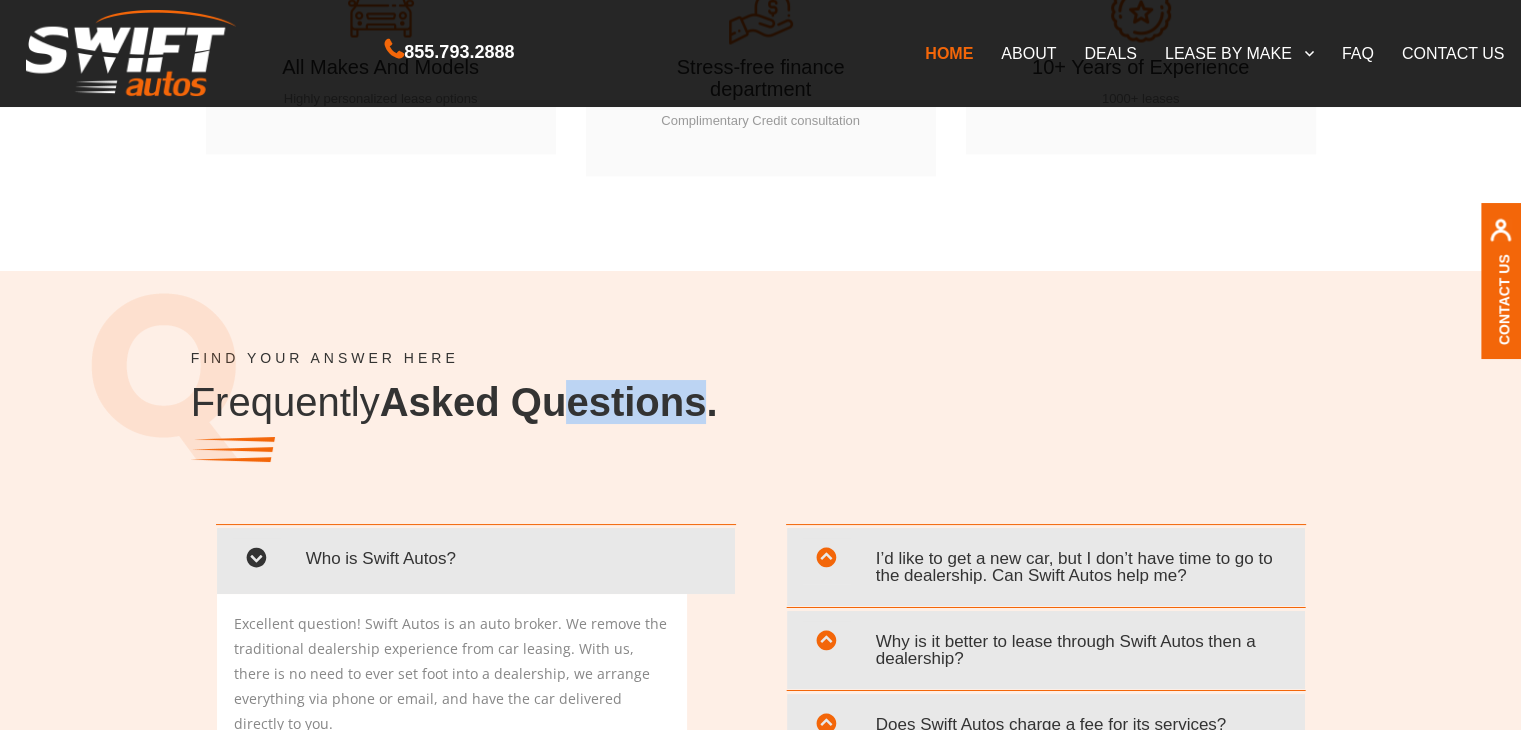 click on "Asked Questions." at bounding box center (549, 402) 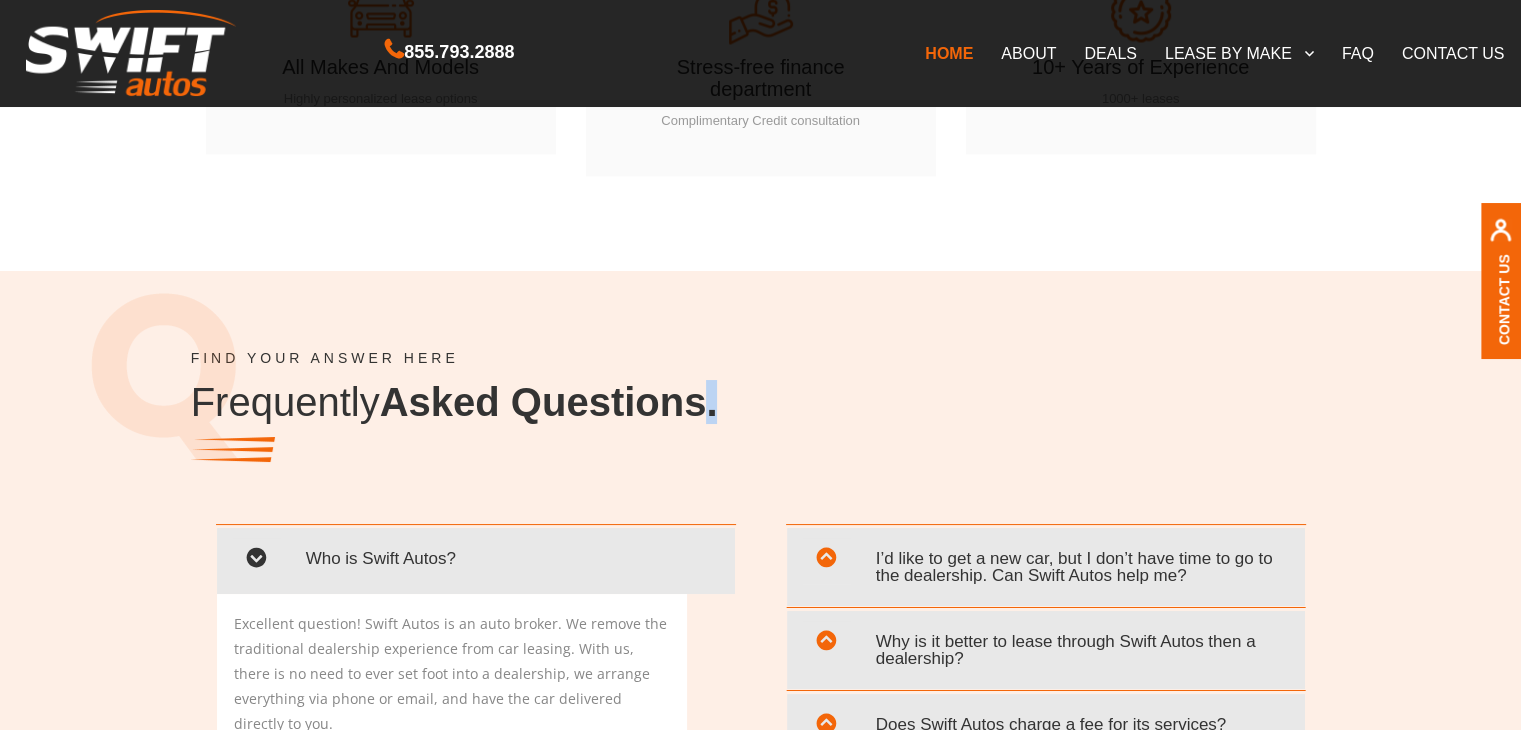 click on "Asked Questions." at bounding box center (549, 402) 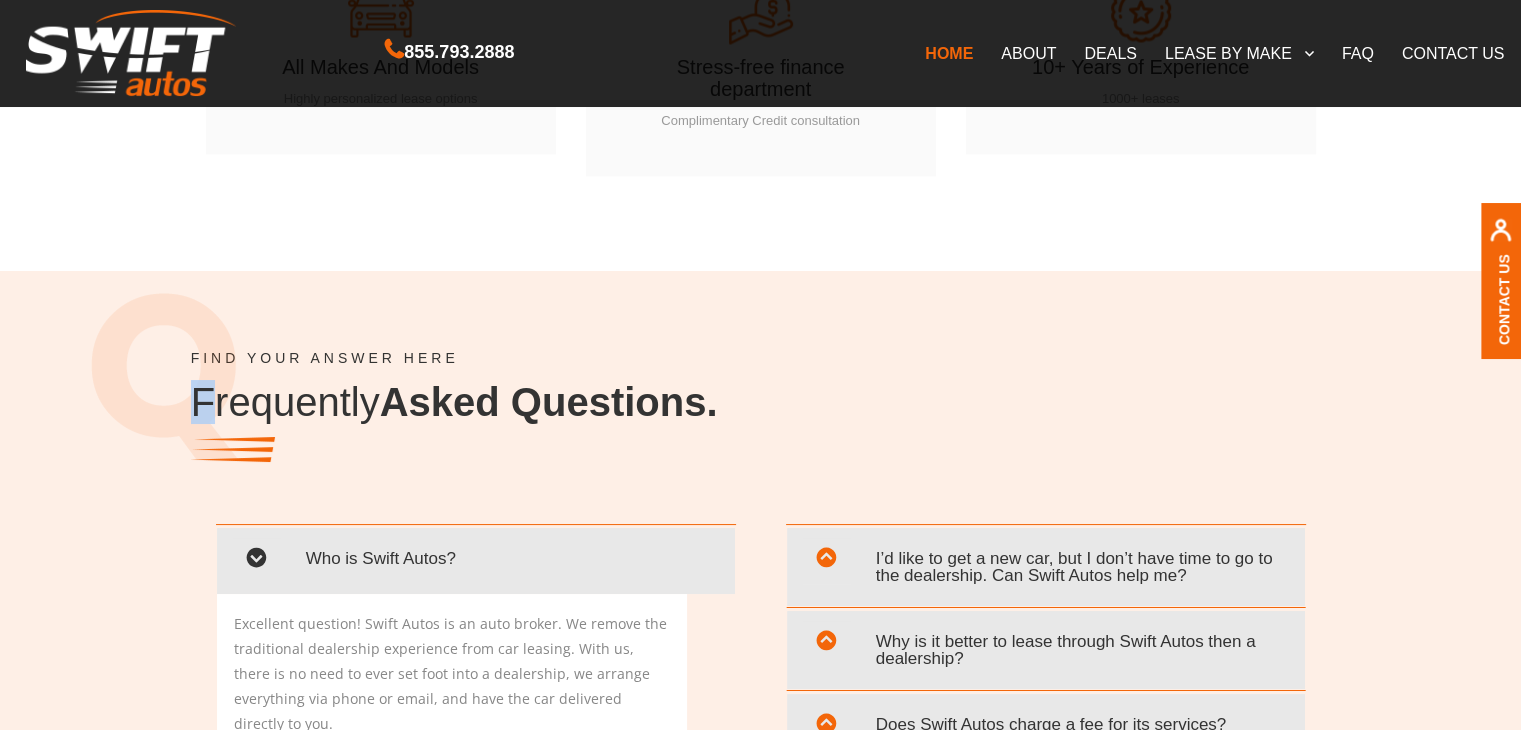 click on "Asked Questions." at bounding box center (549, 402) 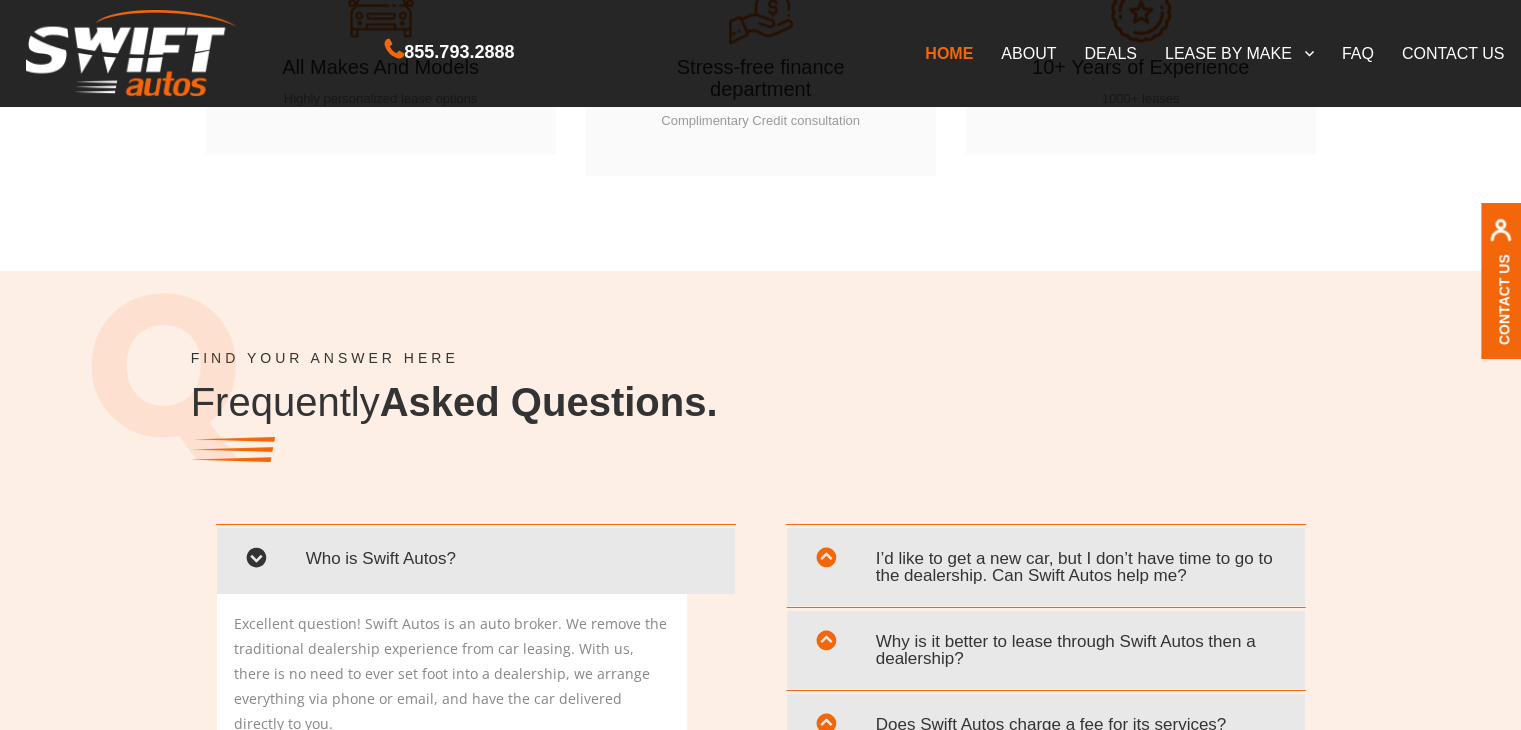 click on "Asked Questions." at bounding box center (549, 402) 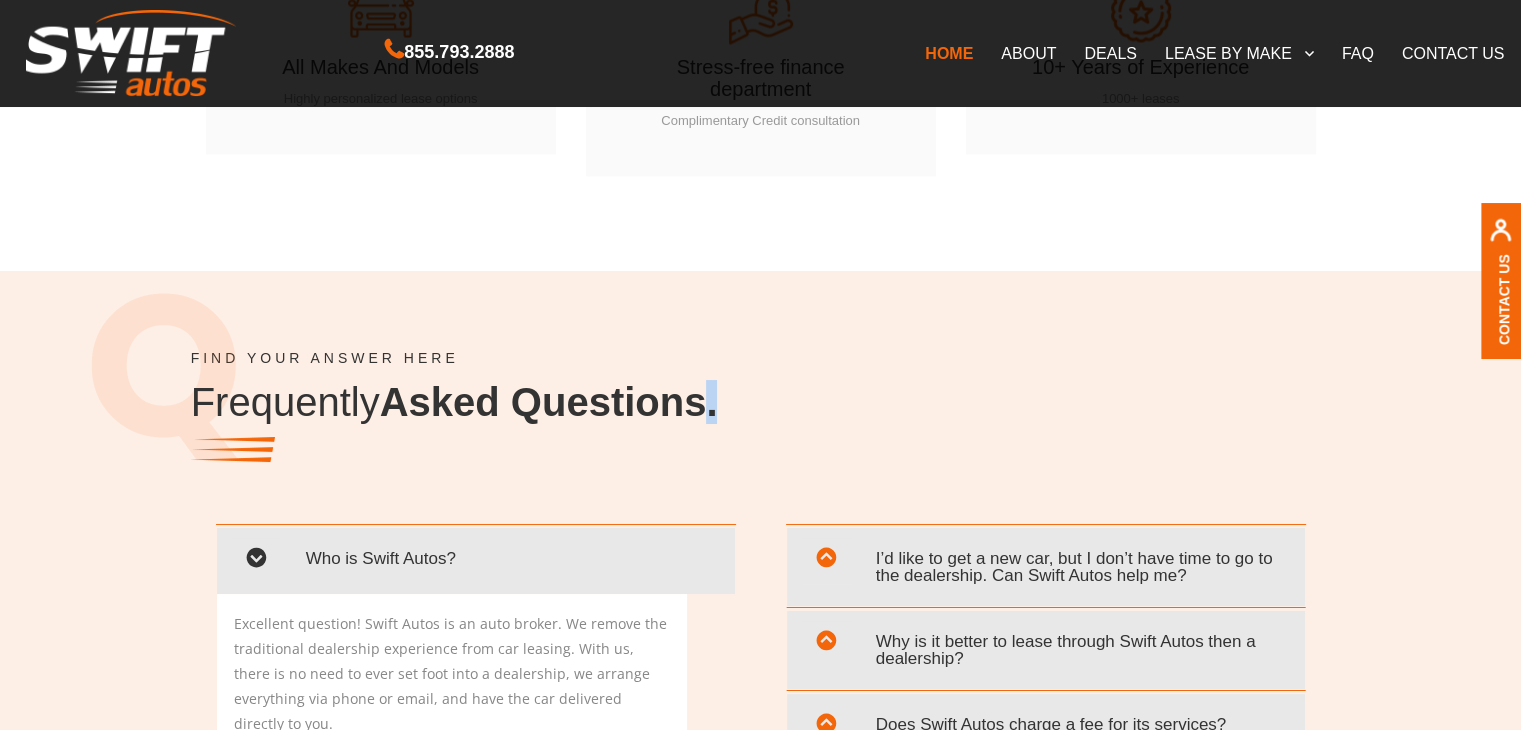 click on "Asked Questions." at bounding box center (549, 402) 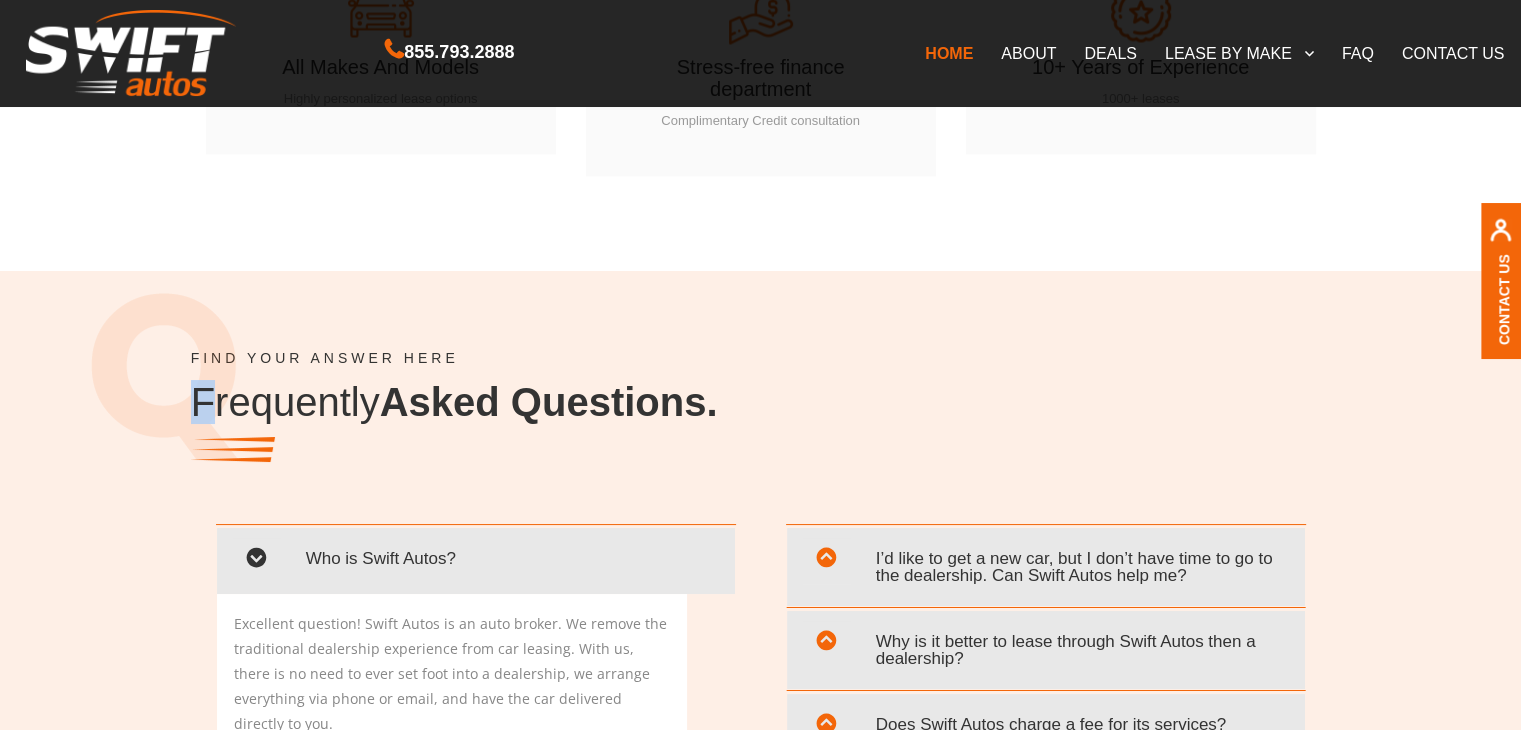 click on "Asked Questions." at bounding box center (549, 402) 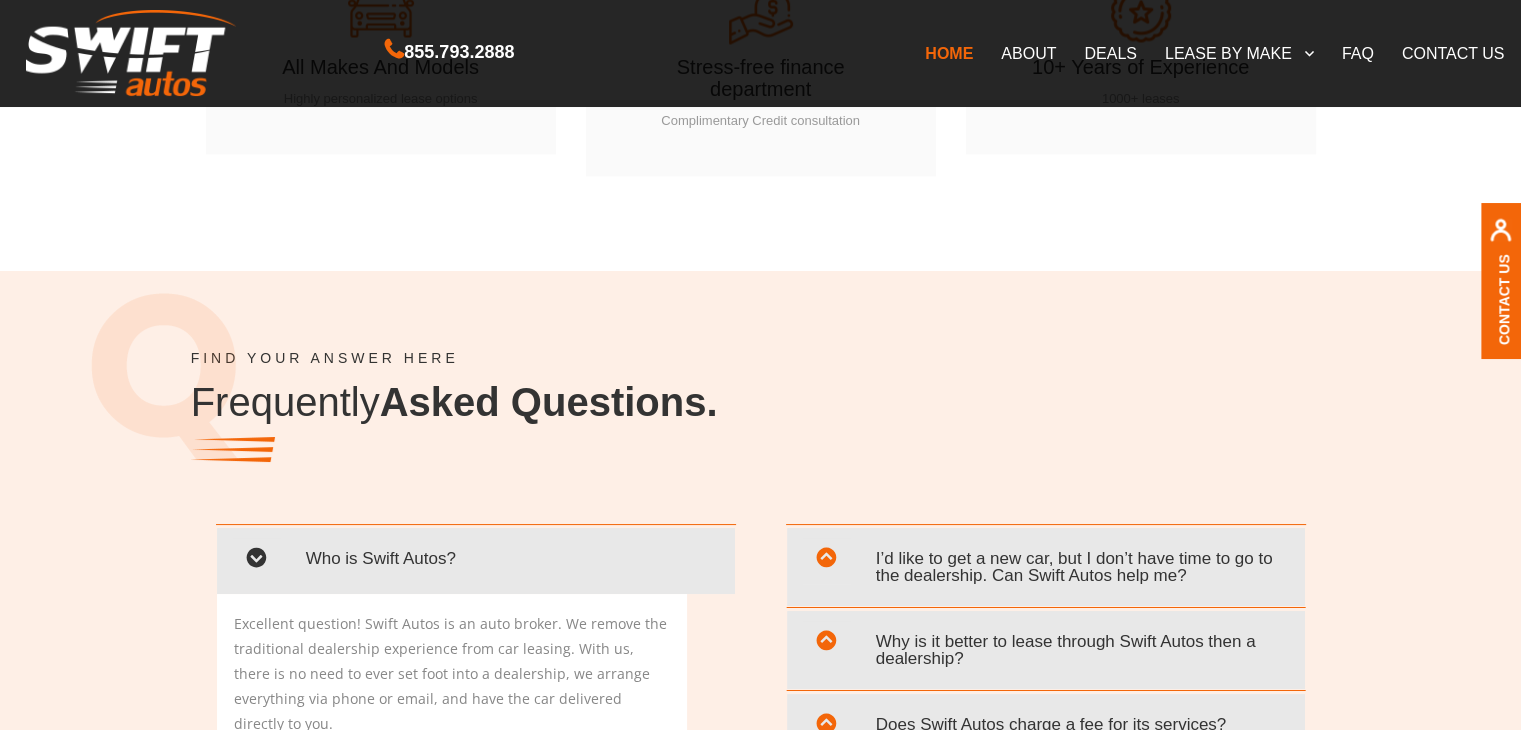 click on "Asked Questions." at bounding box center (549, 402) 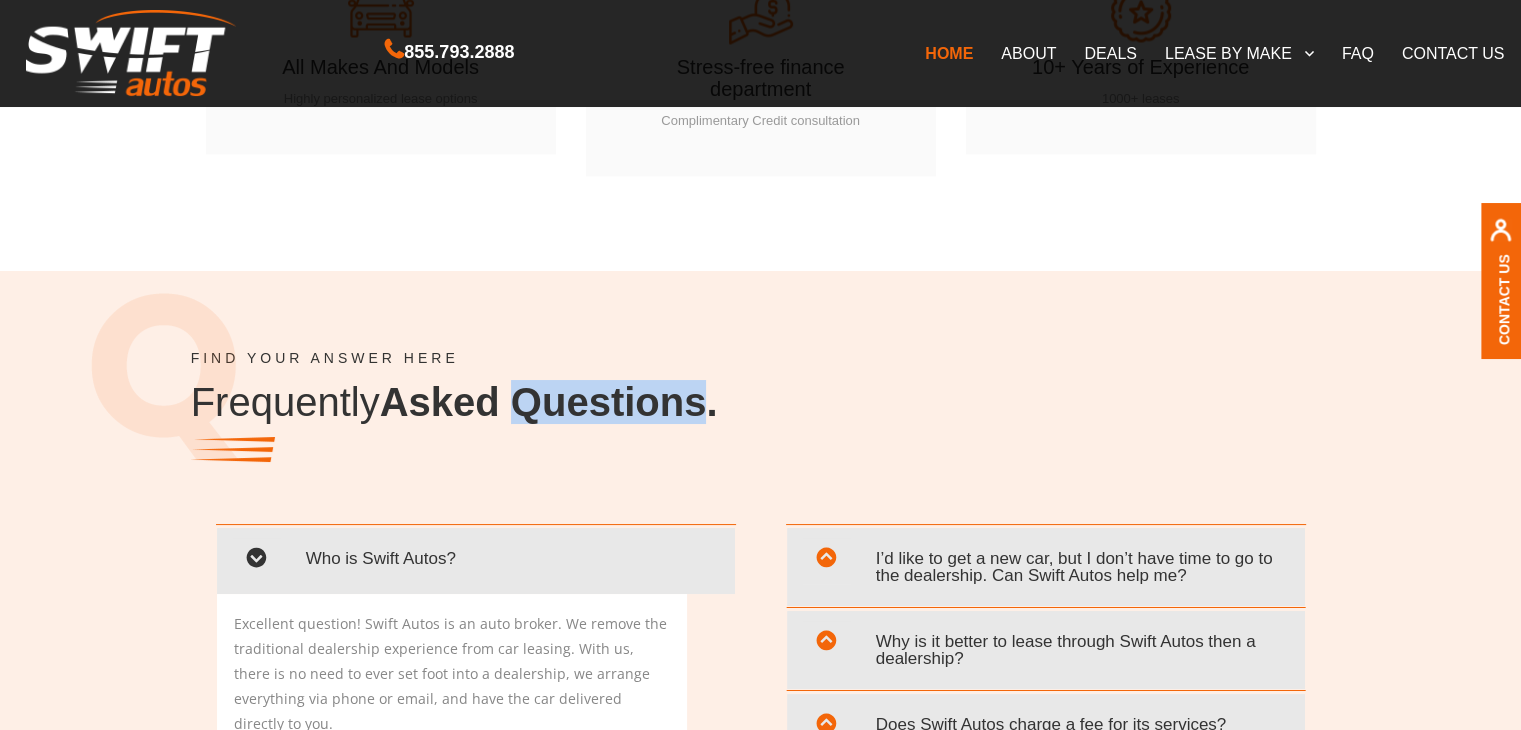 click on "Asked Questions." at bounding box center (549, 402) 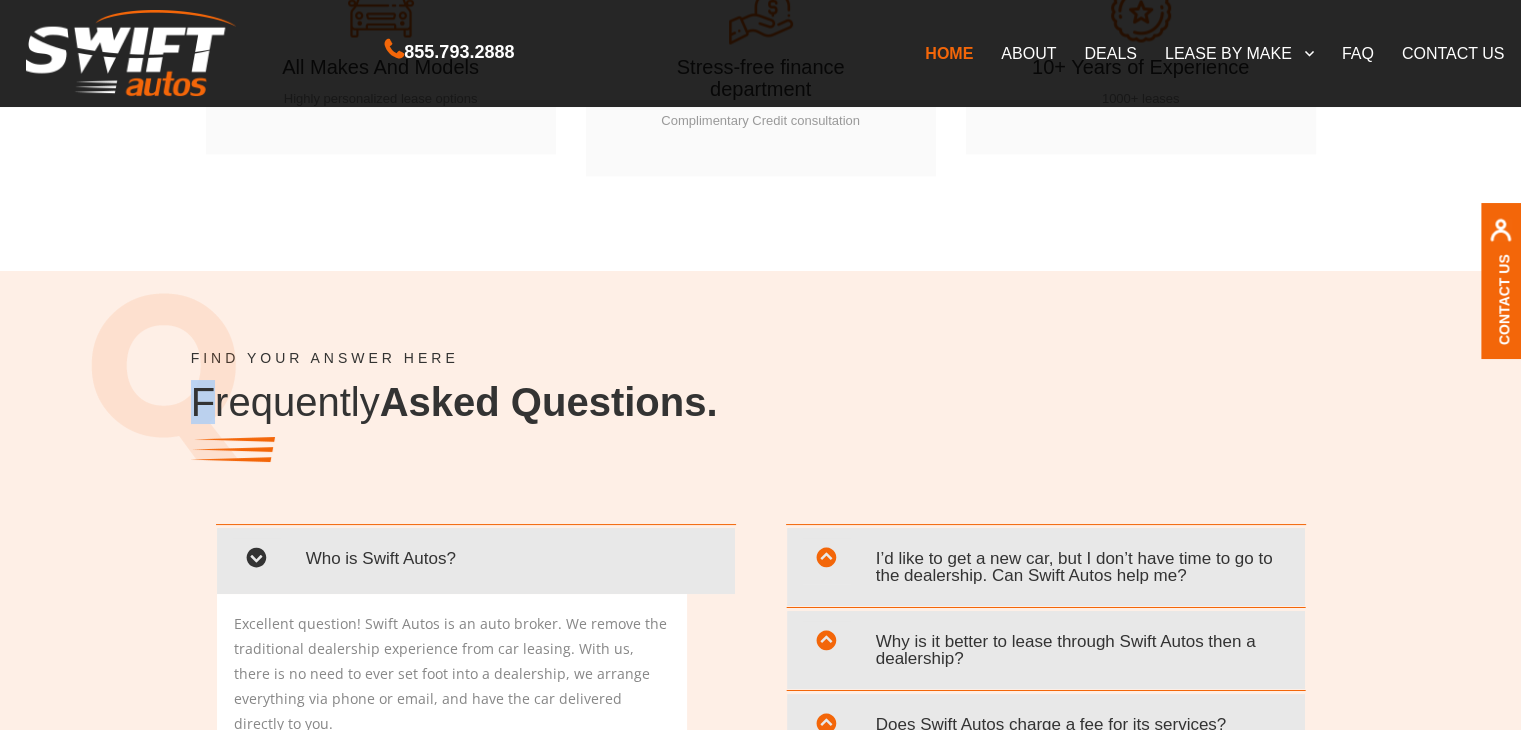click on "Asked Questions." at bounding box center [549, 402] 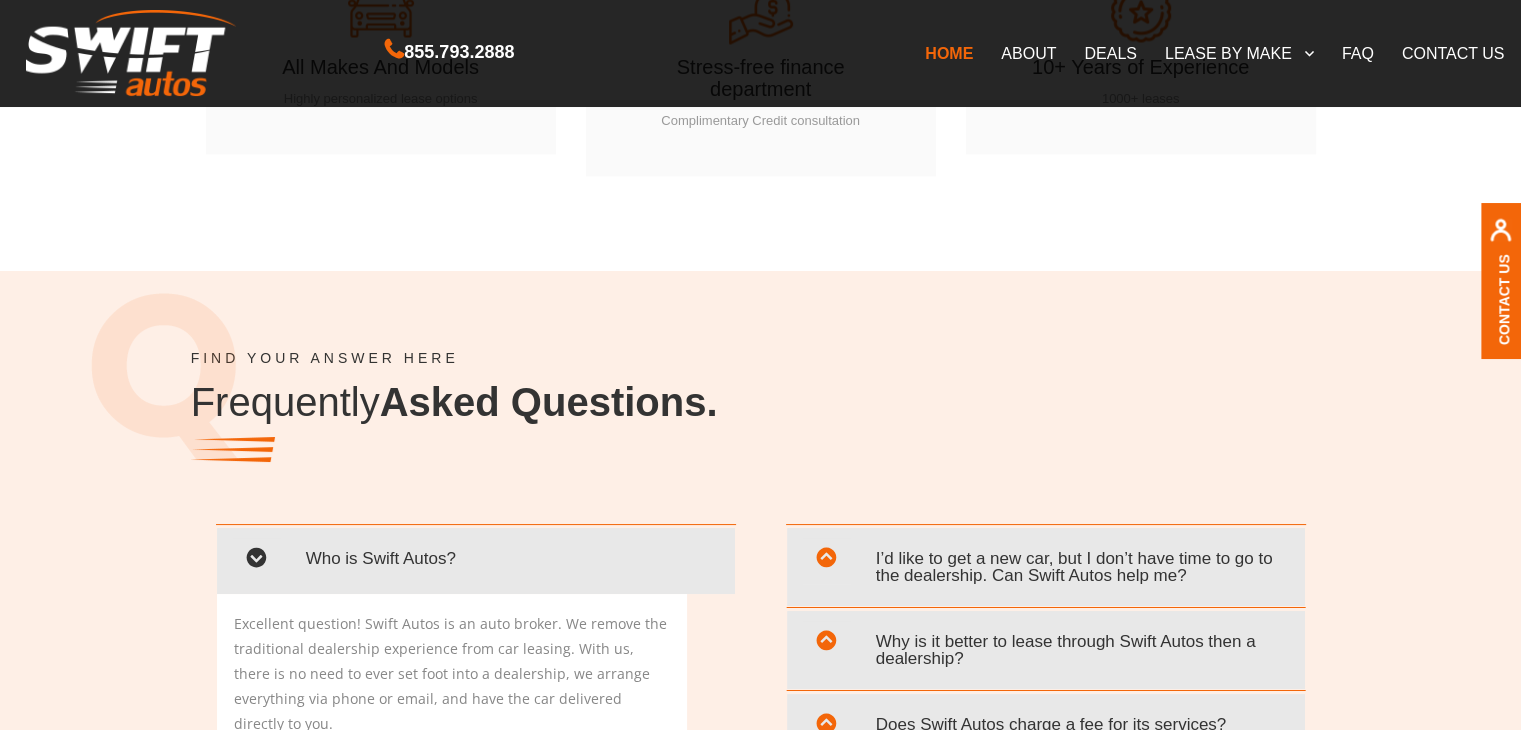 click on "Asked Questions." at bounding box center [549, 402] 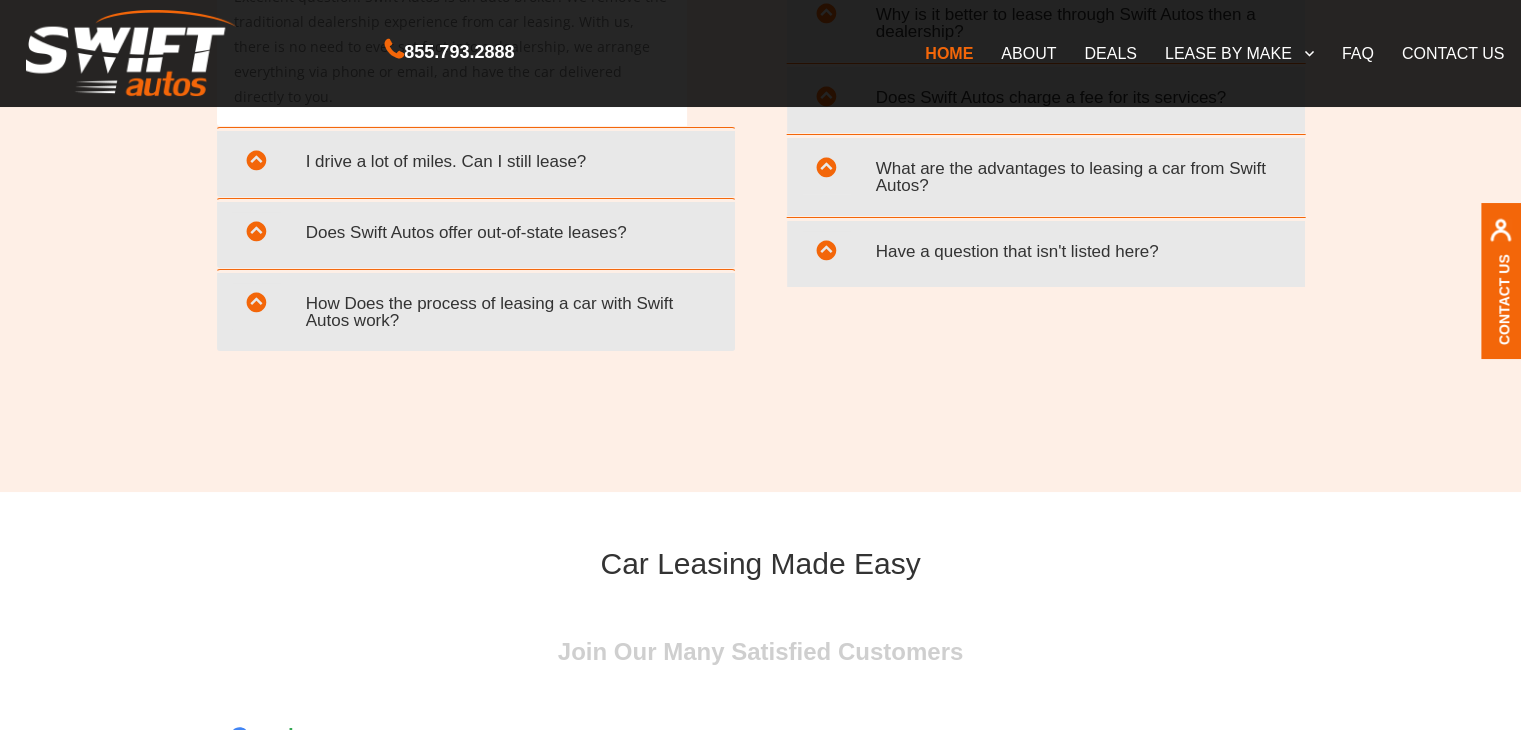 scroll, scrollTop: 4154, scrollLeft: 0, axis: vertical 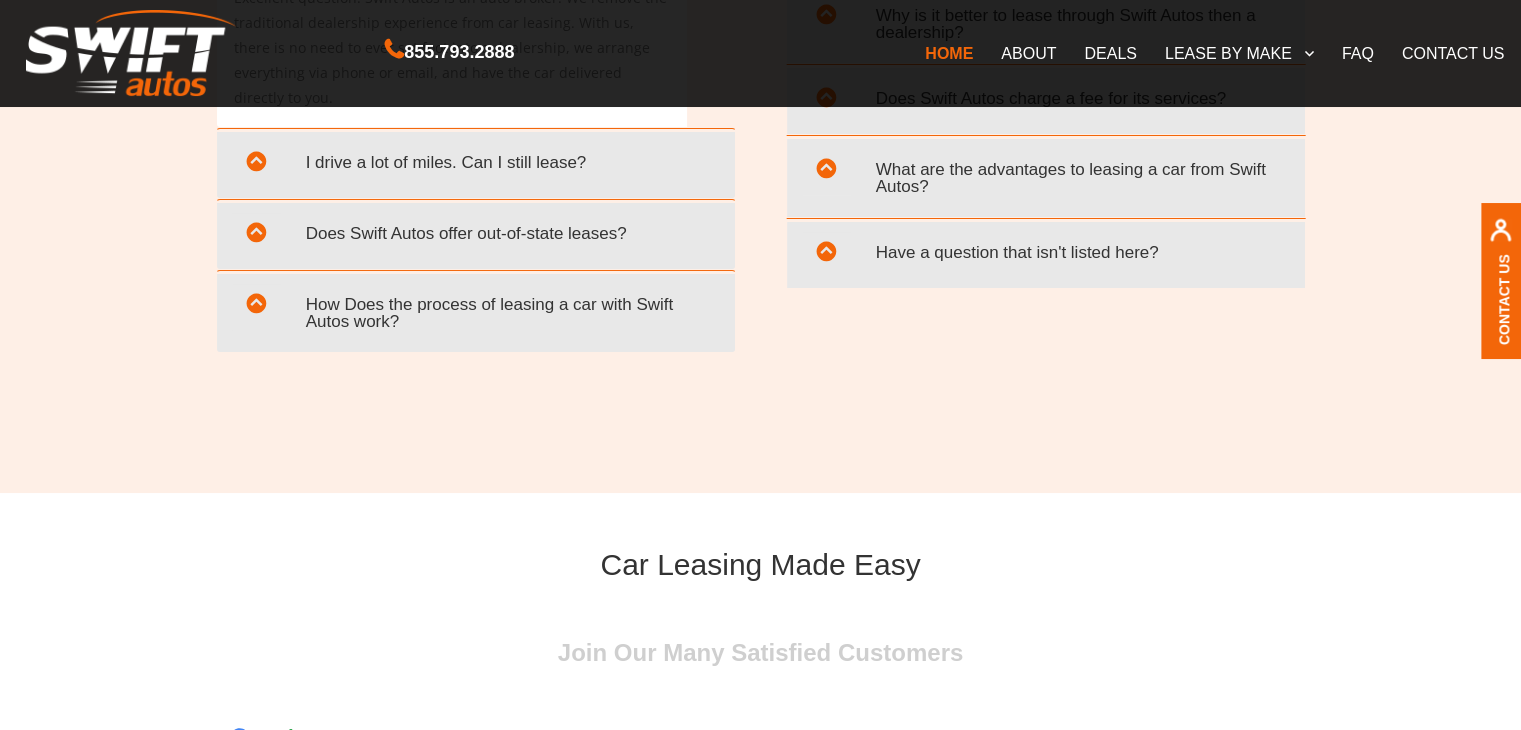 click at bounding box center [826, 255] 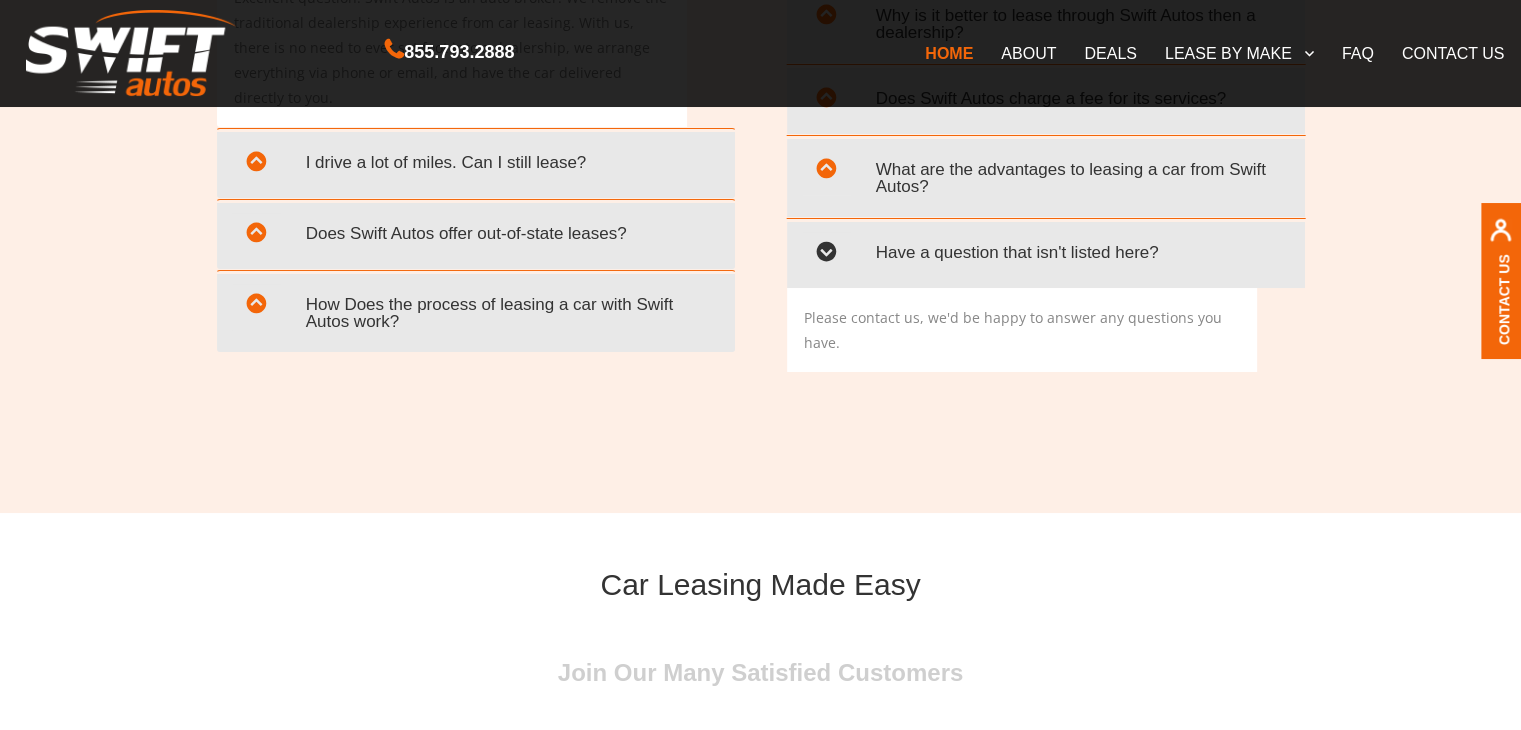 click at bounding box center [826, 255] 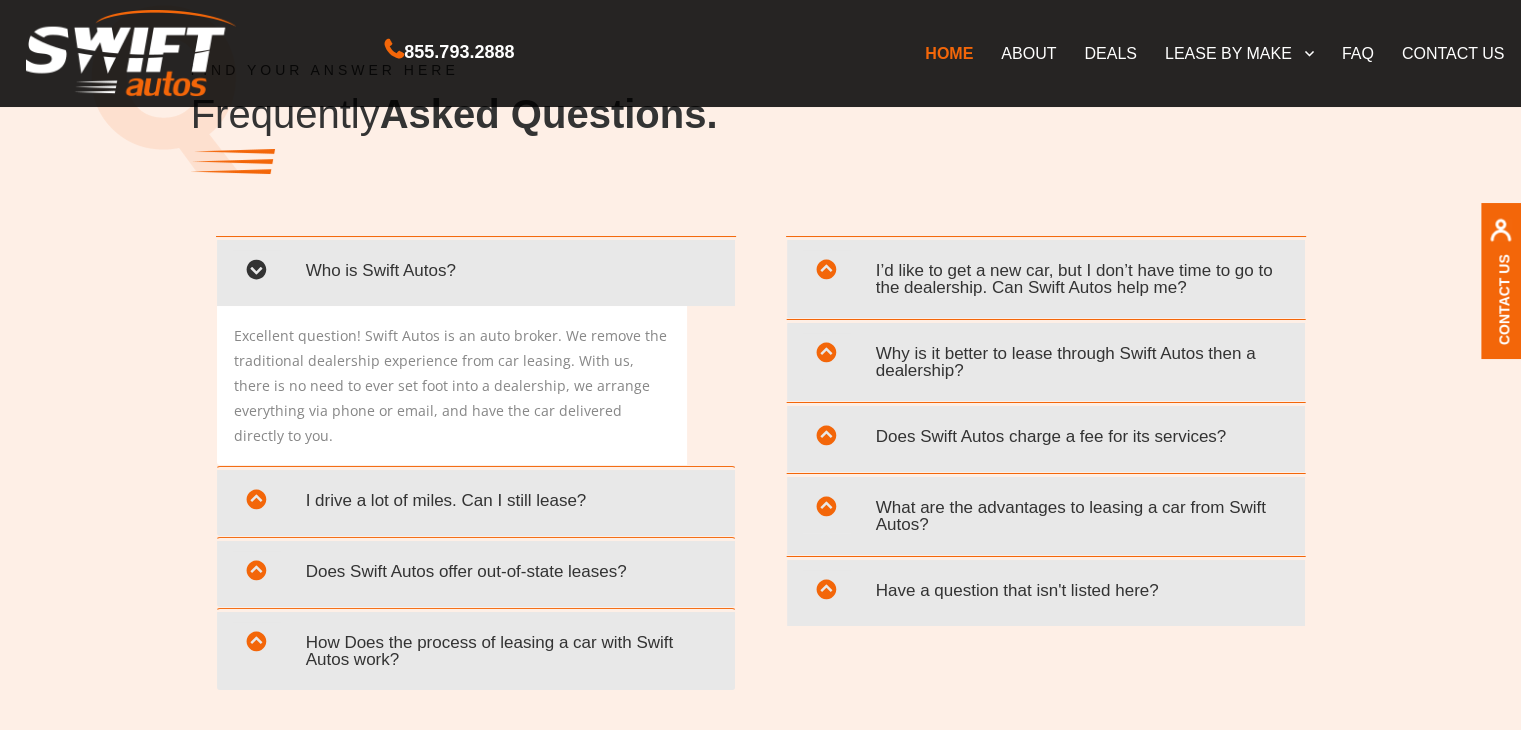 scroll, scrollTop: 3818, scrollLeft: 0, axis: vertical 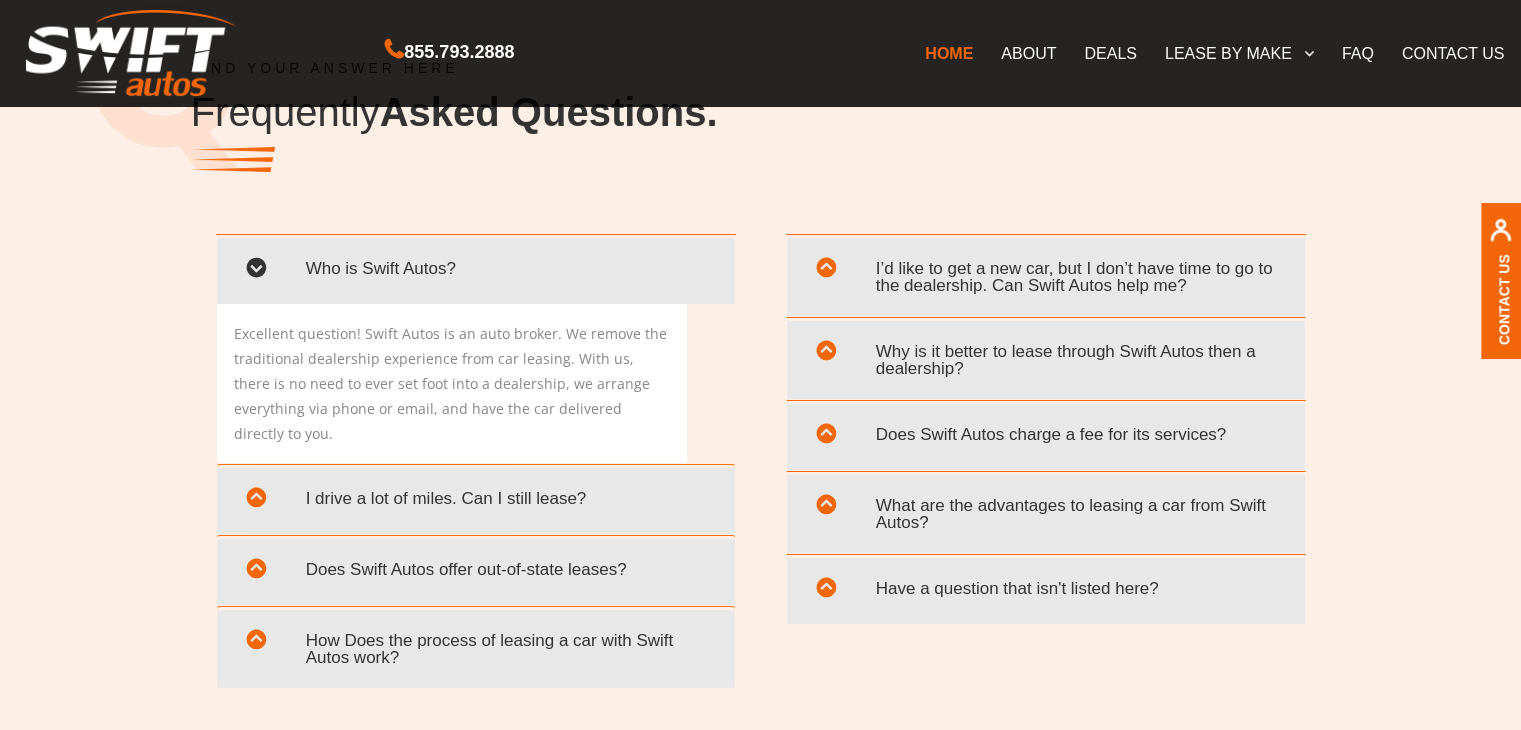 click at bounding box center (826, 508) 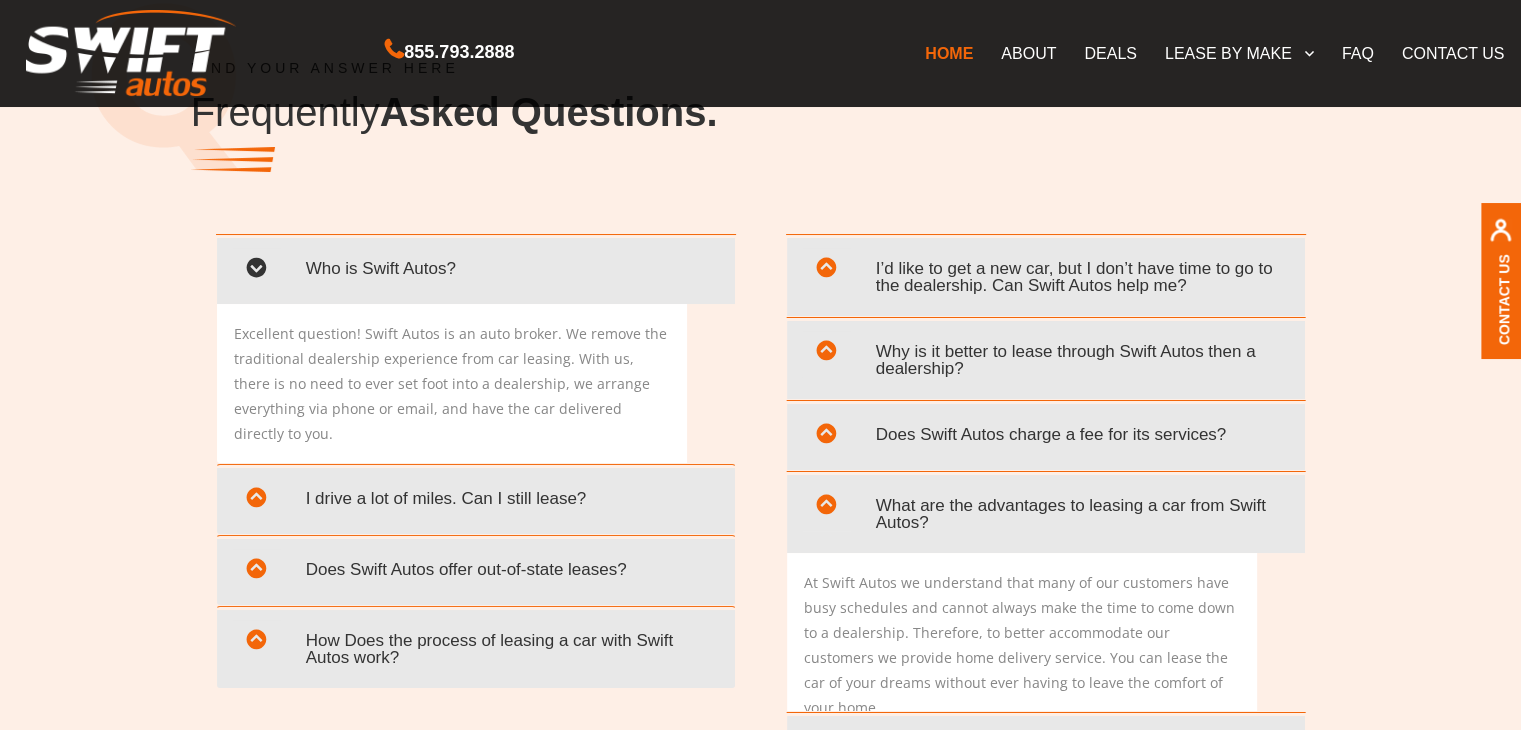 click at bounding box center [826, 508] 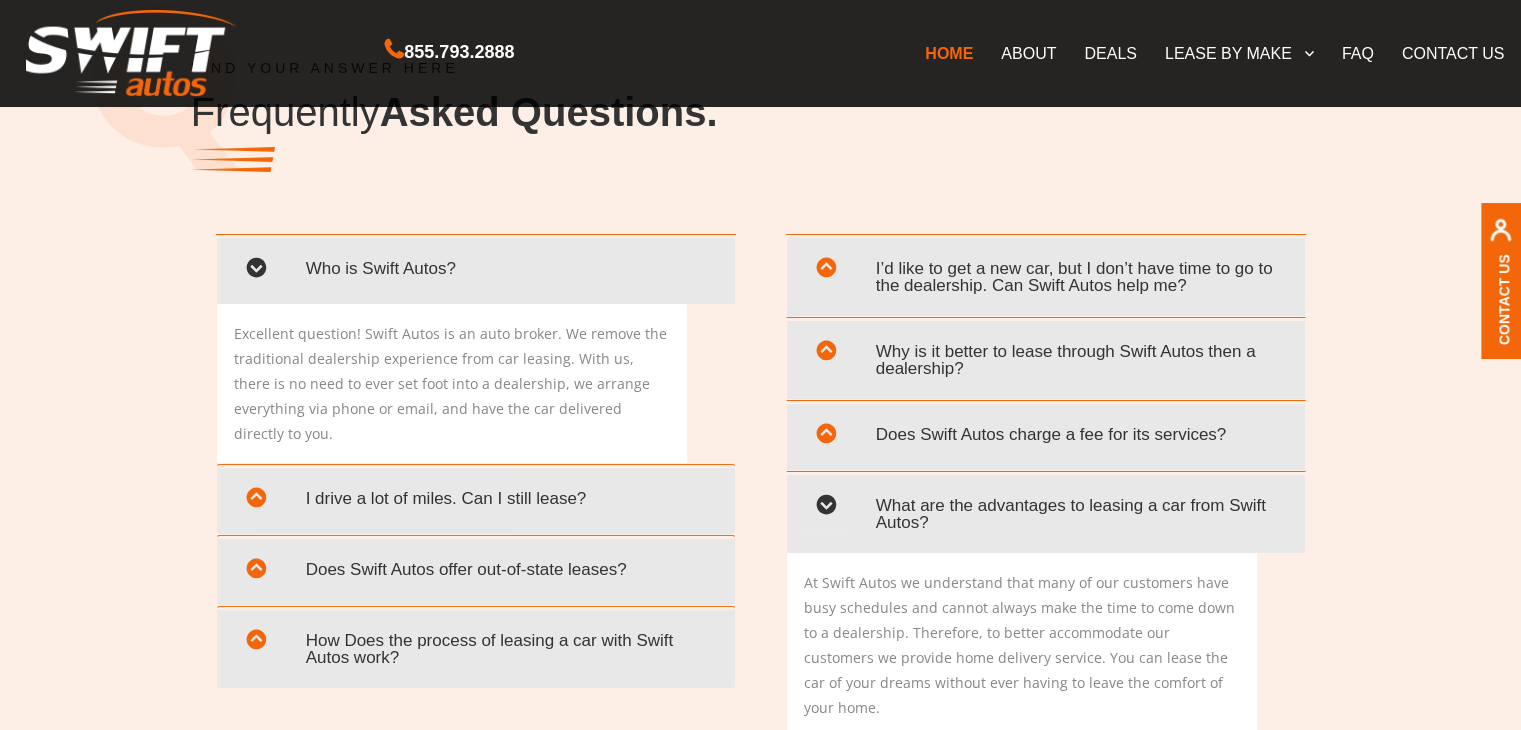 click at bounding box center [826, 508] 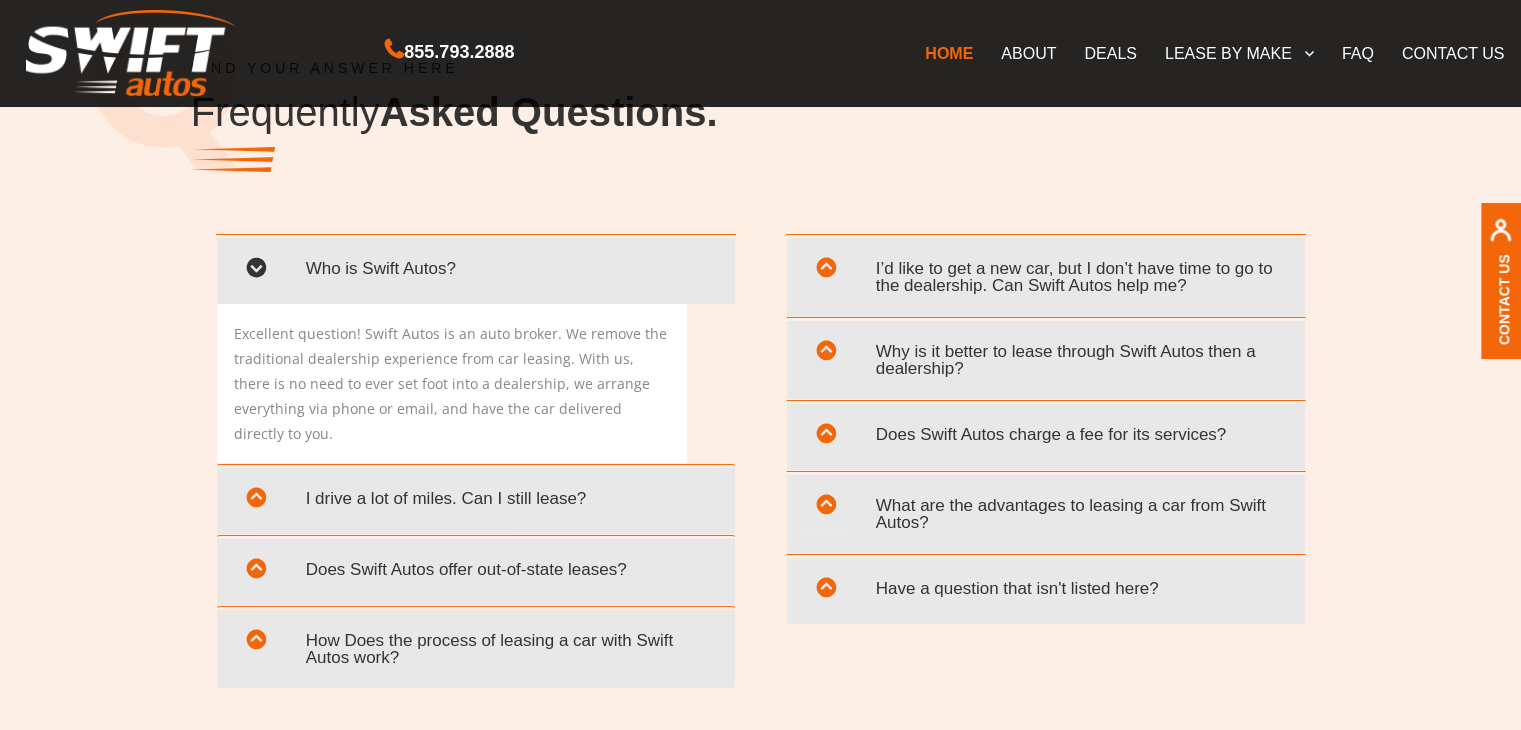 click at bounding box center [826, 437] 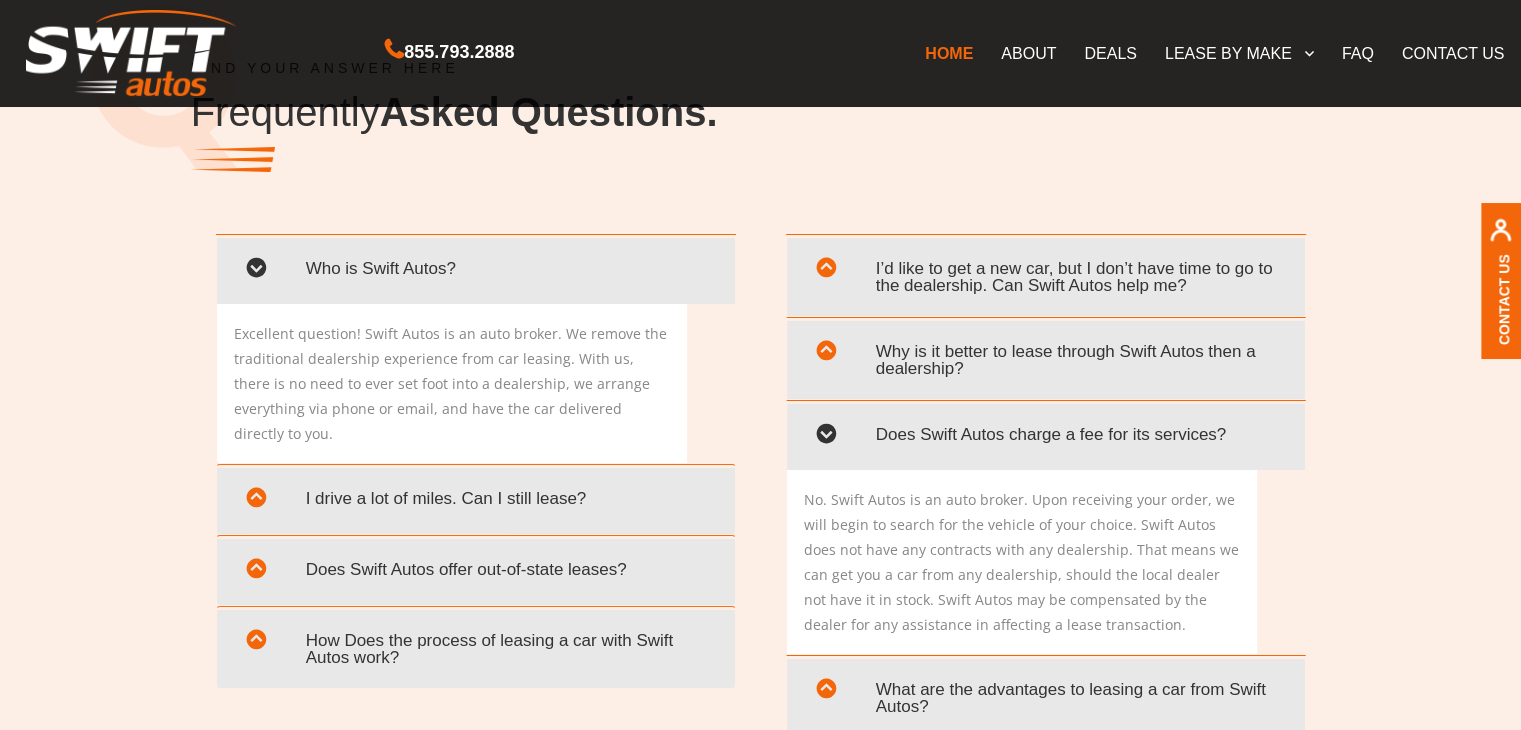 click at bounding box center [826, 437] 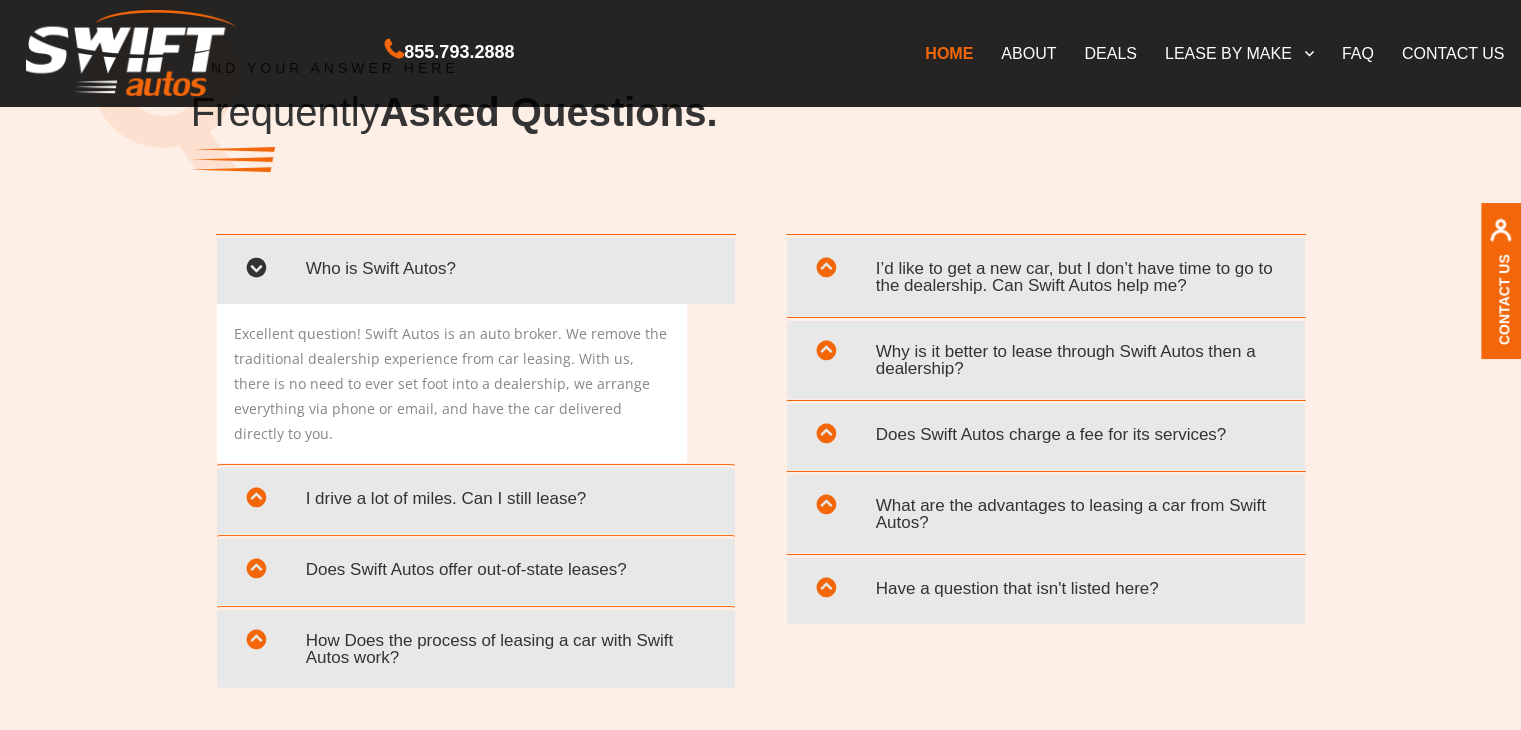 click at bounding box center [826, 354] 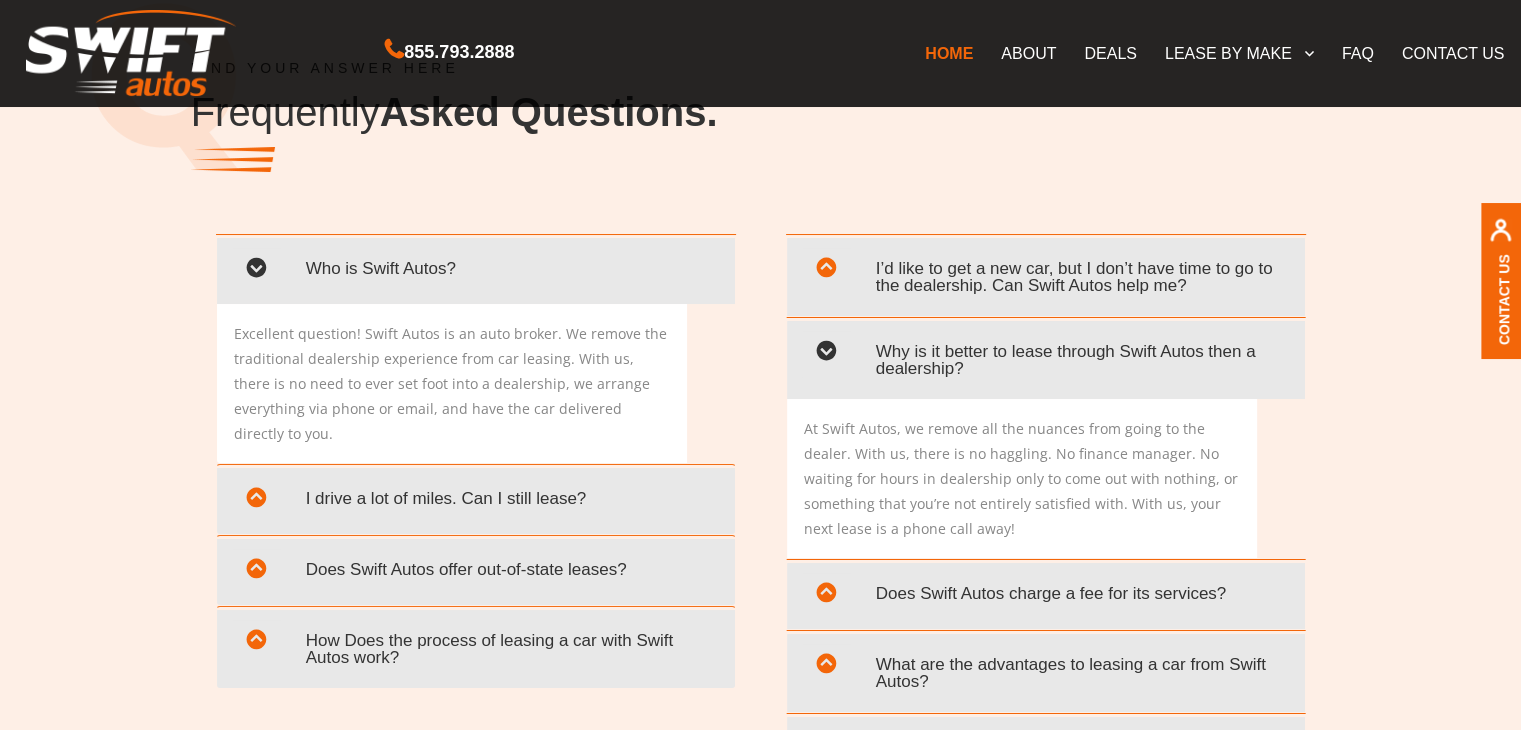 click at bounding box center [826, 354] 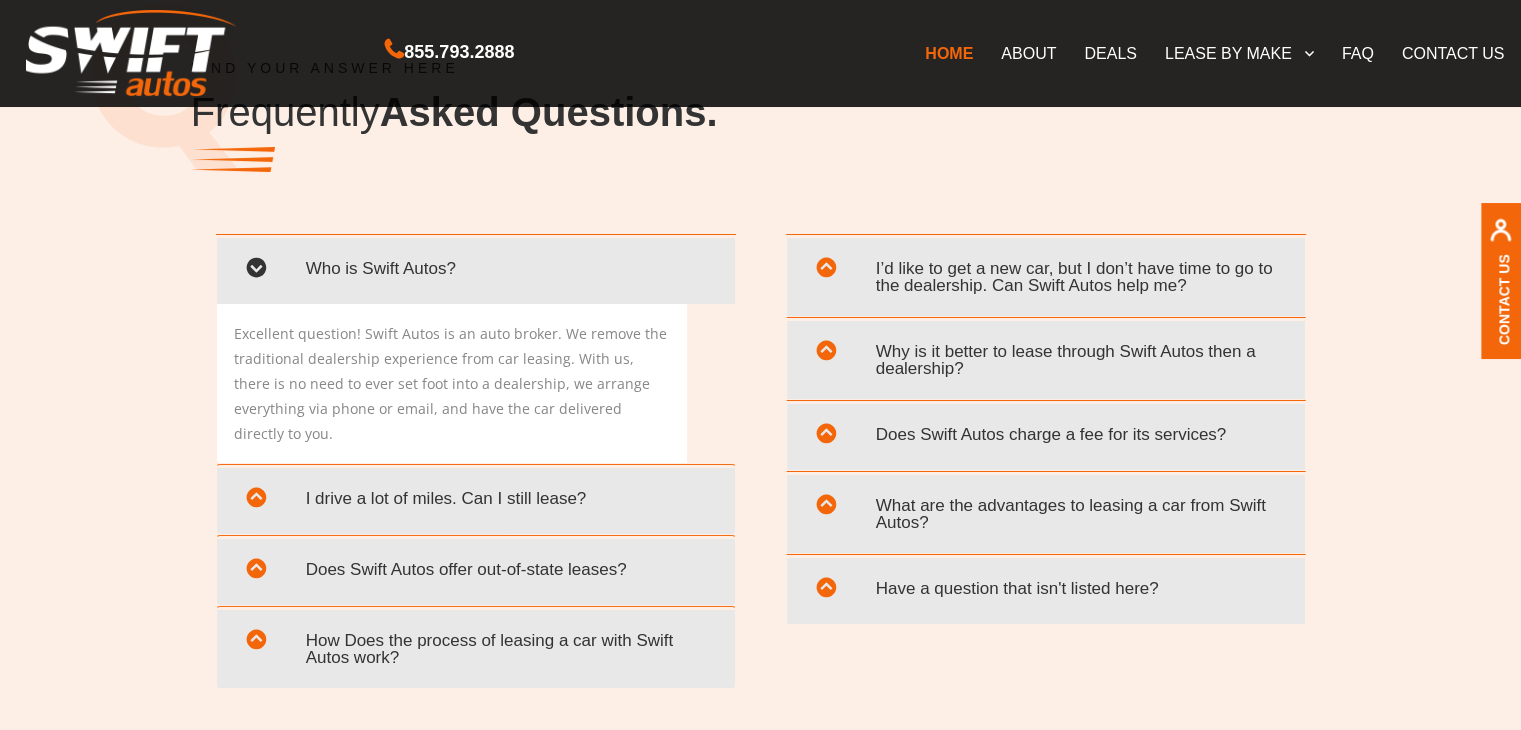 click at bounding box center [826, 271] 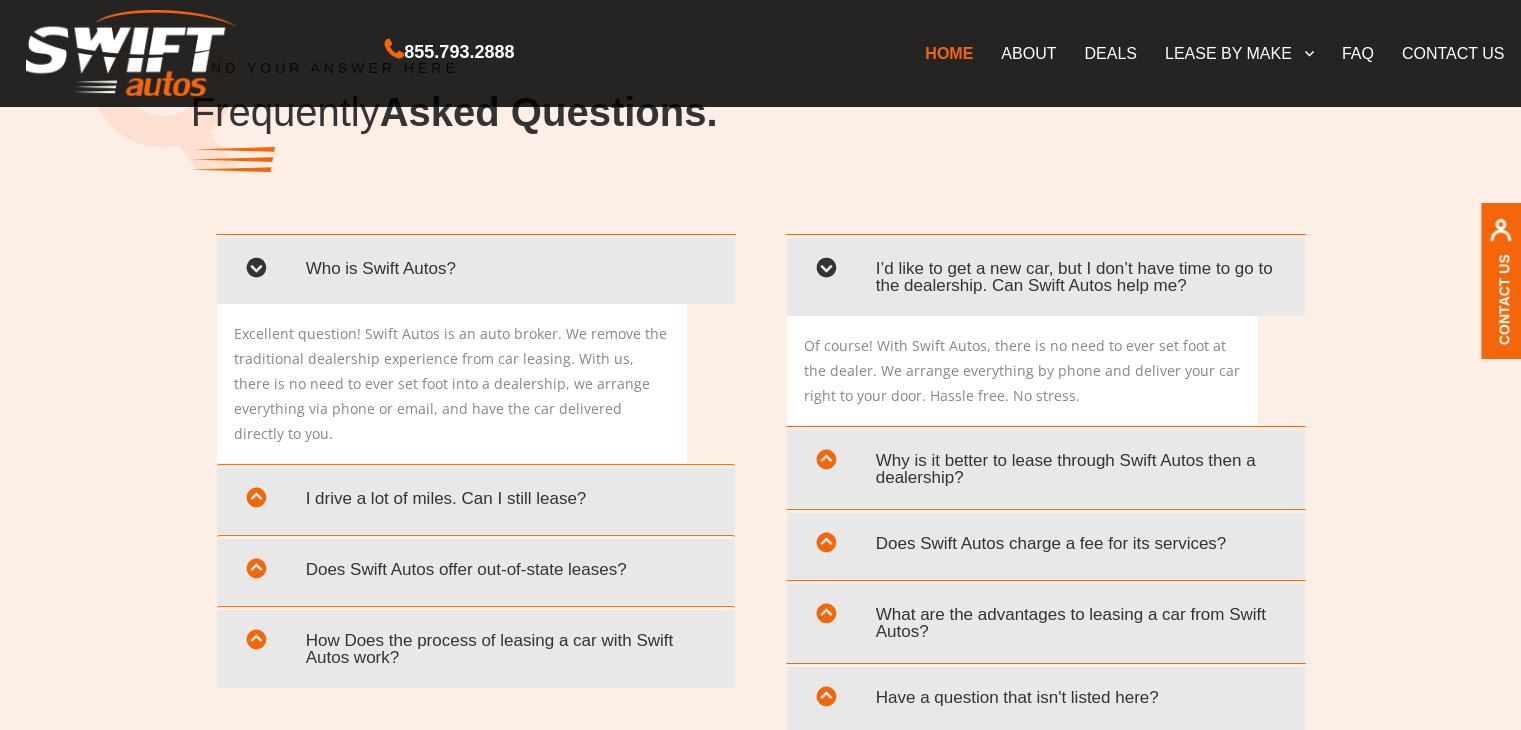 click at bounding box center (826, 271) 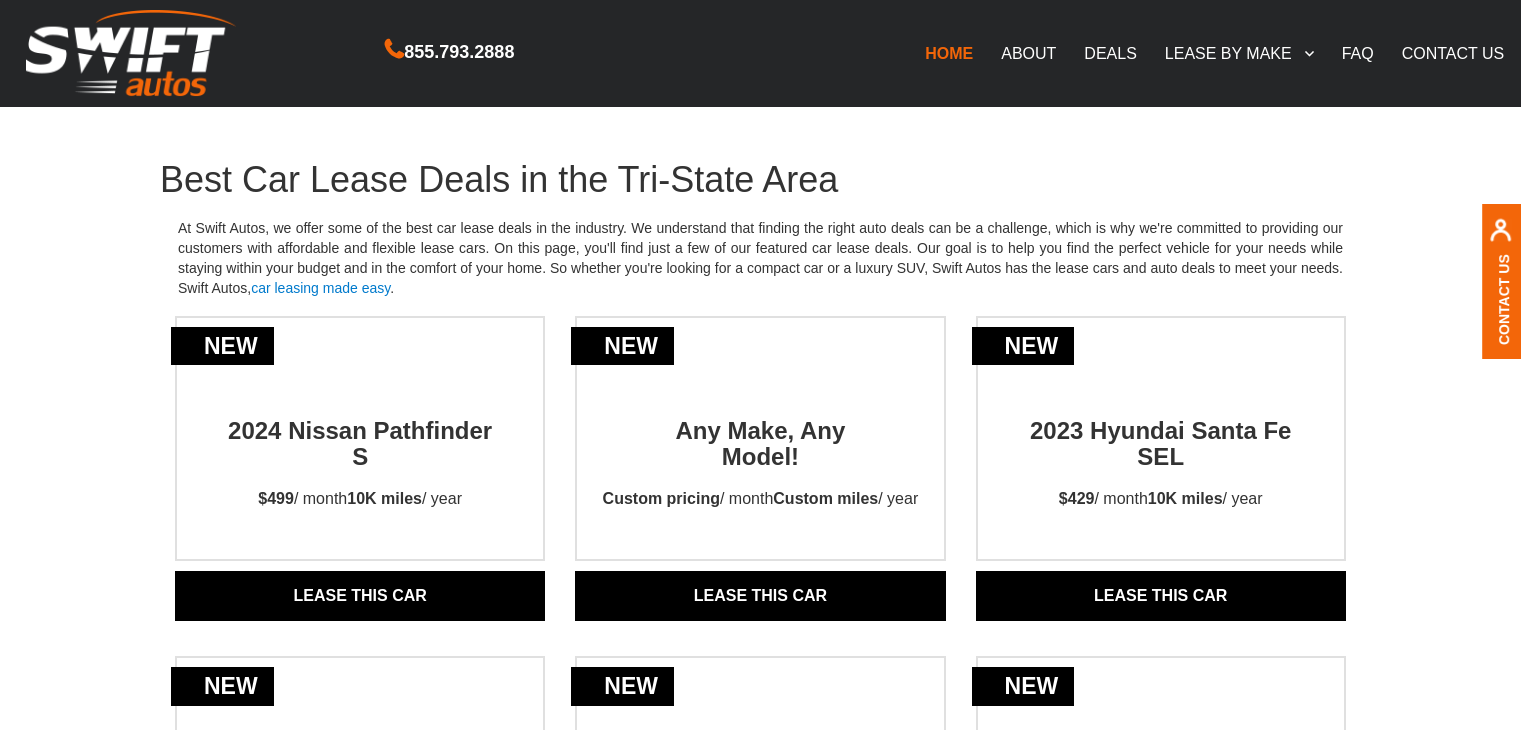 scroll, scrollTop: 0, scrollLeft: 0, axis: both 